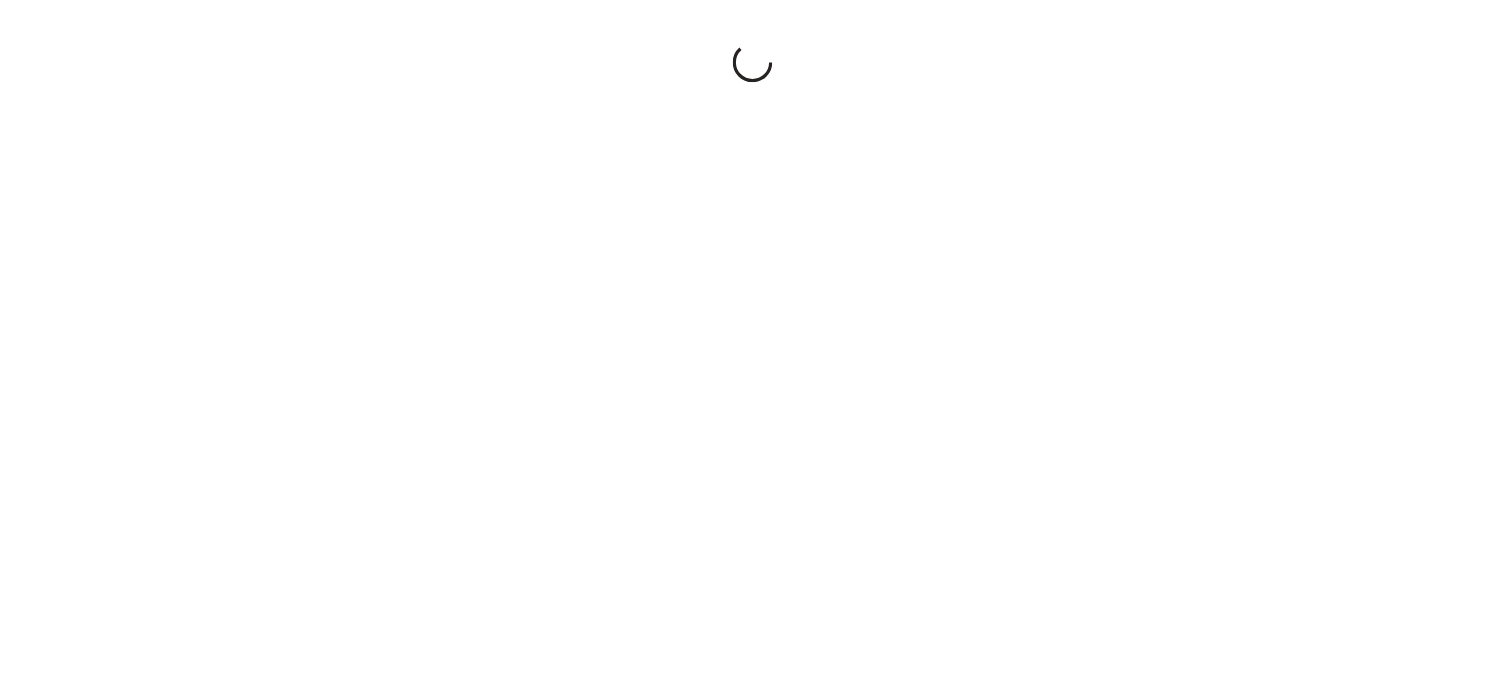 scroll, scrollTop: 0, scrollLeft: 0, axis: both 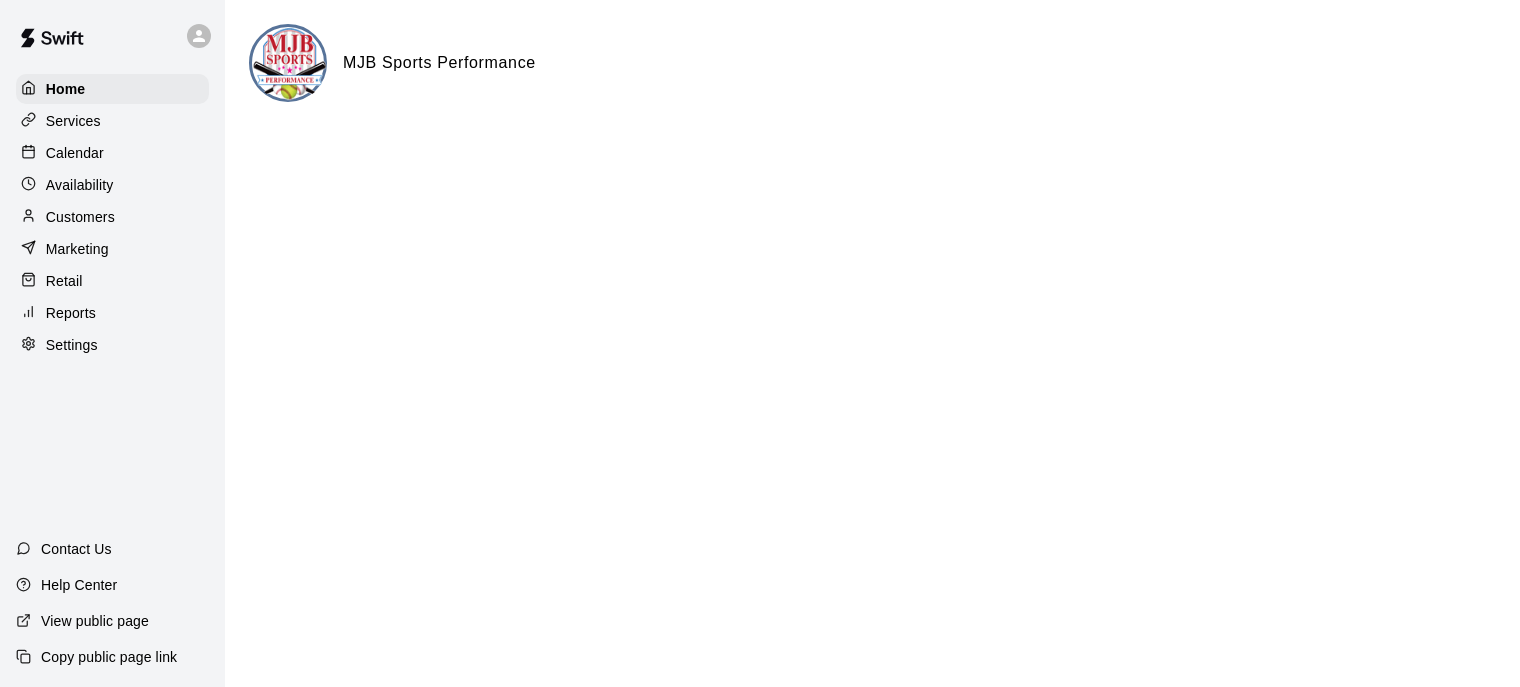 click on "Calendar" at bounding box center [112, 153] 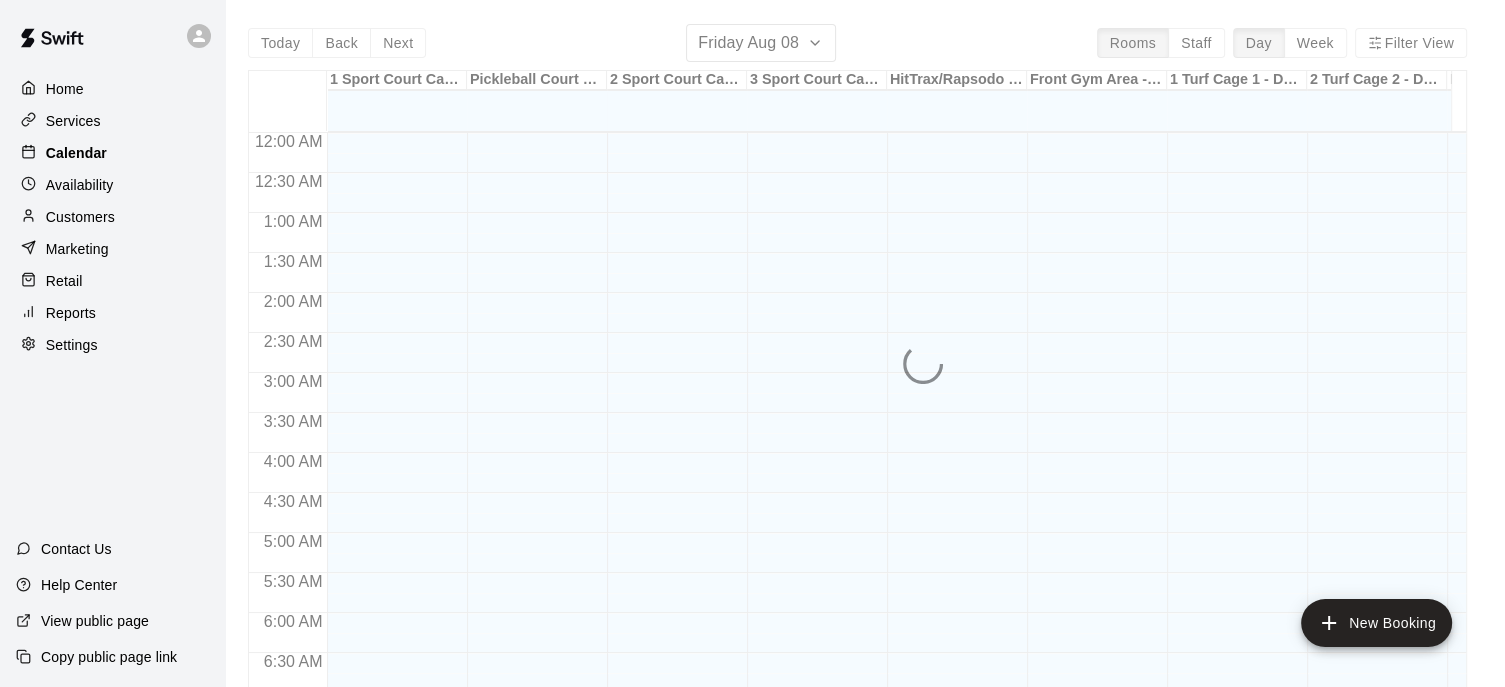 scroll, scrollTop: 719, scrollLeft: 0, axis: vertical 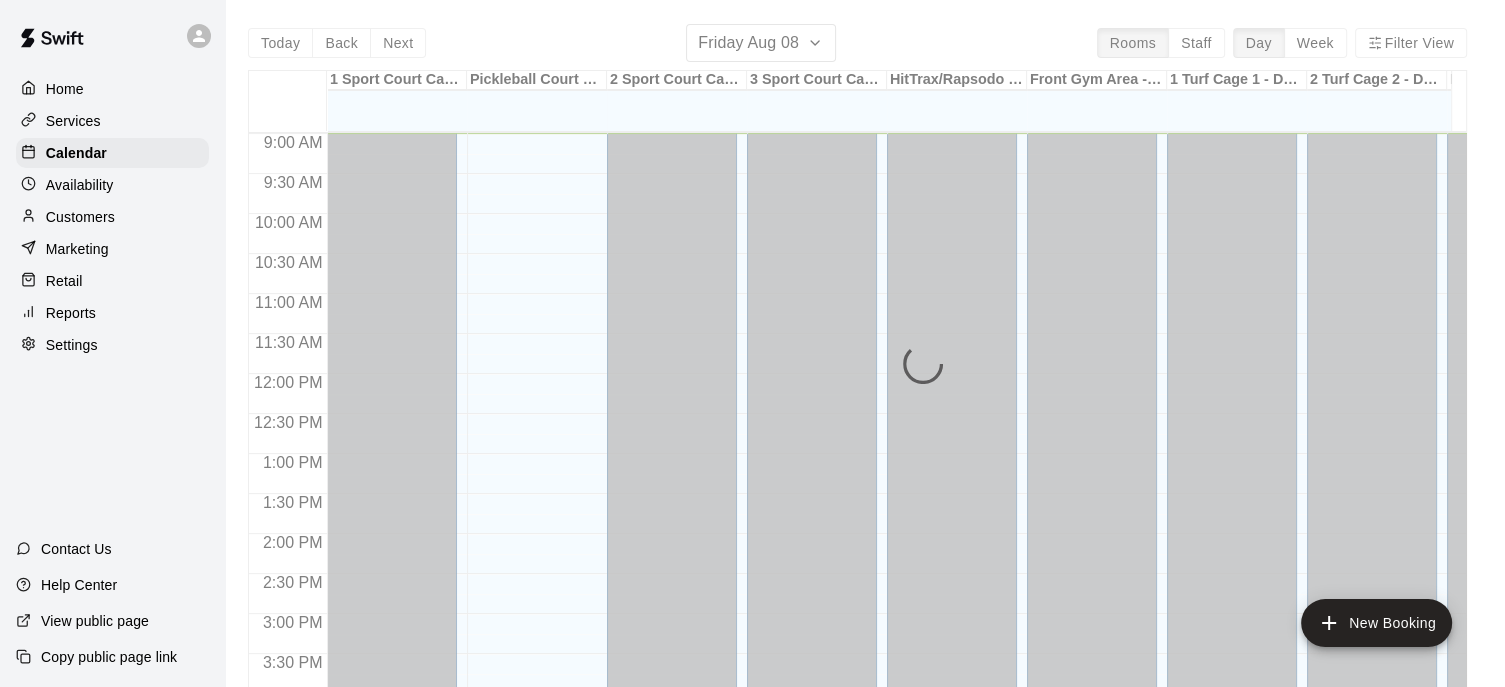 click on "Today Back Next Friday Aug 08 Rooms Staff Day Week Filter View 1 Sport Court Cage 1 - DOWNINGTOWN 08 Fri Pickleball Court Rental 08 Fri 2 Sport Court Cage 2 - DOWNINGTOWN 08 Fri 3 Sport Court Cage 3 - DOWNINGTOWN 08 Fri HitTrax/Rapsodo Virtual Reality Rental Cage - 16'x35' 08 Fri Front Gym Area - DOWNINGTOWN 08 Fri 1 Turf Cage 1 - DOWNINGTOWN 08 Fri 2 Turf Cage 2 - DOWNINGTOWN 08 Fri Half Turf Area - DOWNINGTOWN 08 Fri 3 Turf Cage 3 - DOWNINGTOWN 08 Fri Downingtown Location - OUTDOOR Turf Area 08 Fri Cage 1 - MALVERN 08 Fri Cage 2 - MALVERN 08 Fri 12:00 AM 12:30 AM 1:00 AM 1:30 AM 2:00 AM 2:30 AM 3:00 AM 3:30 AM 4:00 AM 4:30 AM 5:00 AM 5:30 AM 6:00 AM 6:30 AM 7:00 AM 7:30 AM 8:00 AM 8:30 AM 9:00 AM 9:30 AM 10:00 AM 10:30 AM 11:00 AM 11:30 AM 12:00 PM 12:30 PM 1:00 PM 1:30 PM 2:00 PM 2:30 PM 3:00 PM 3:30 PM 4:00 PM 4:30 PM 5:00 PM 5:30 PM 6:00 PM 6:30 PM 7:00 PM 7:30 PM 8:00 PM 8:30 PM 9:00 PM 9:30 PM 10:00 PM 10:30 PM 11:00 PM 11:30 PM 12:00 AM – 4:30 PM Closed 9:00 PM – 11:59 PM Closed Closed Closed" at bounding box center (857, 367) 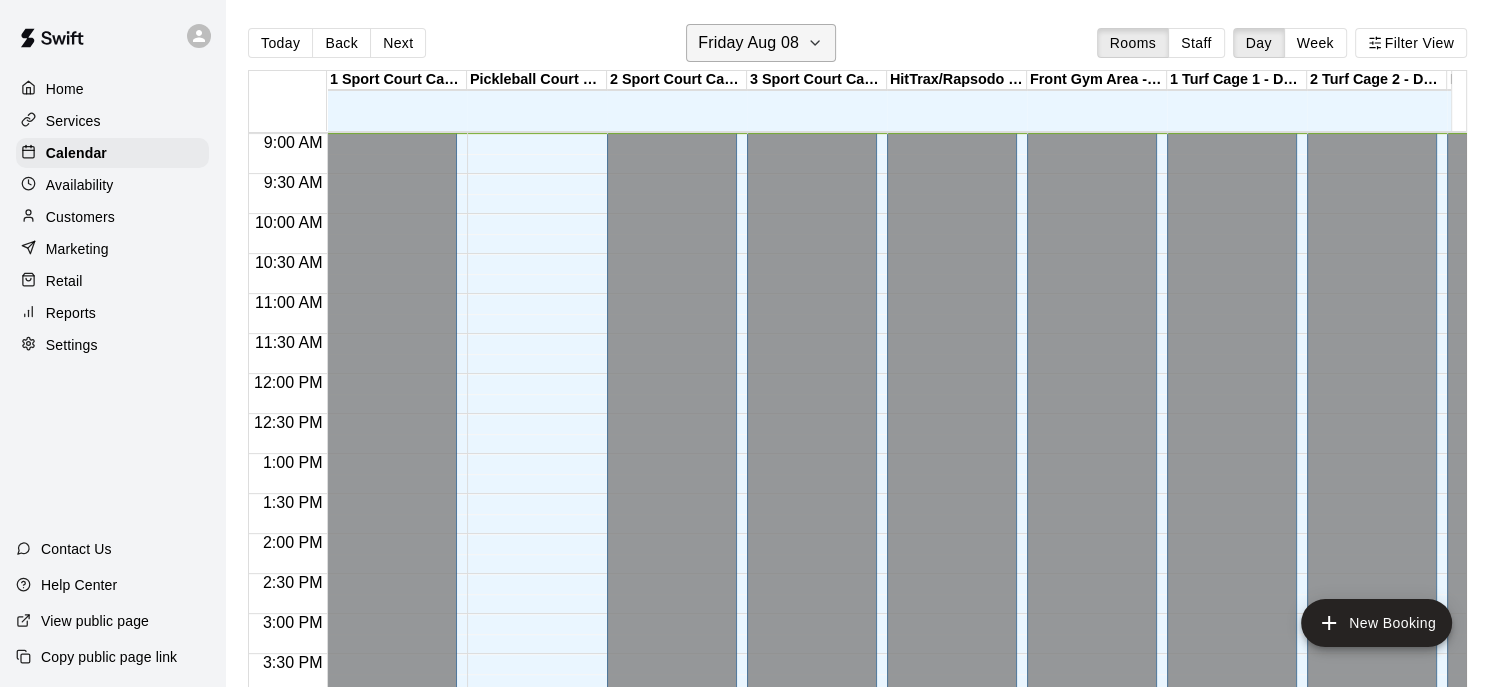 click 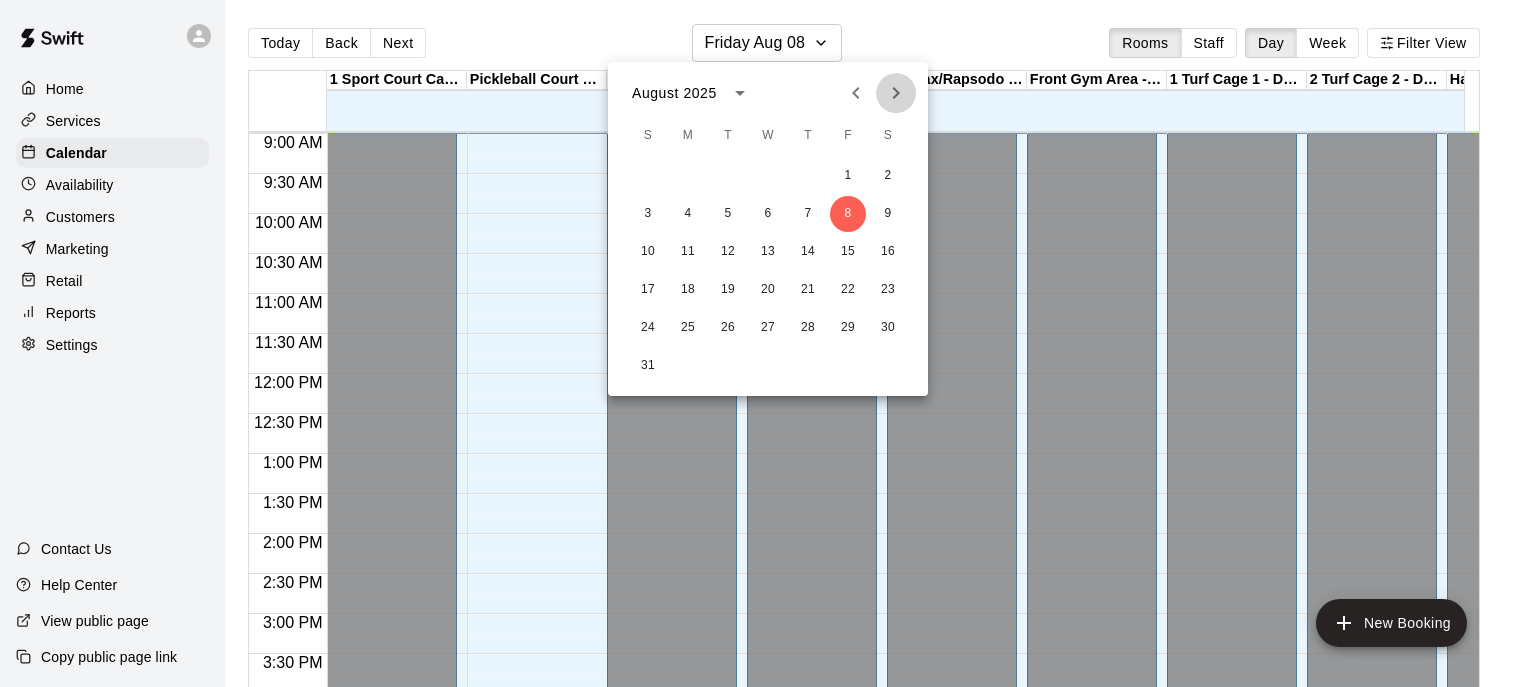 click 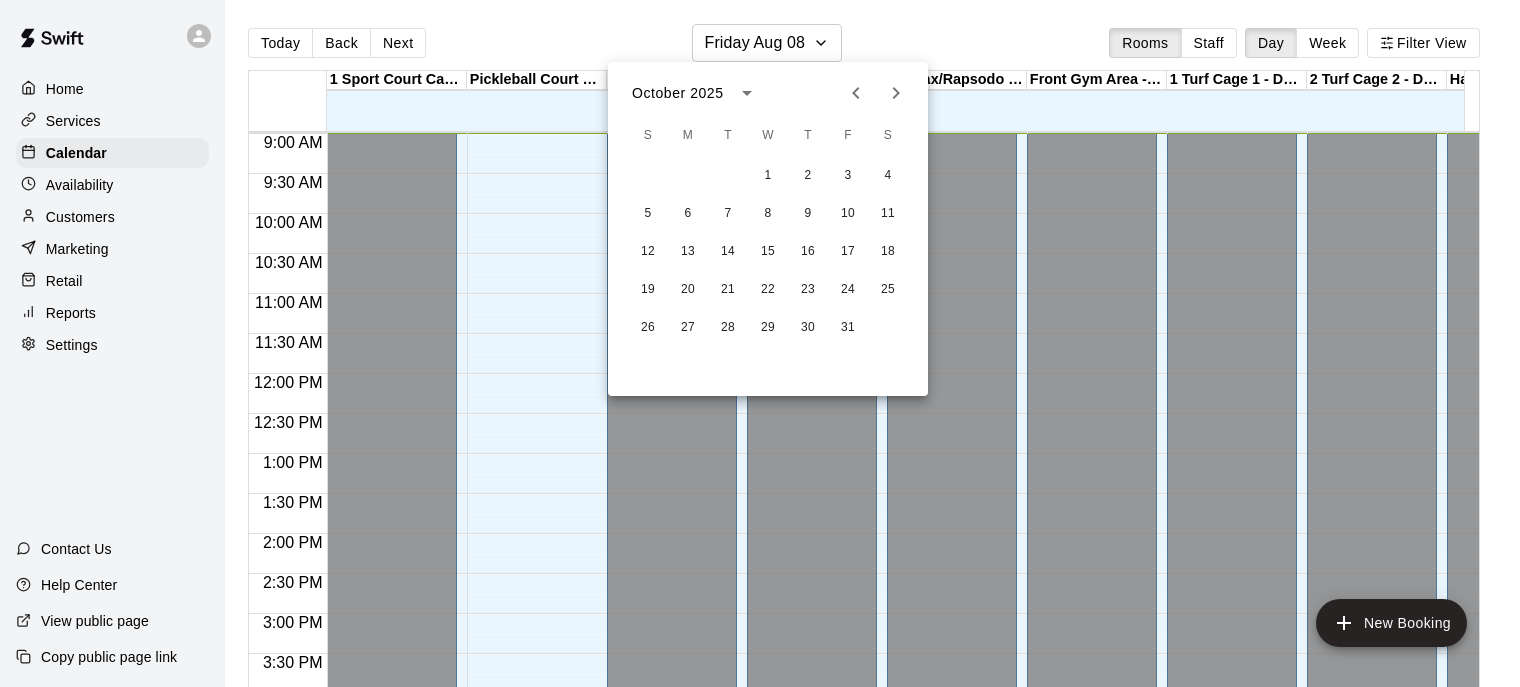 click 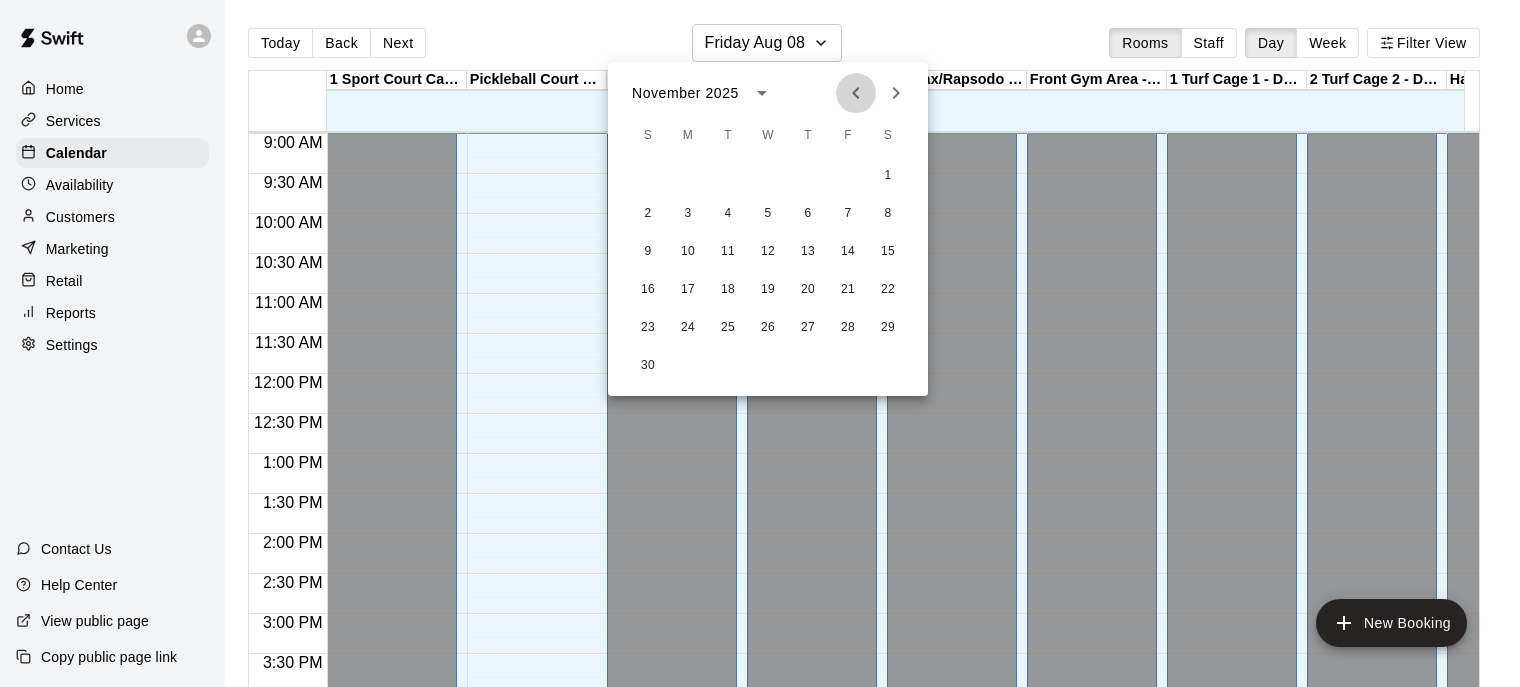 click 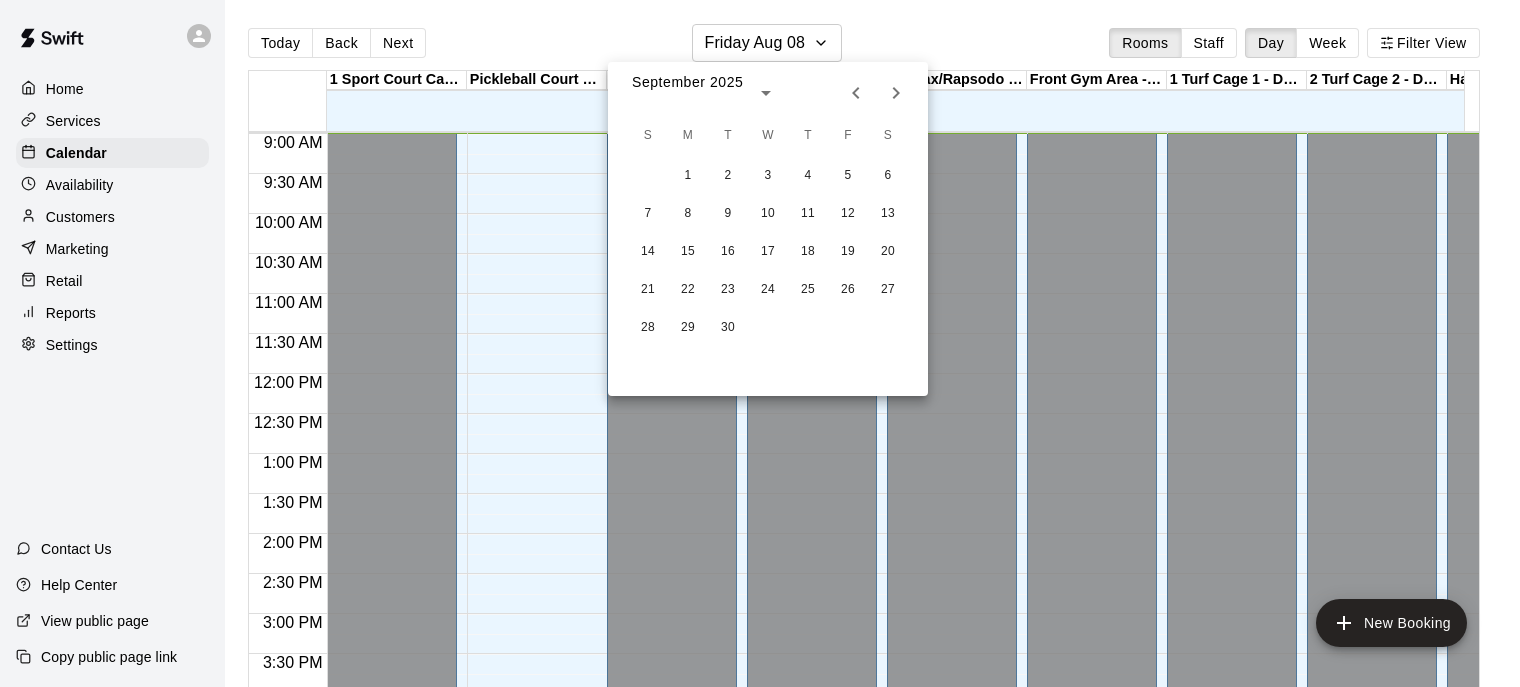 click 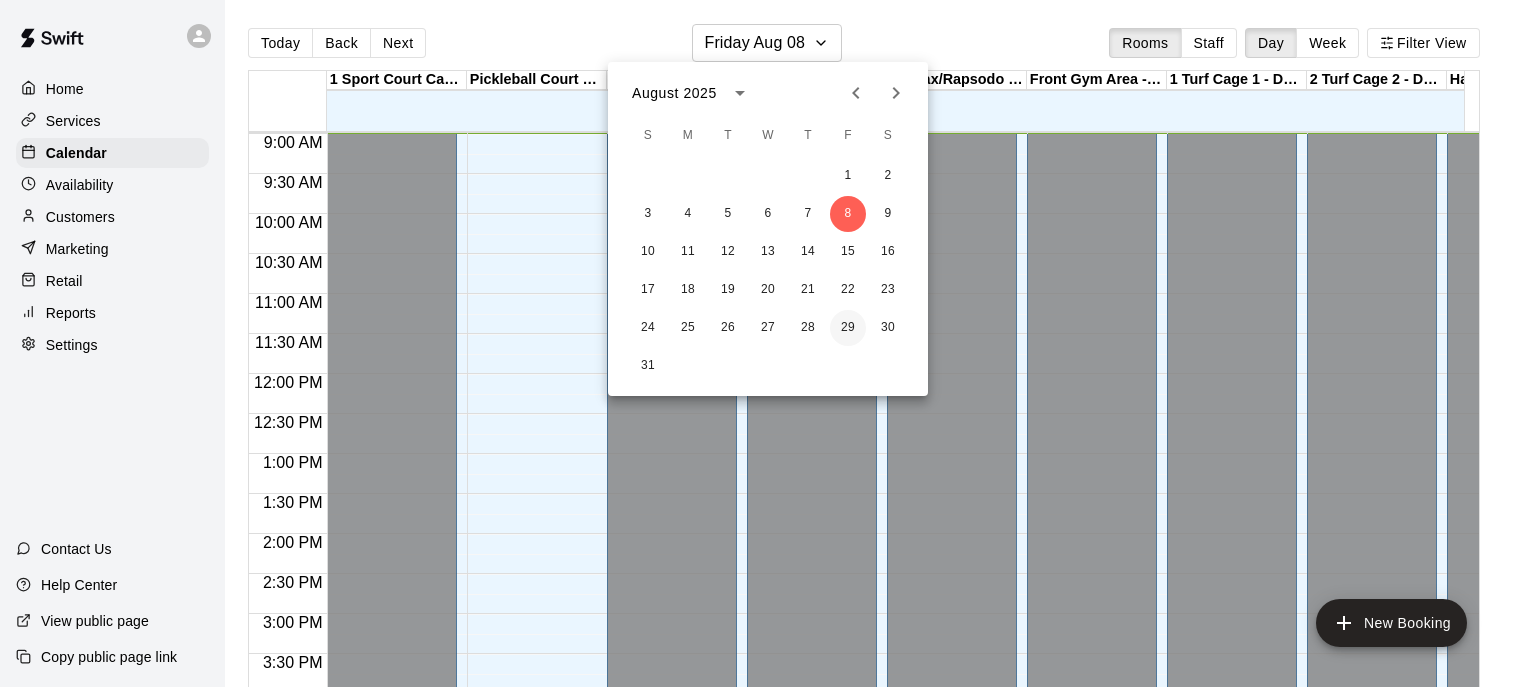 click on "29" at bounding box center (848, 328) 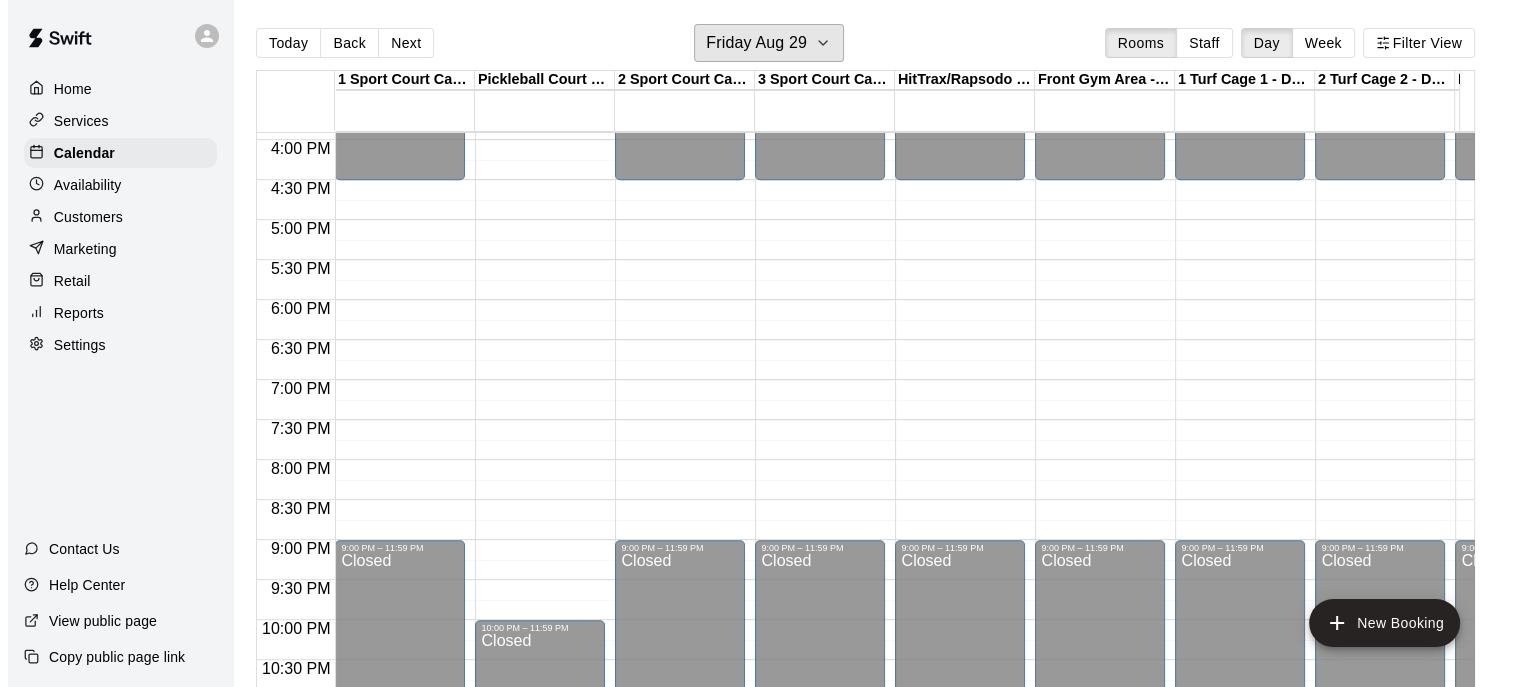 scroll, scrollTop: 1260, scrollLeft: 0, axis: vertical 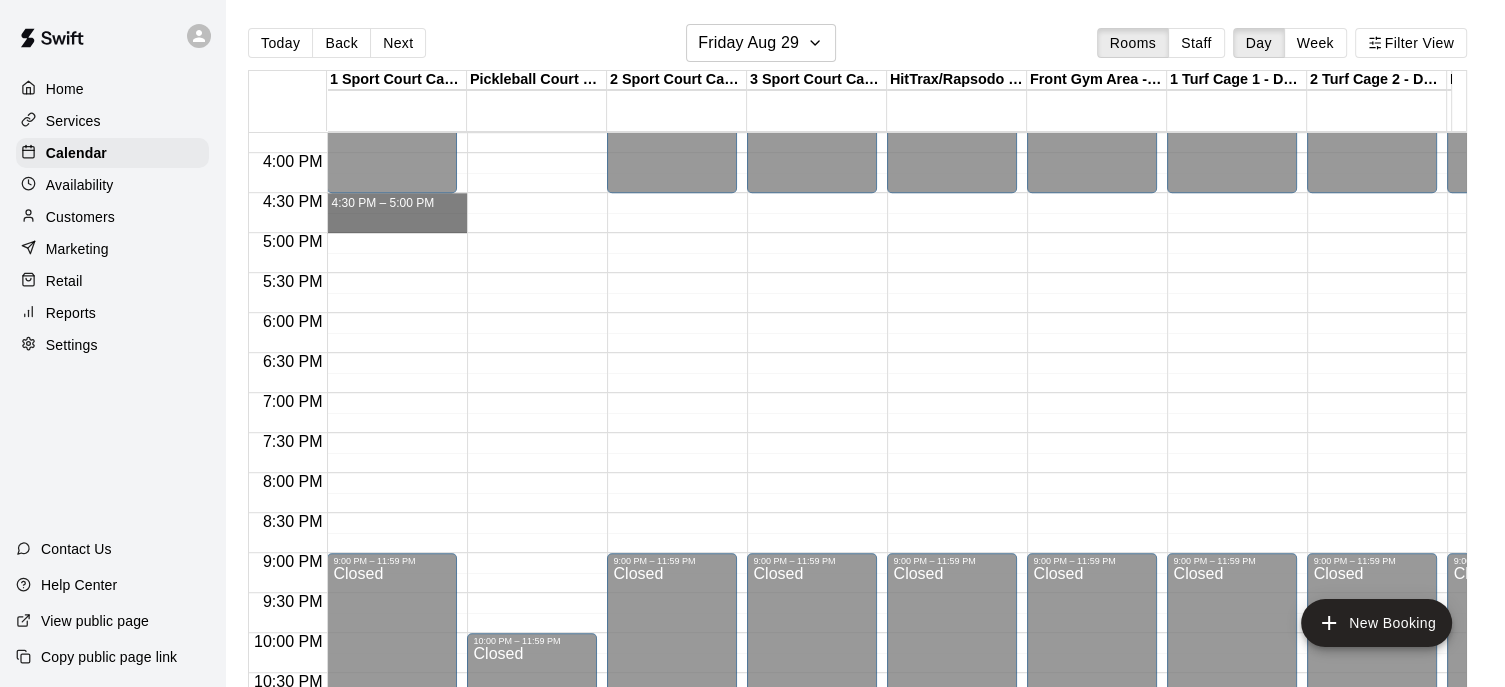 drag, startPoint x: 381, startPoint y: 196, endPoint x: 382, endPoint y: 222, distance: 26.019224 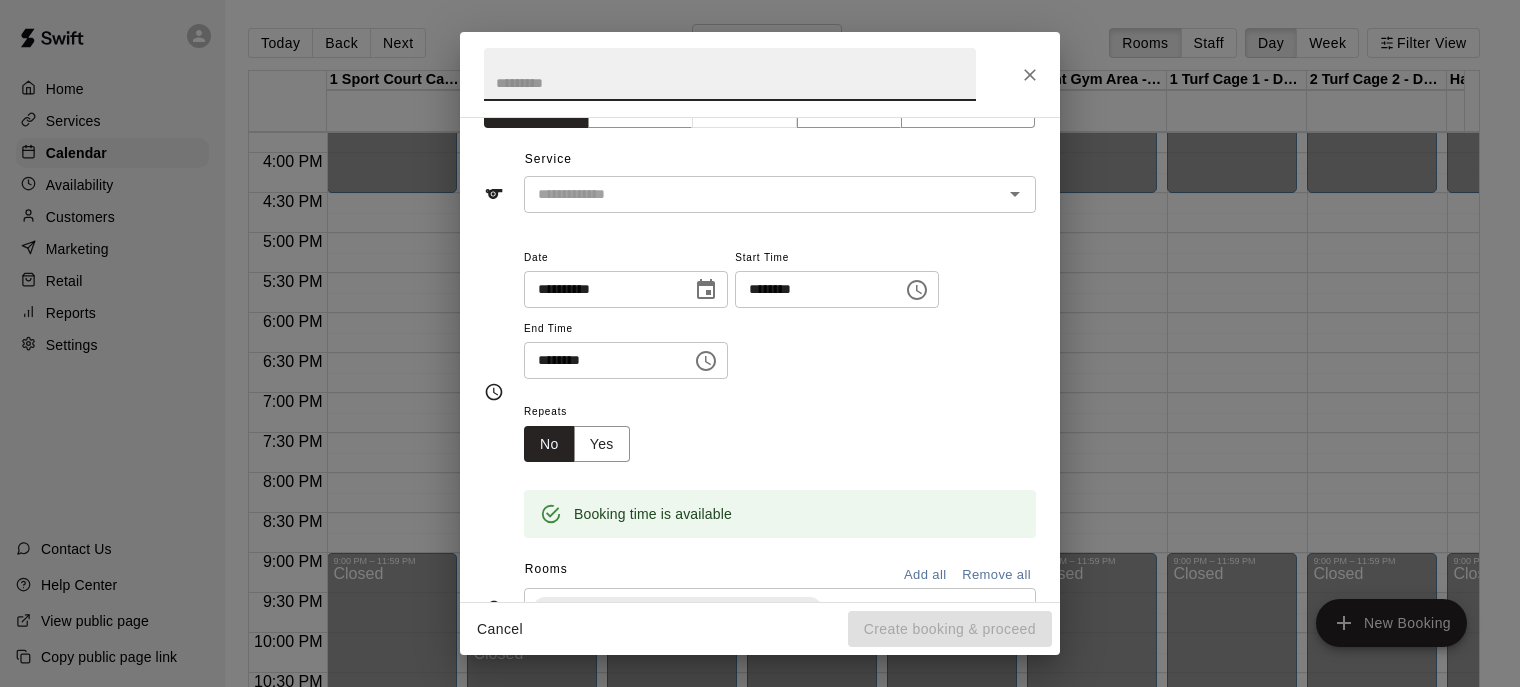 scroll, scrollTop: 0, scrollLeft: 0, axis: both 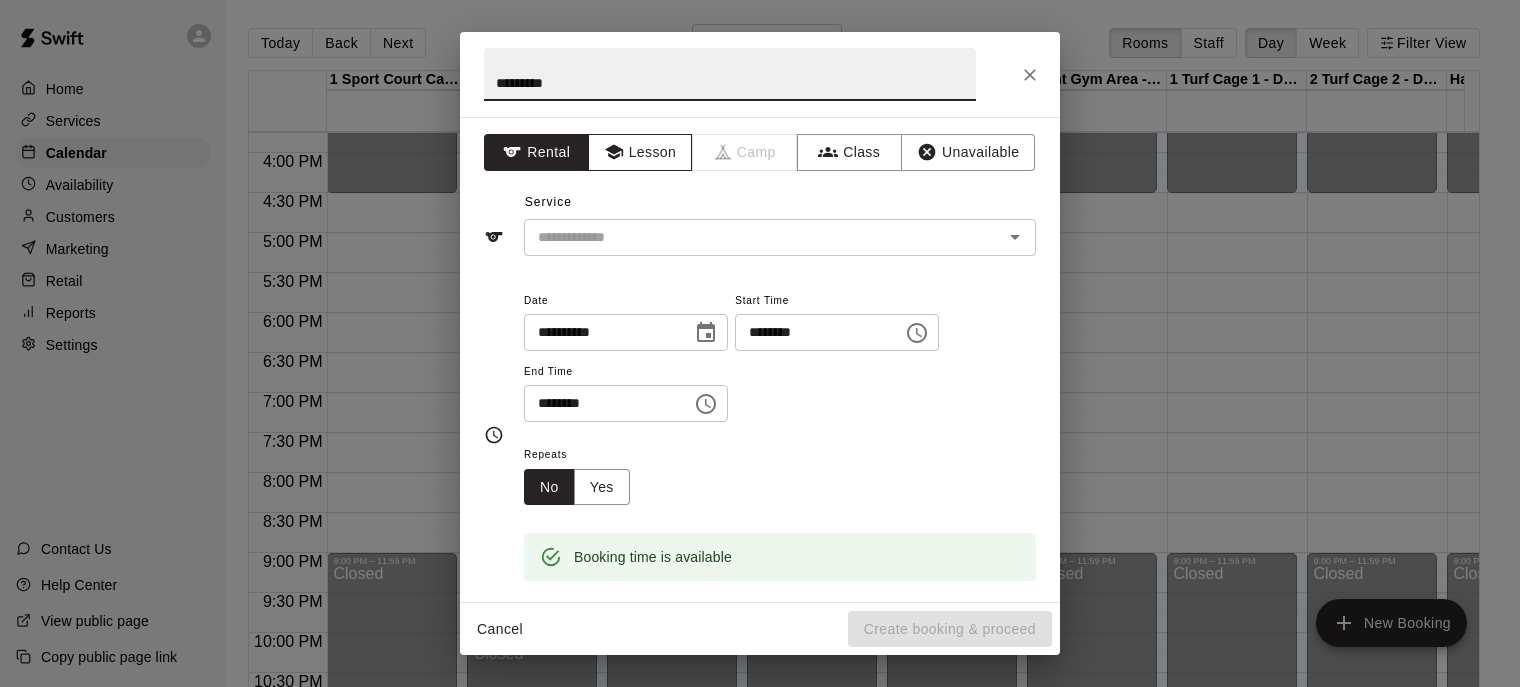 type on "*********" 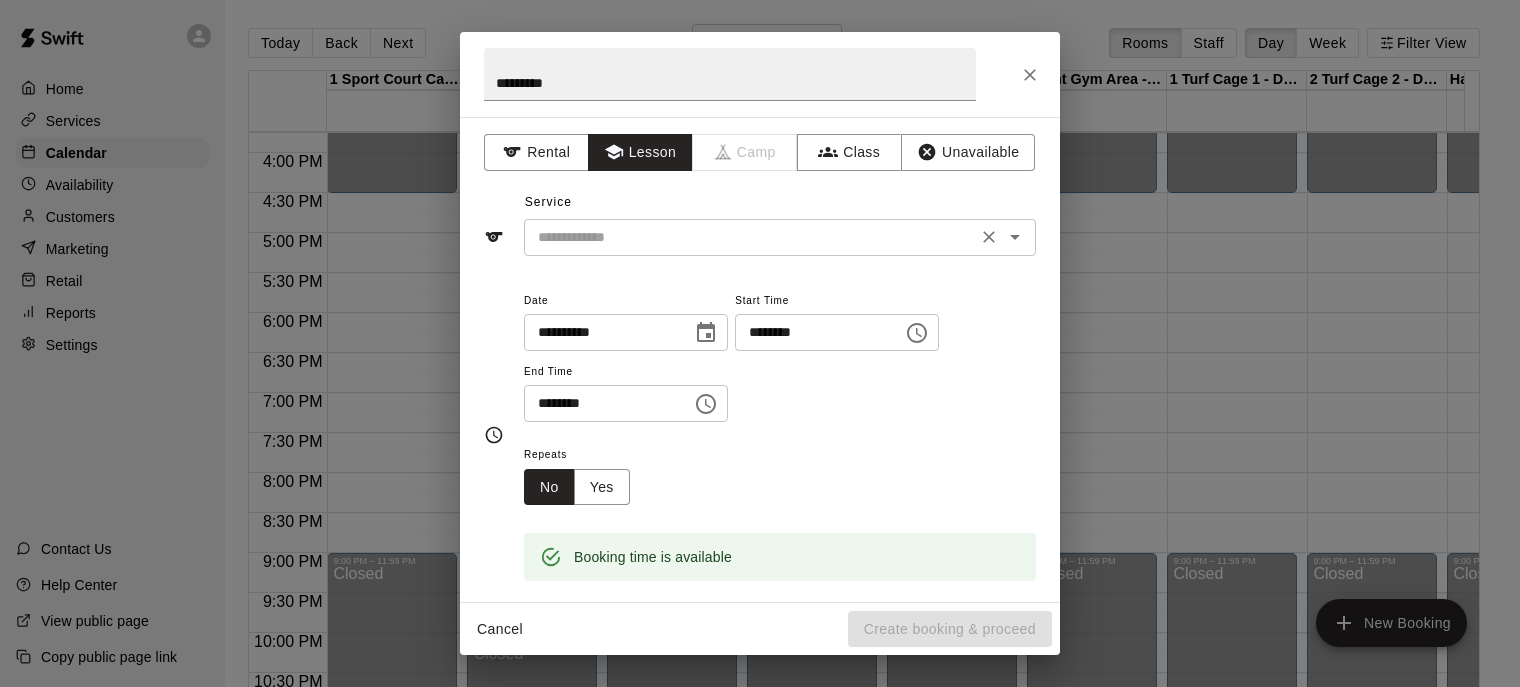 click at bounding box center (750, 237) 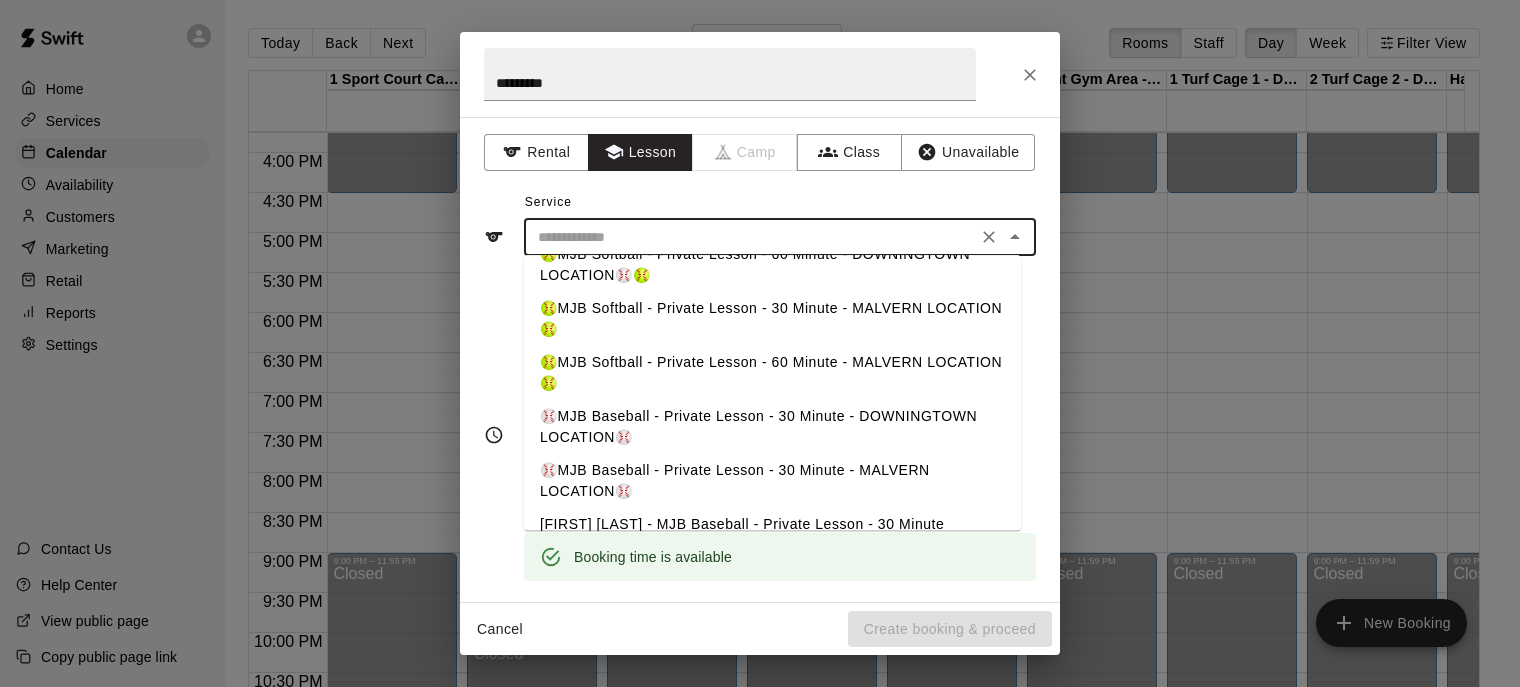 scroll, scrollTop: 211, scrollLeft: 0, axis: vertical 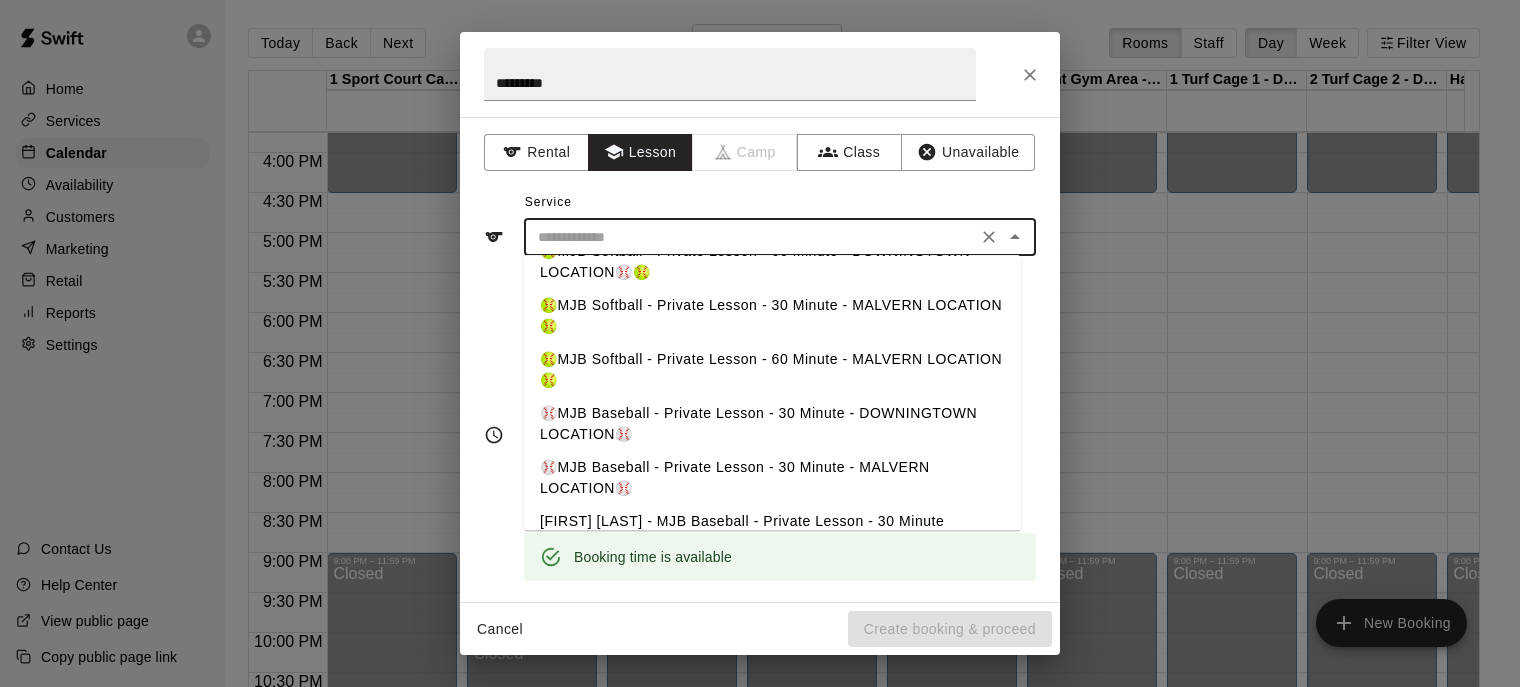 click on "⚾️MJB Baseball - Private Lesson - 30 Minute - DOWNINGTOWN LOCATION⚾️" at bounding box center (772, 424) 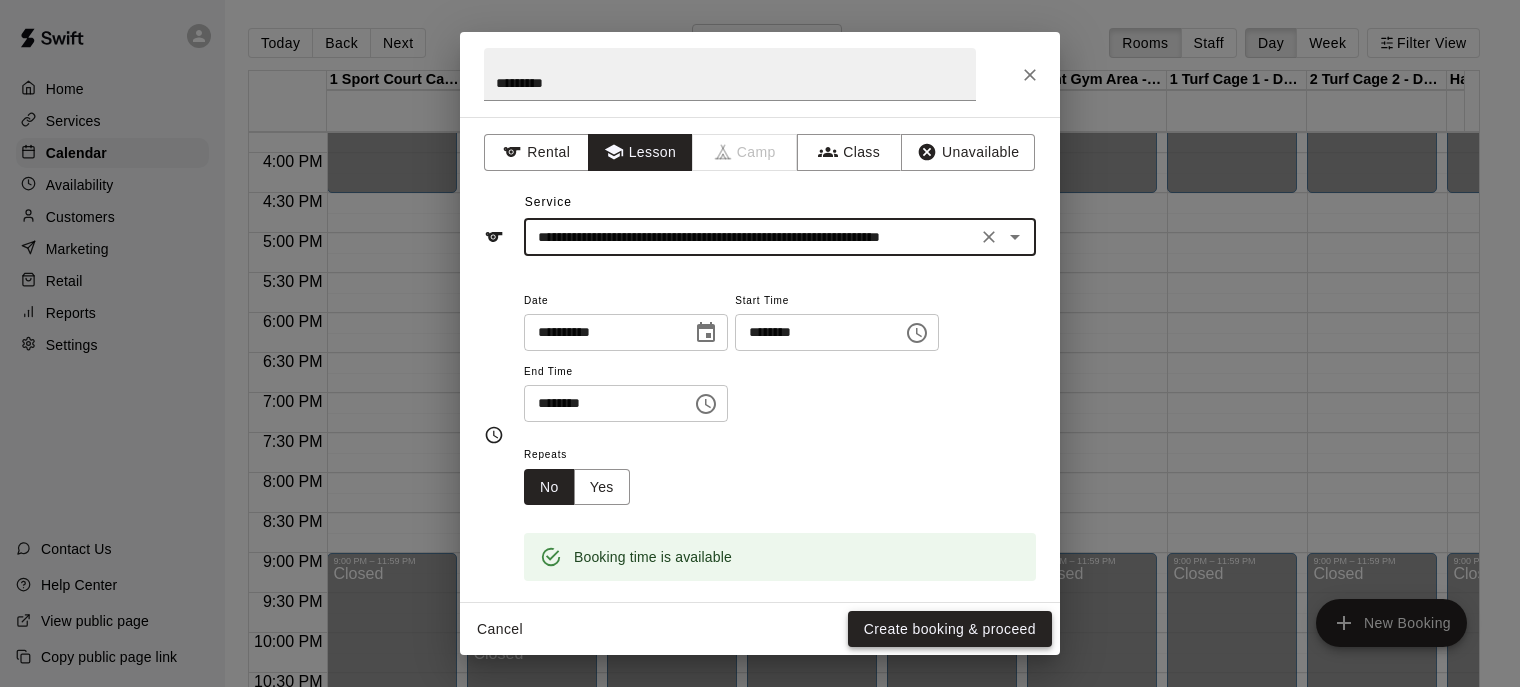 click on "Create booking & proceed" at bounding box center (950, 629) 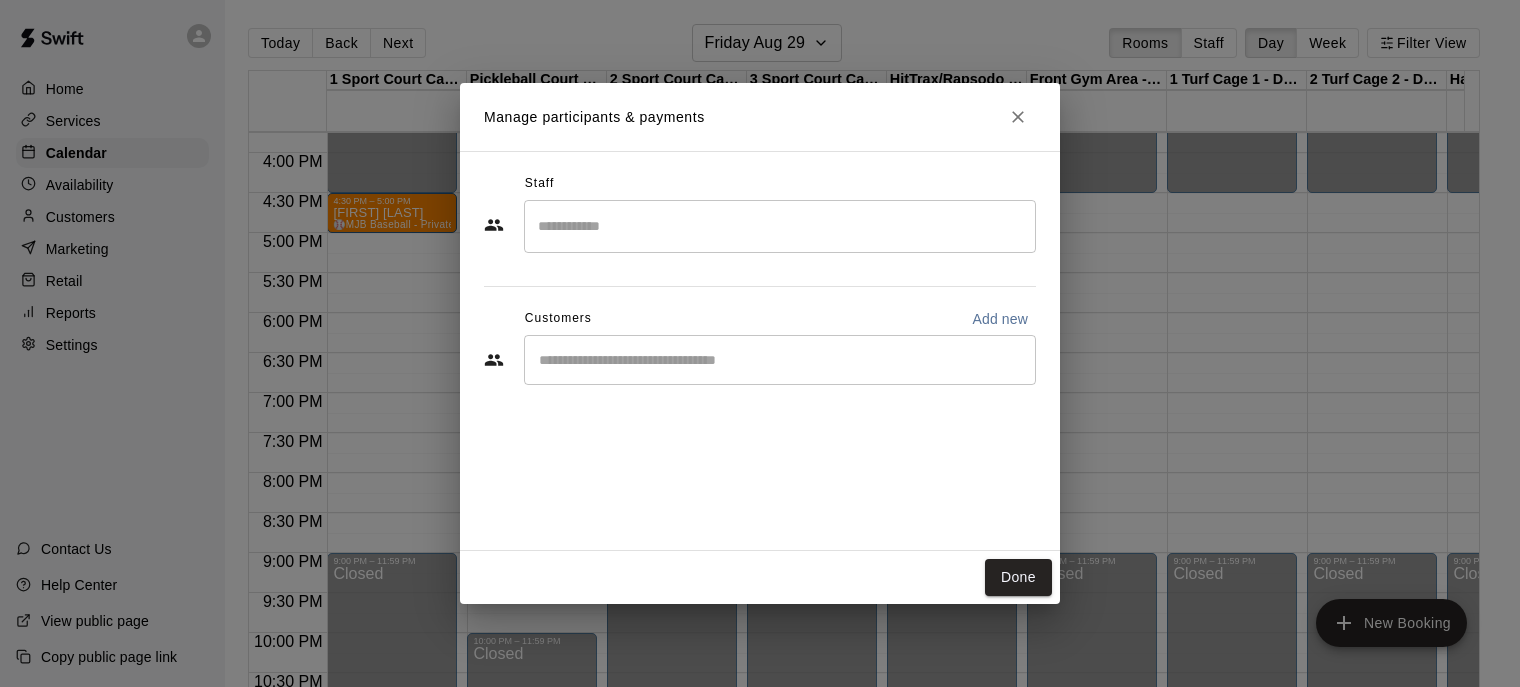 click 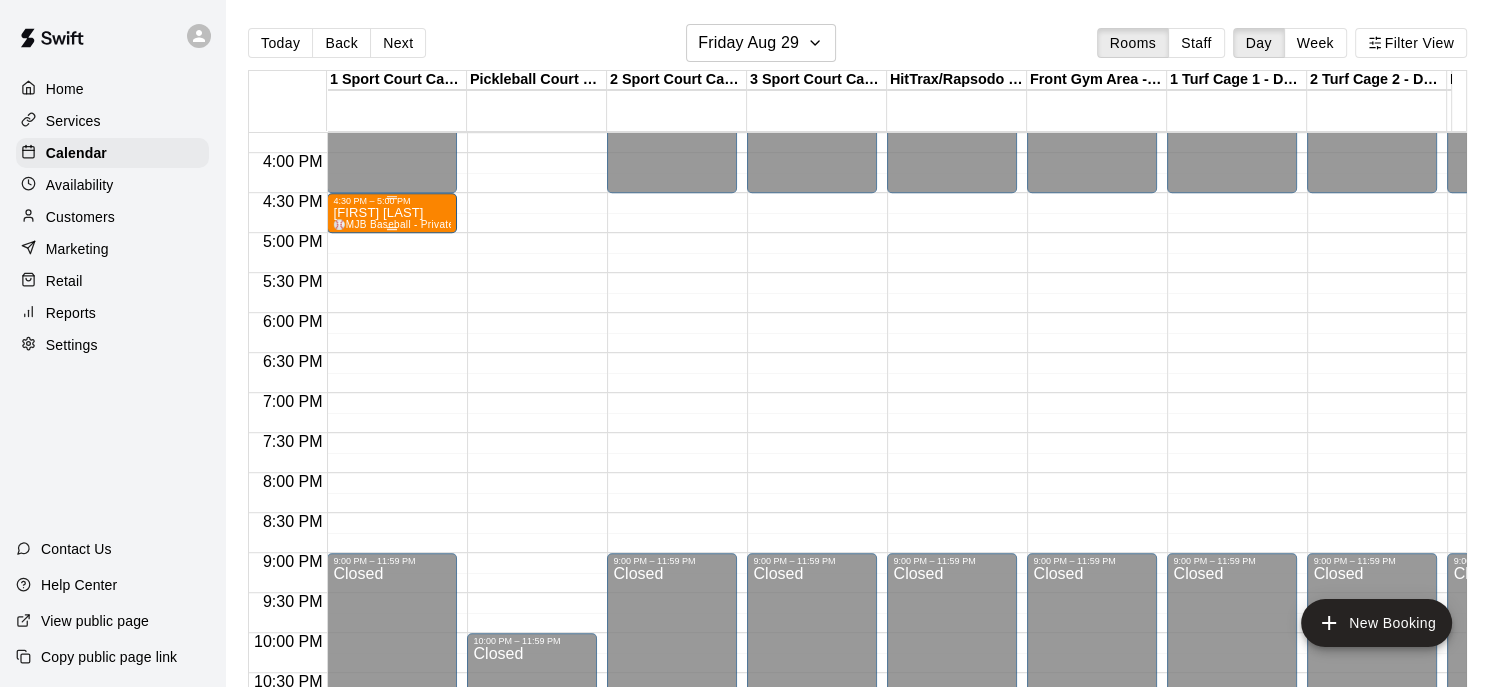 click on "[FIRST] [LAST]" at bounding box center (392, 213) 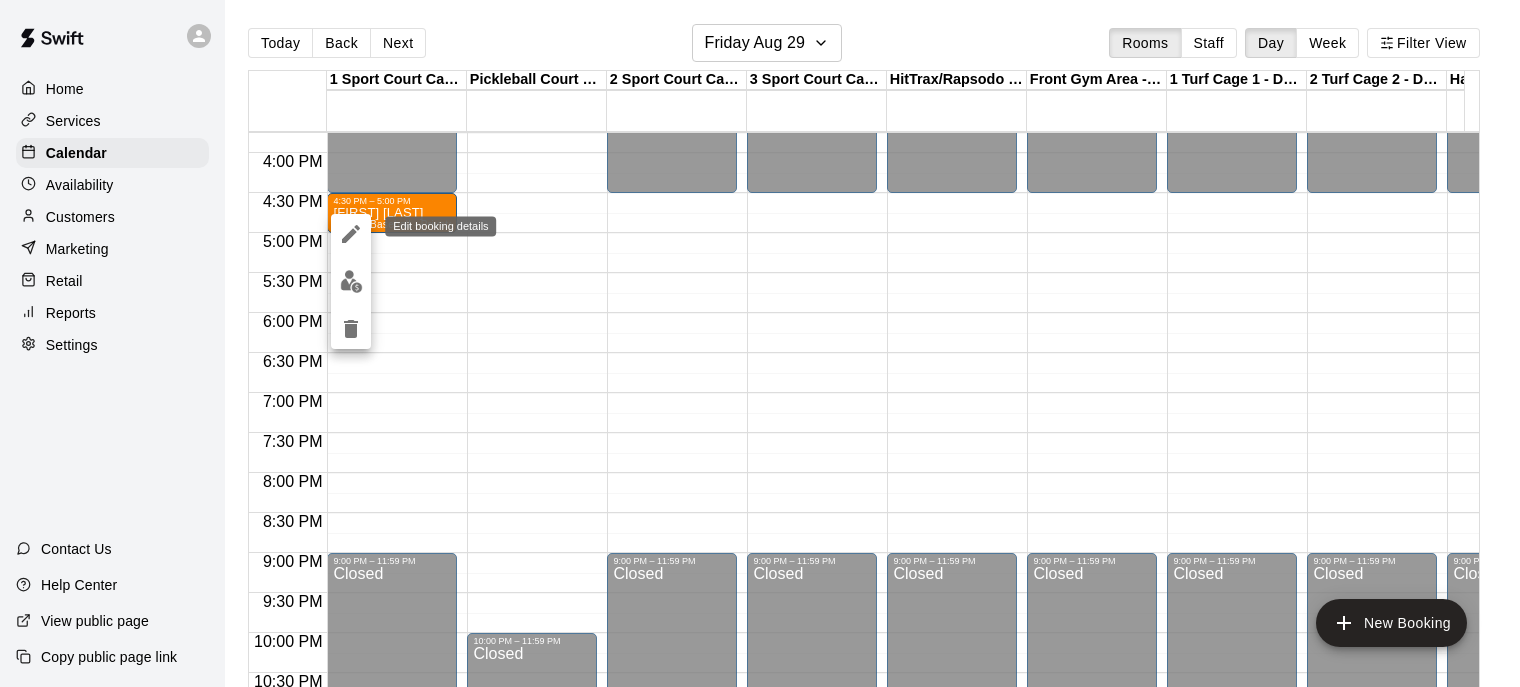 click 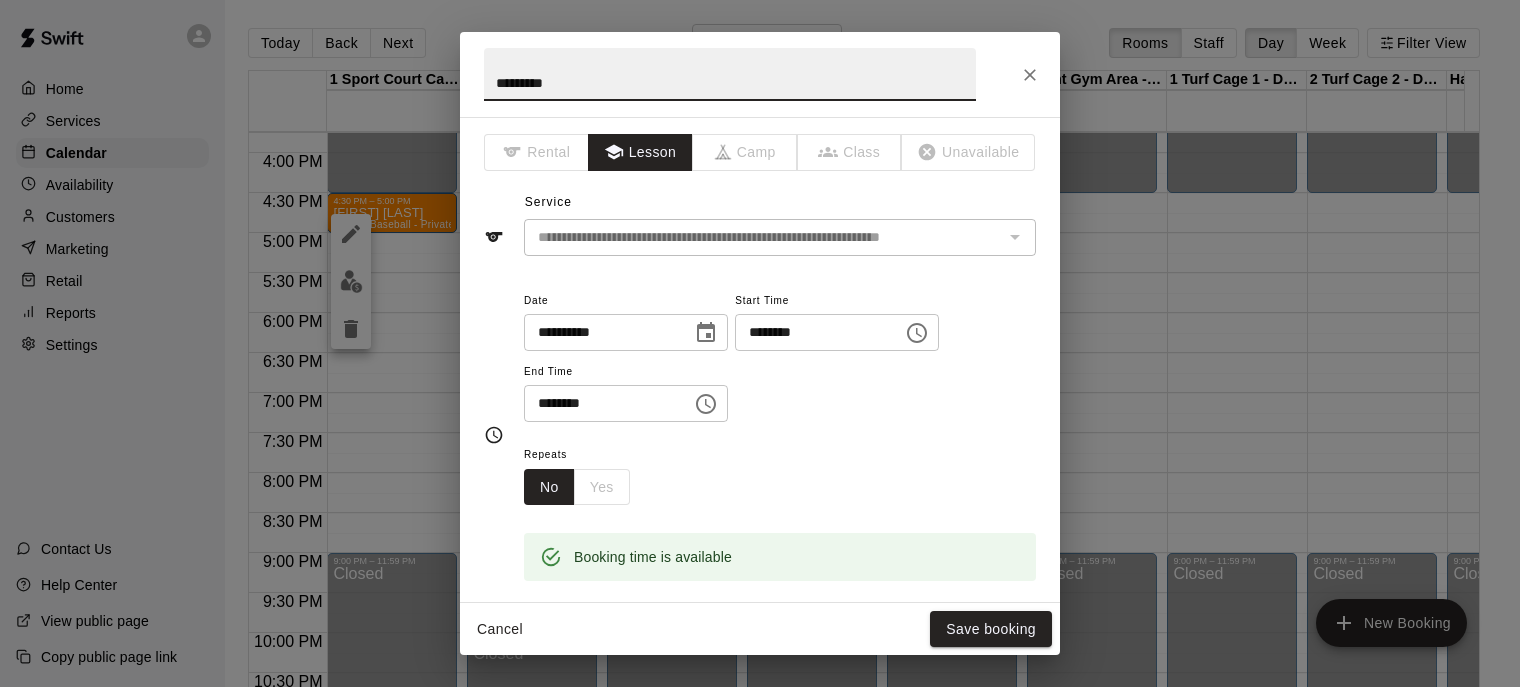 click 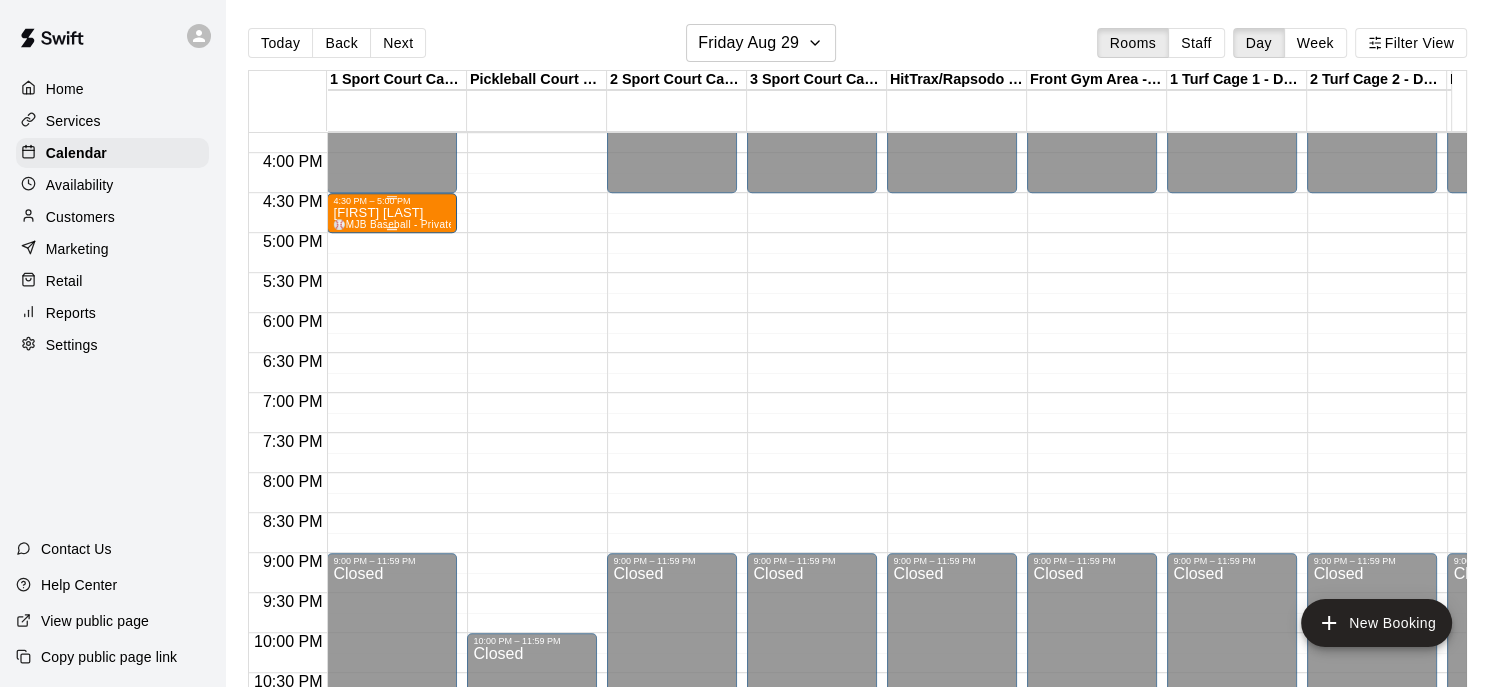 drag, startPoint x: 422, startPoint y: 211, endPoint x: 361, endPoint y: 221, distance: 61.81424 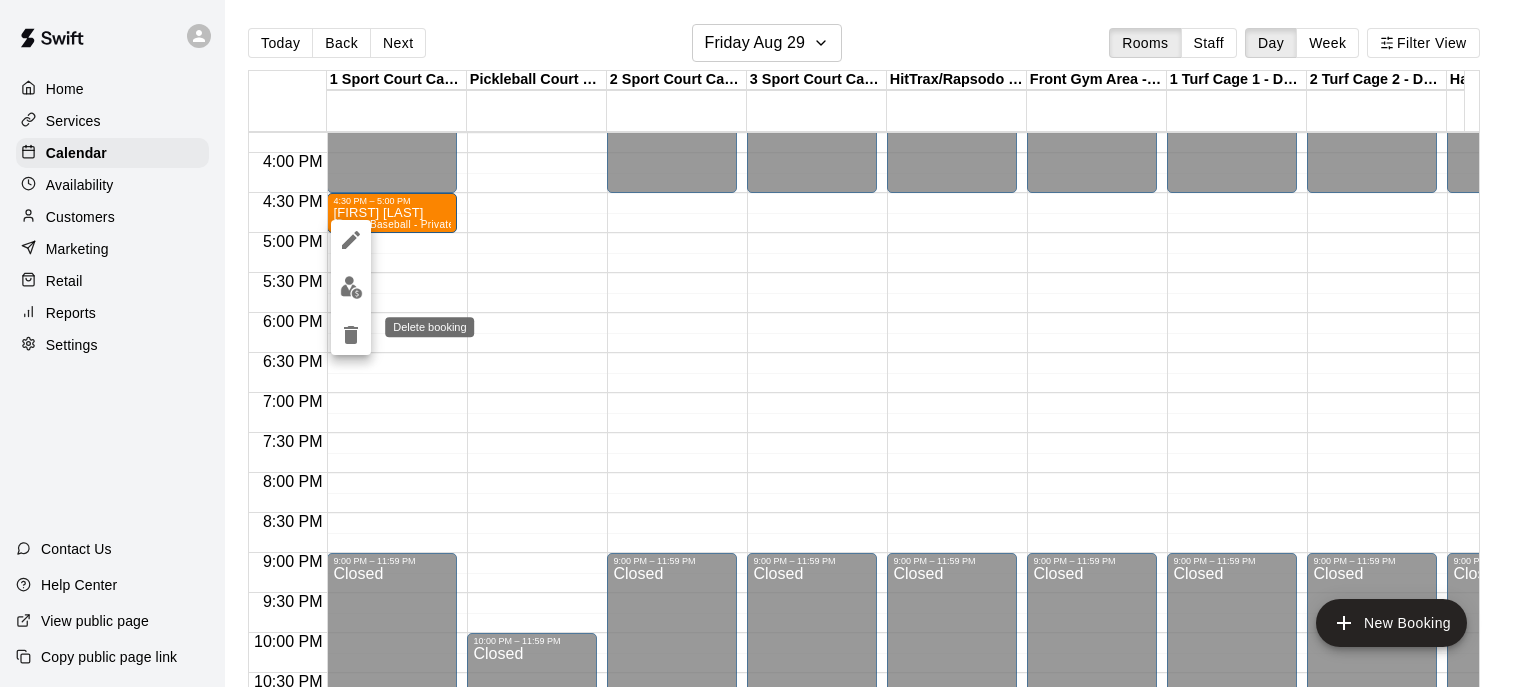 click 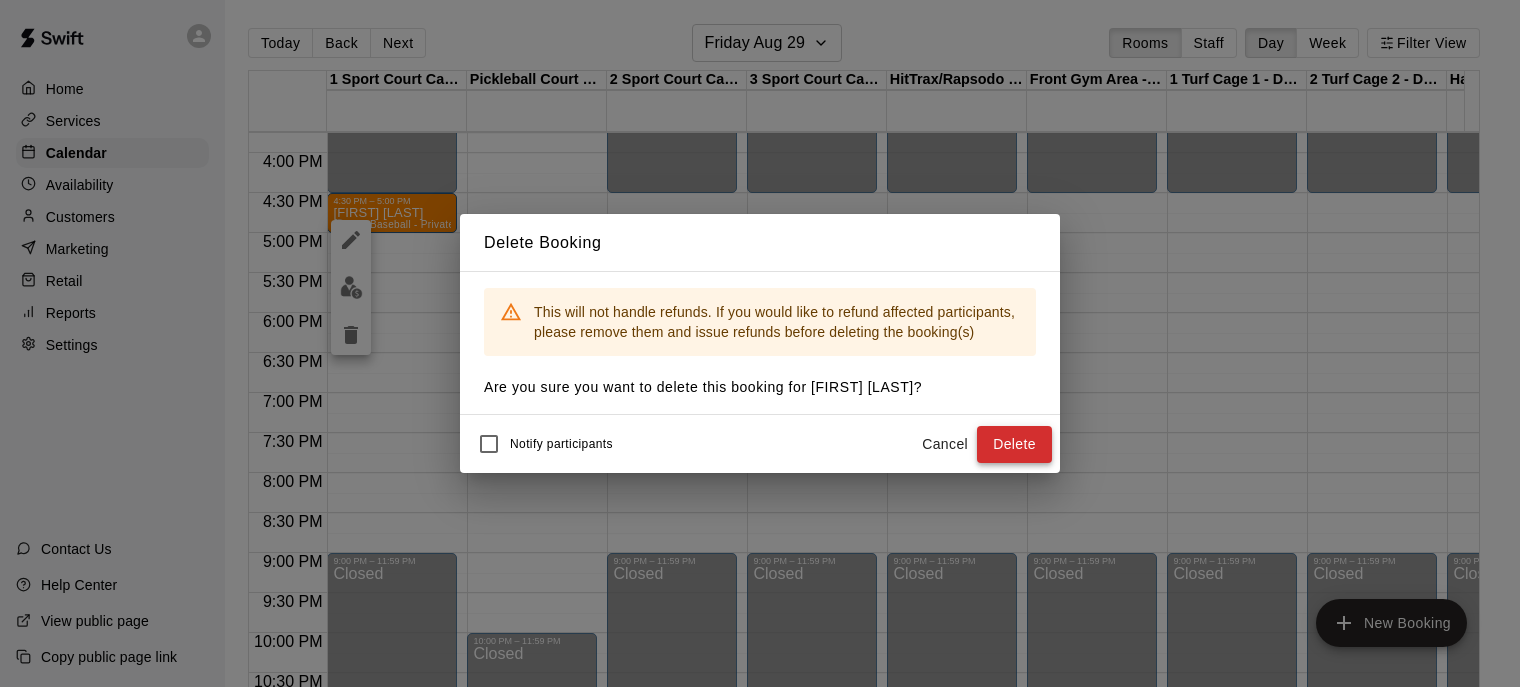 click on "Delete" at bounding box center [1014, 444] 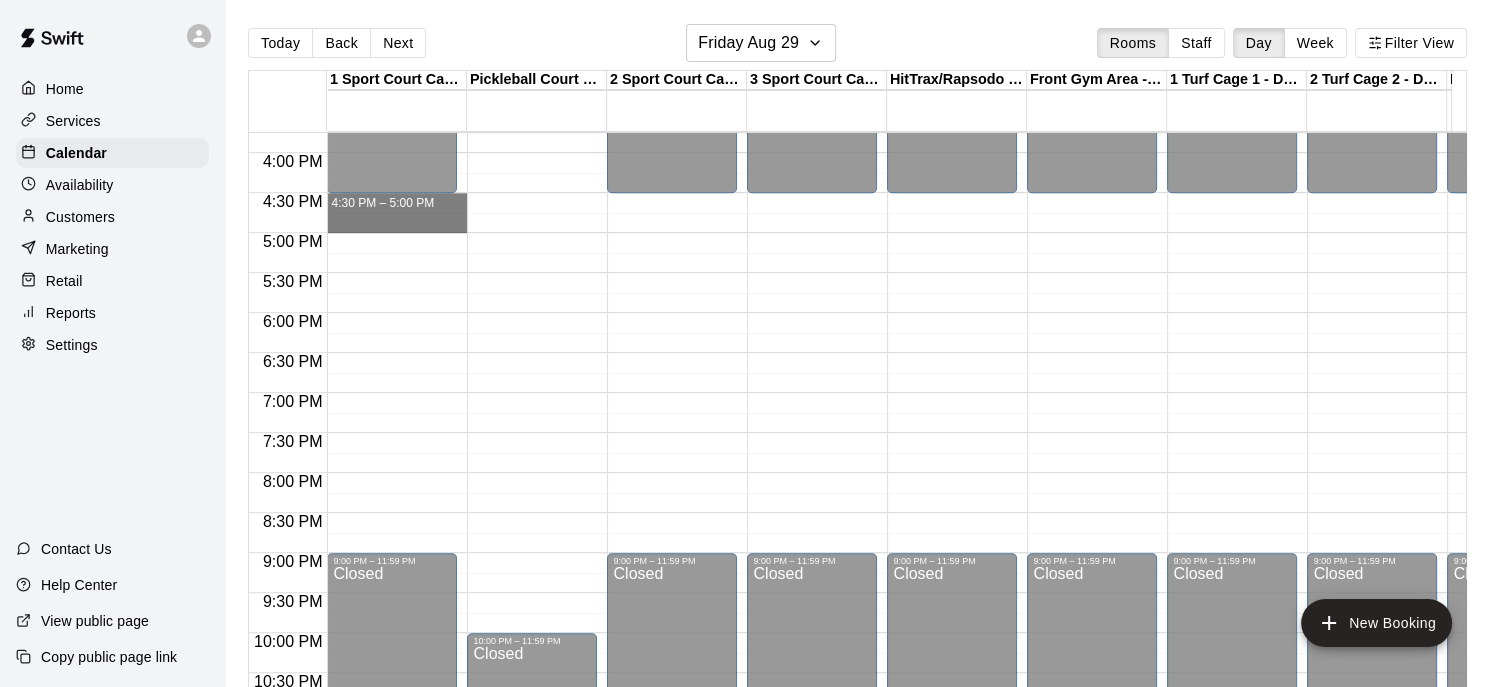 drag, startPoint x: 450, startPoint y: 194, endPoint x: 436, endPoint y: 218, distance: 27.784887 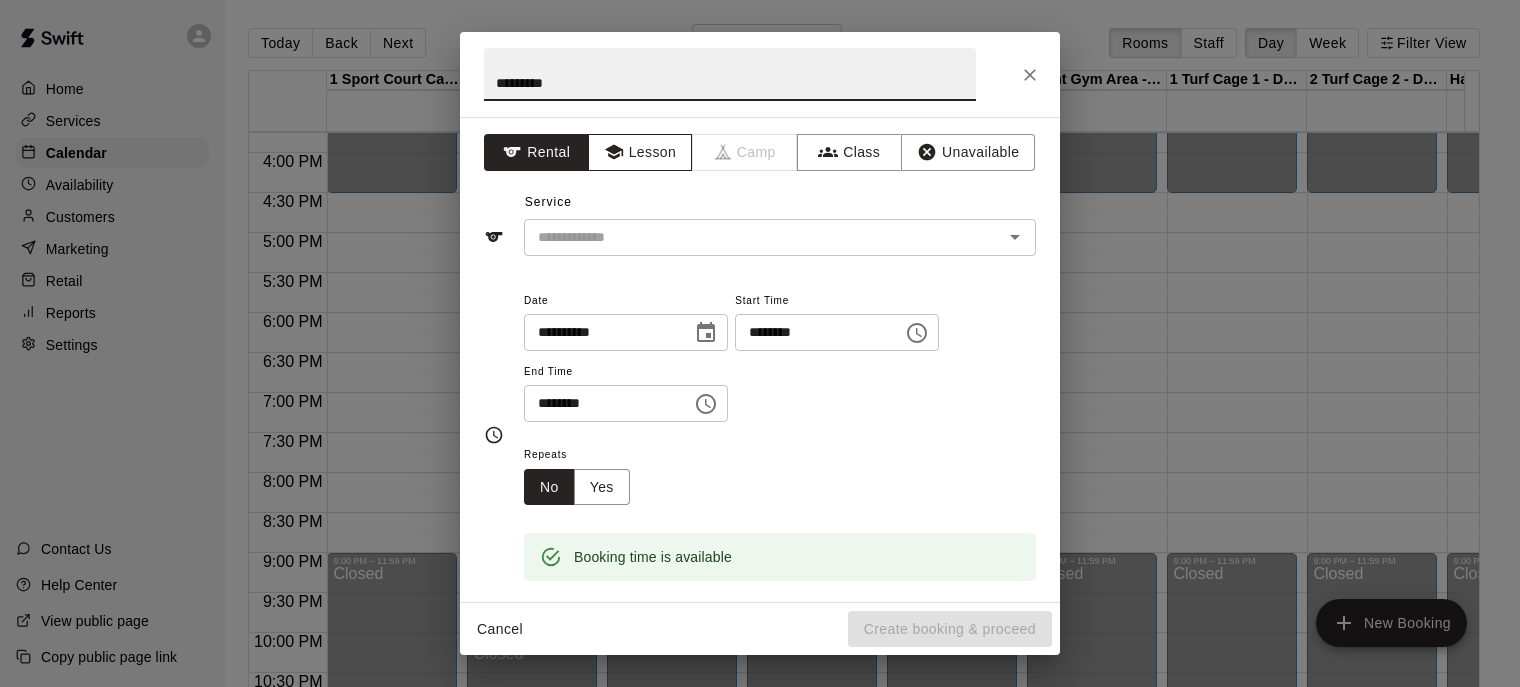 type on "*********" 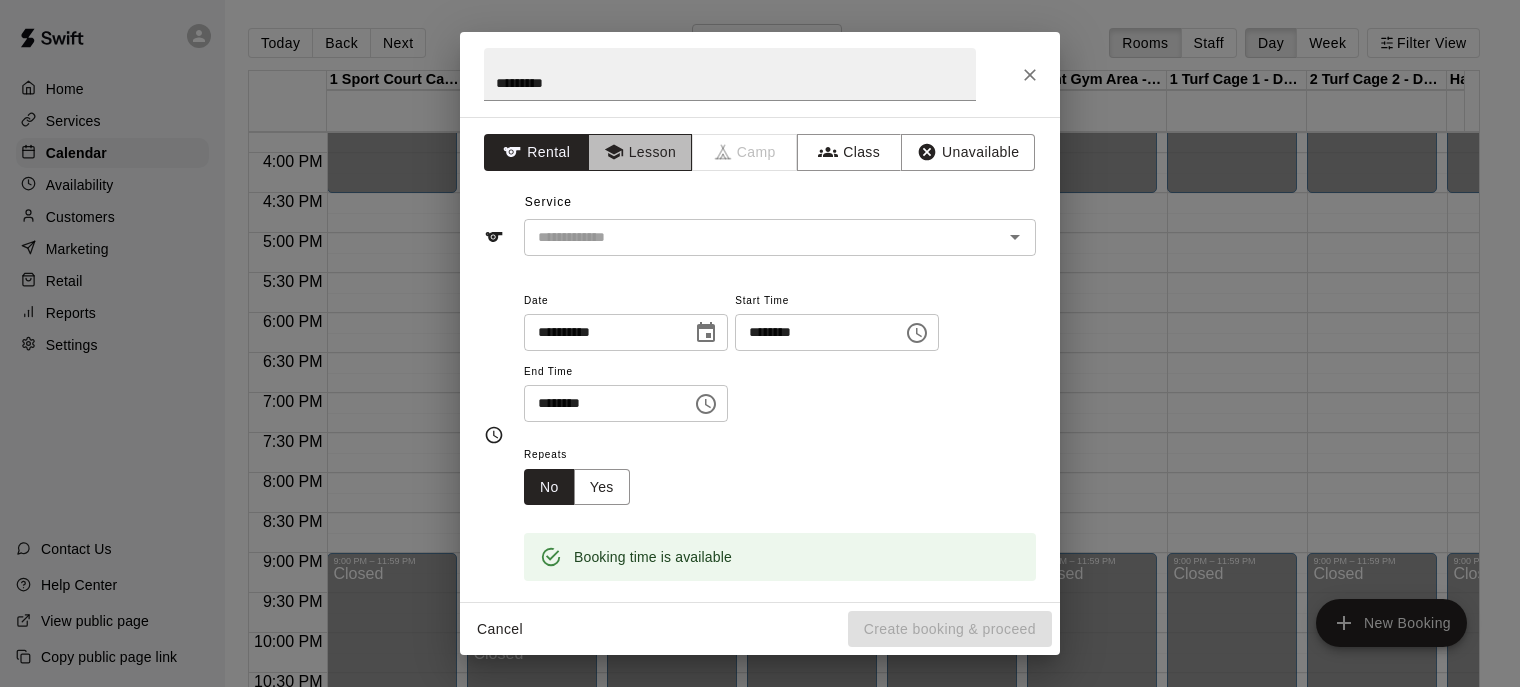 click on "Lesson" at bounding box center [640, 152] 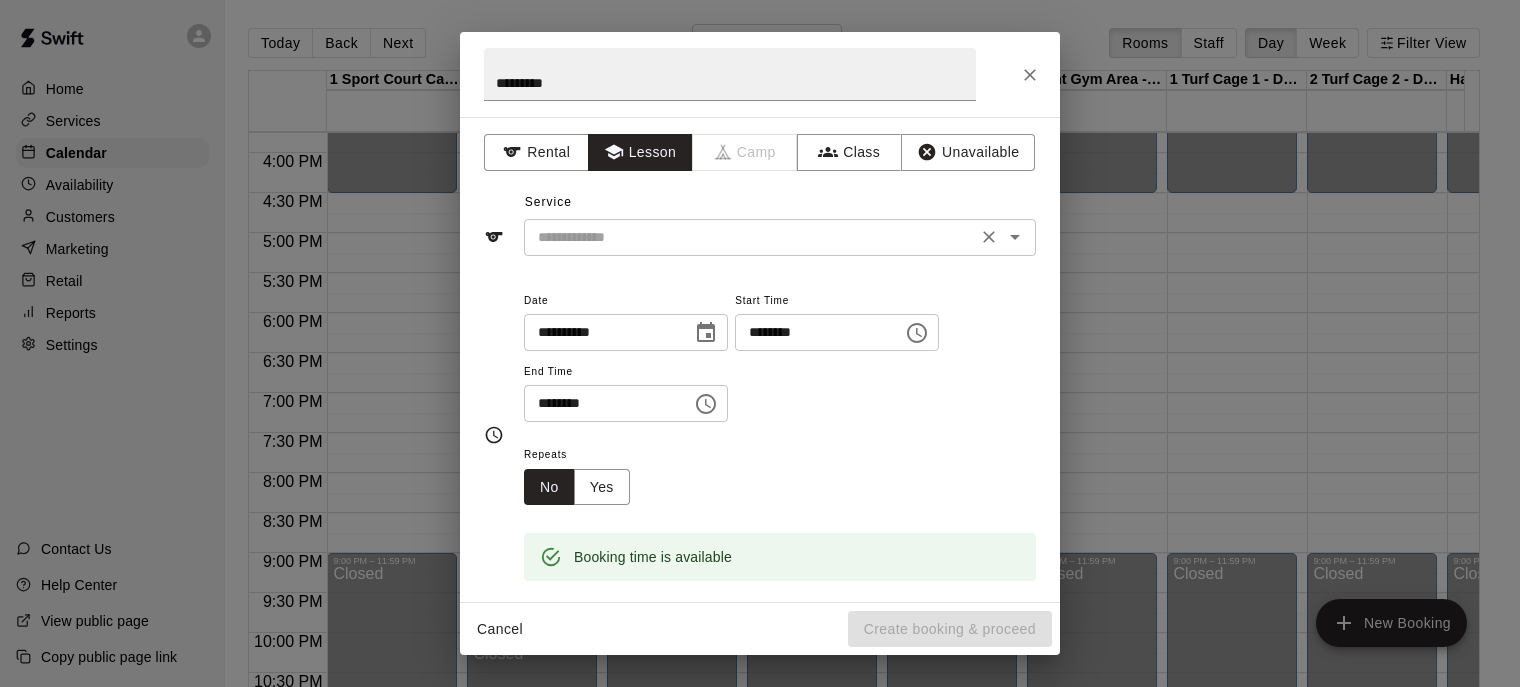 click at bounding box center (750, 237) 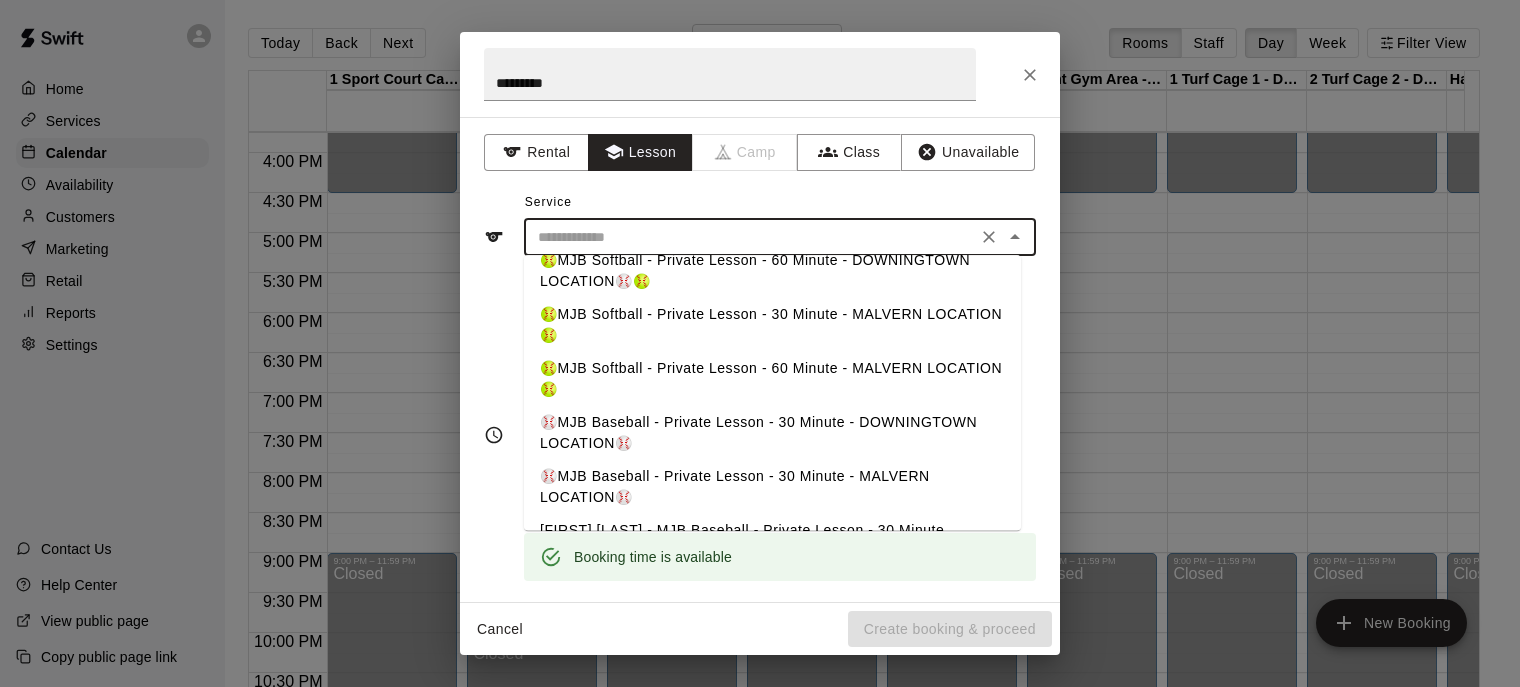 scroll, scrollTop: 200, scrollLeft: 0, axis: vertical 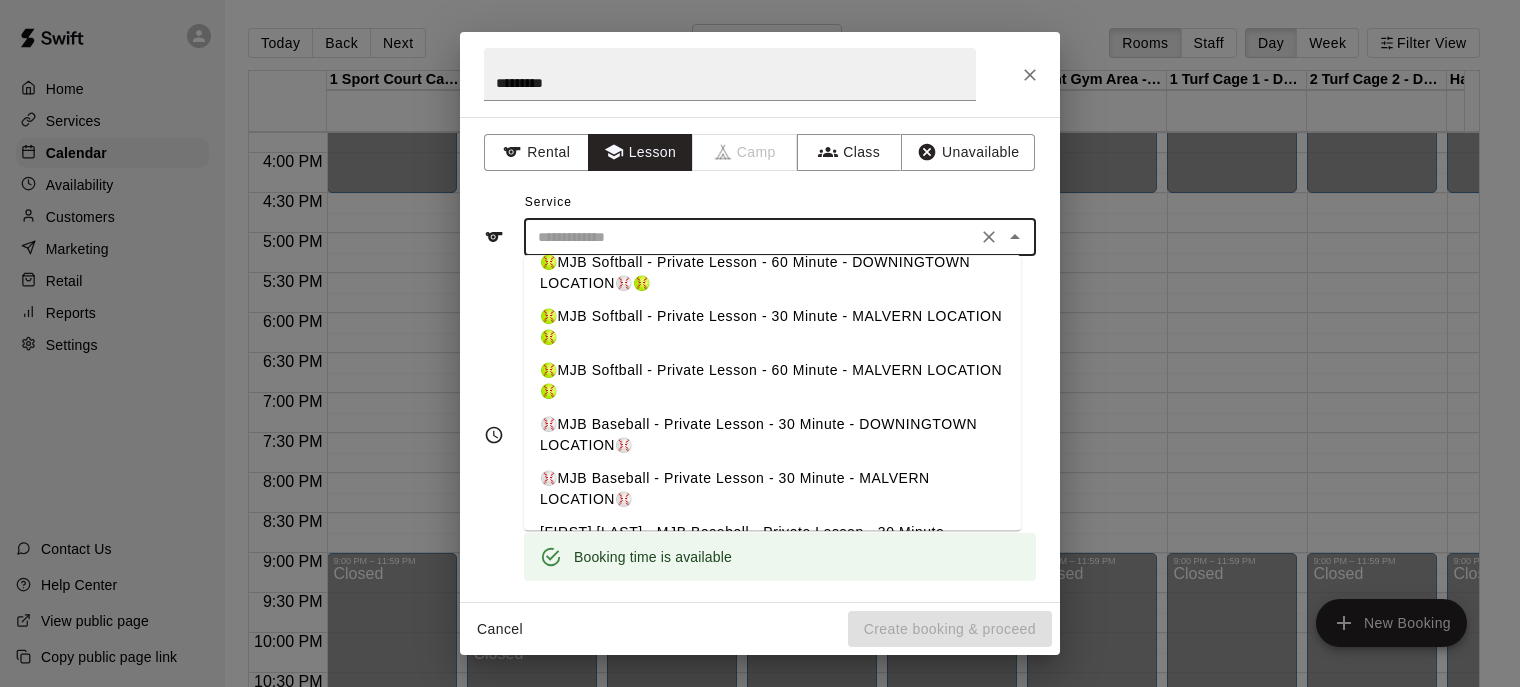 click on "⚾️MJB Baseball - Private Lesson - 30 Minute - DOWNINGTOWN LOCATION⚾️" at bounding box center (772, 435) 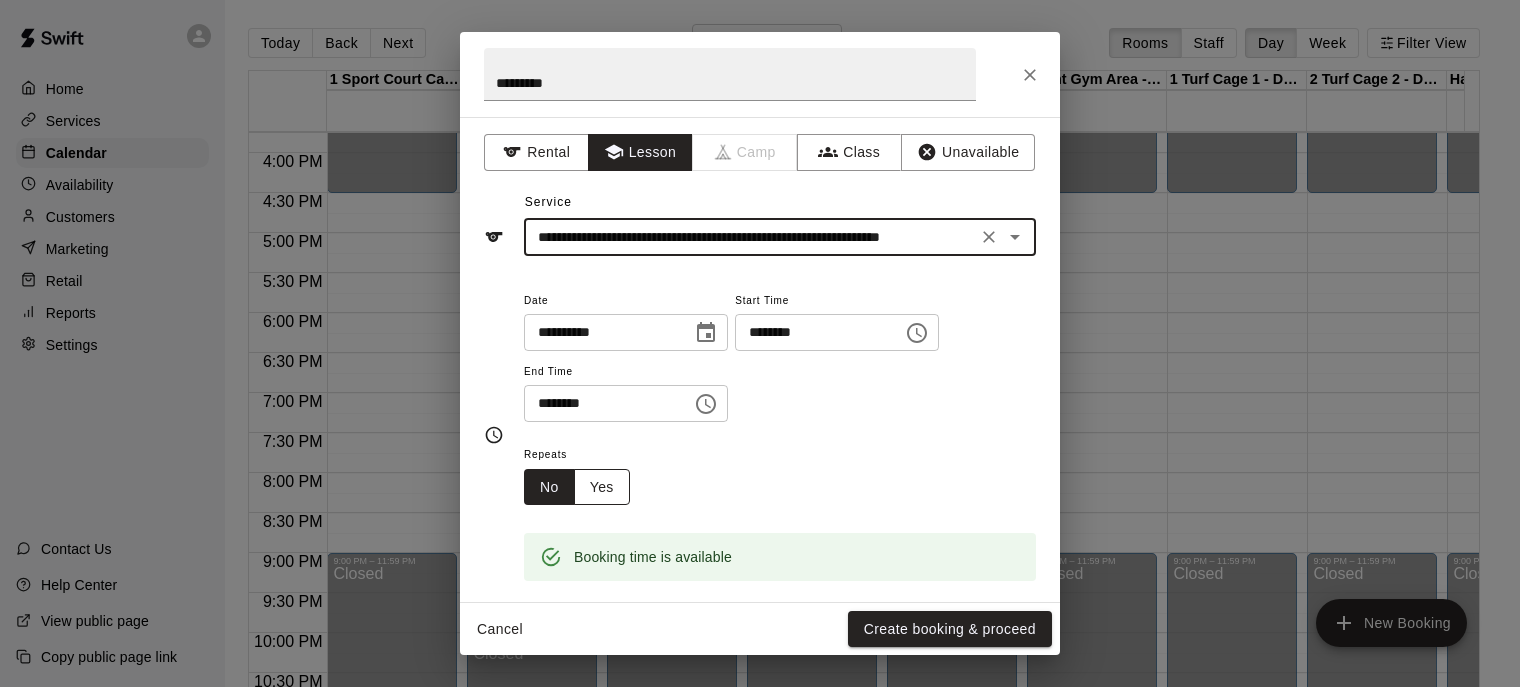 click on "Yes" at bounding box center (602, 487) 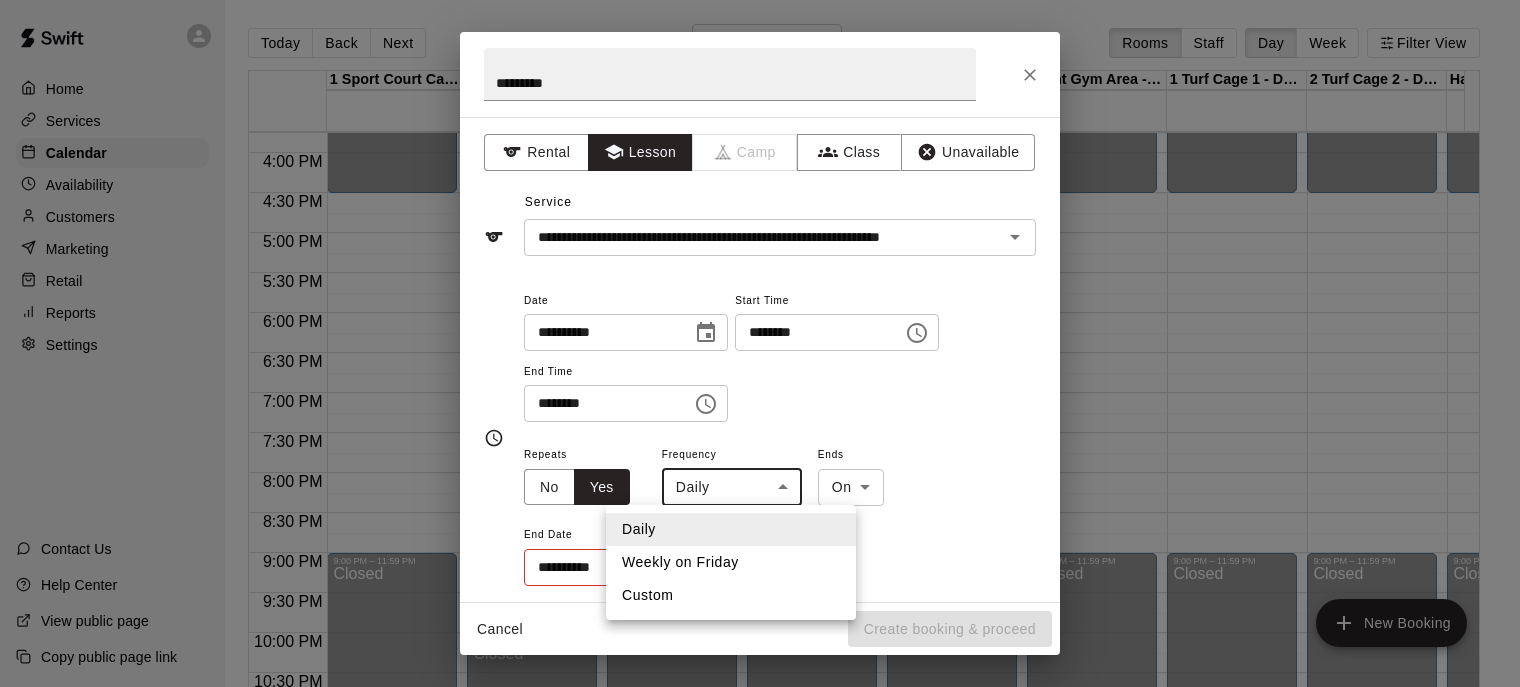 click on "Home Services Calendar Availability Customers Marketing Retail Reports Settings Contact Us Help Center View public page Copy public page link Today Back Next Friday Aug 29 Rooms Staff Day Week Filter View 1 Sport Court Cage 1 - DOWNINGTOWN 29 Fri Pickleball Court Rental 29 Fri 2 Sport Court Cage 2 - DOWNINGTOWN 29 Fri 3 Sport Court Cage 3 - DOWNINGTOWN 29 Fri HitTrax/Rapsodo Virtual Reality Rental Cage - 16'x35' 29 Fri Front Gym Area - DOWNINGTOWN 29 Fri 1 Turf Cage 1 - DOWNINGTOWN 29 Fri 2 Turf Cage 2 - DOWNINGTOWN 29 Fri Half Turf Area - DOWNINGTOWN 29 Fri 3 Turf Cage 3 - DOWNINGTOWN 29 Fri Downingtown Location - OUTDOOR Turf Area 29 Fri Cage 1 - MALVERN 29 Fri Cage 2 - MALVERN 29 Fri 12:00 AM 12:30 AM 1:00 AM 1:30 AM 2:00 AM 2:30 AM 3:00 AM 3:30 AM 4:00 AM 4:30 AM 5:00 AM 5:30 AM 6:00 AM 6:30 AM 7:00 AM 7:30 AM 8:00 AM 8:30 AM 9:00 AM 9:30 AM 10:00 AM 10:30 AM 11:00 AM 11:30 AM 12:00 PM 12:30 PM 1:00 PM 1:30 PM 2:00 PM 2:30 PM 3:00 PM 3:30 PM 4:00 PM 4:30 PM 5:00 PM 5:30 PM 6:00 PM 6:30 PM 7:00 PM 7:30 PM" at bounding box center (760, 359) 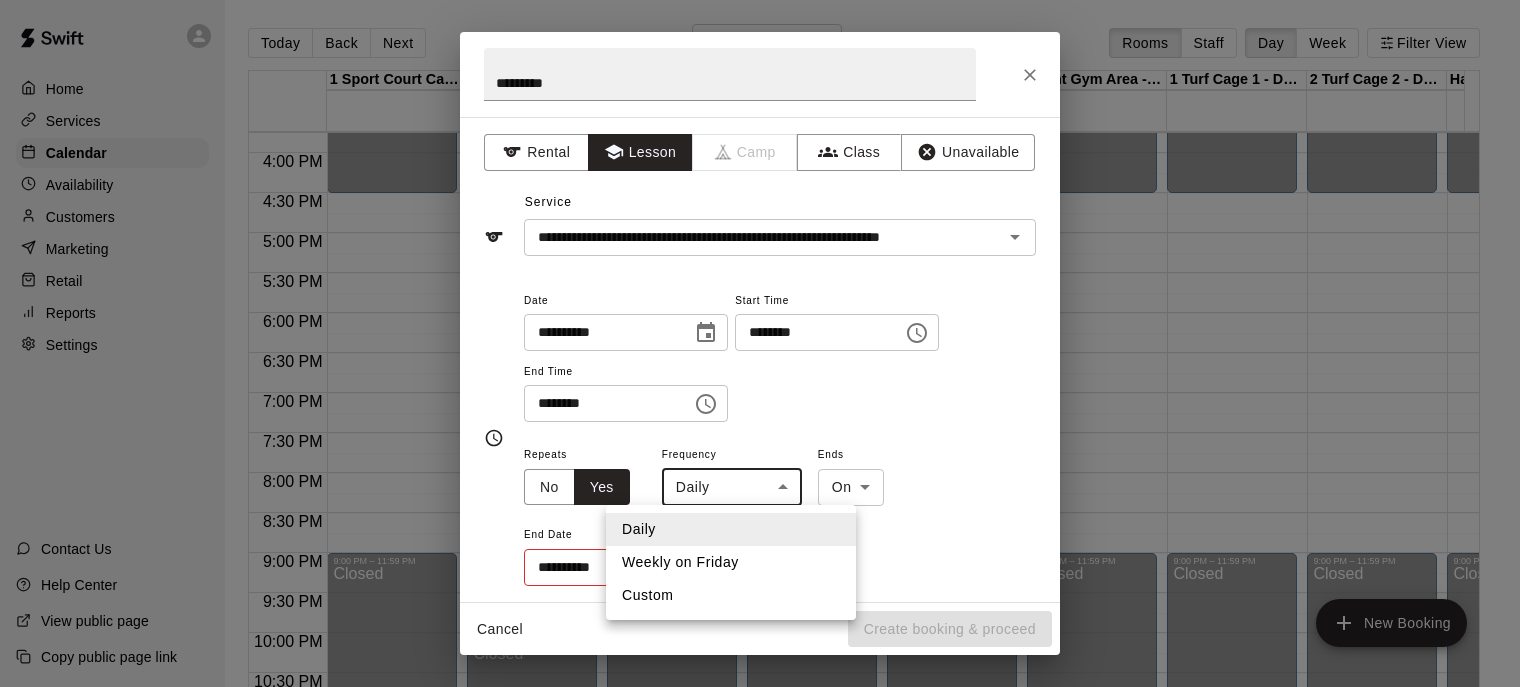 click on "Weekly on Friday" at bounding box center [731, 562] 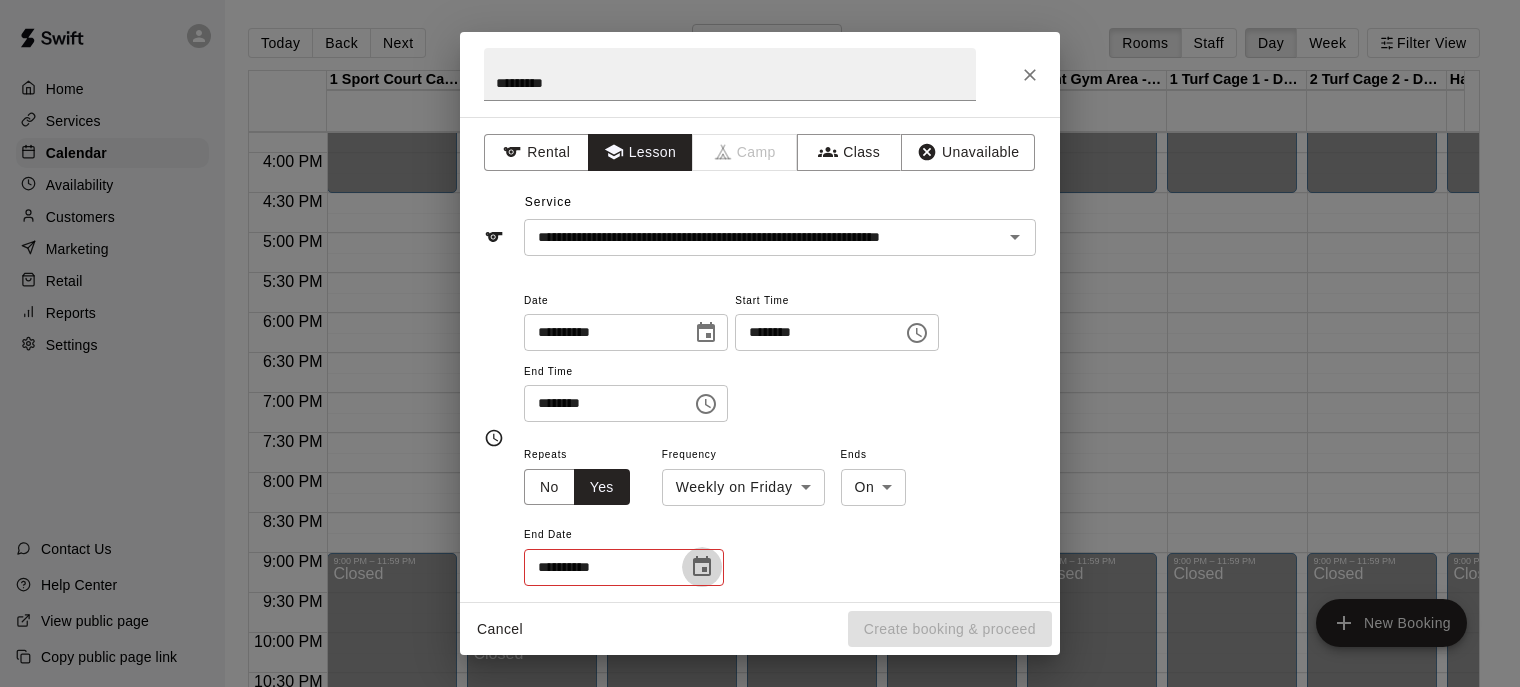 click 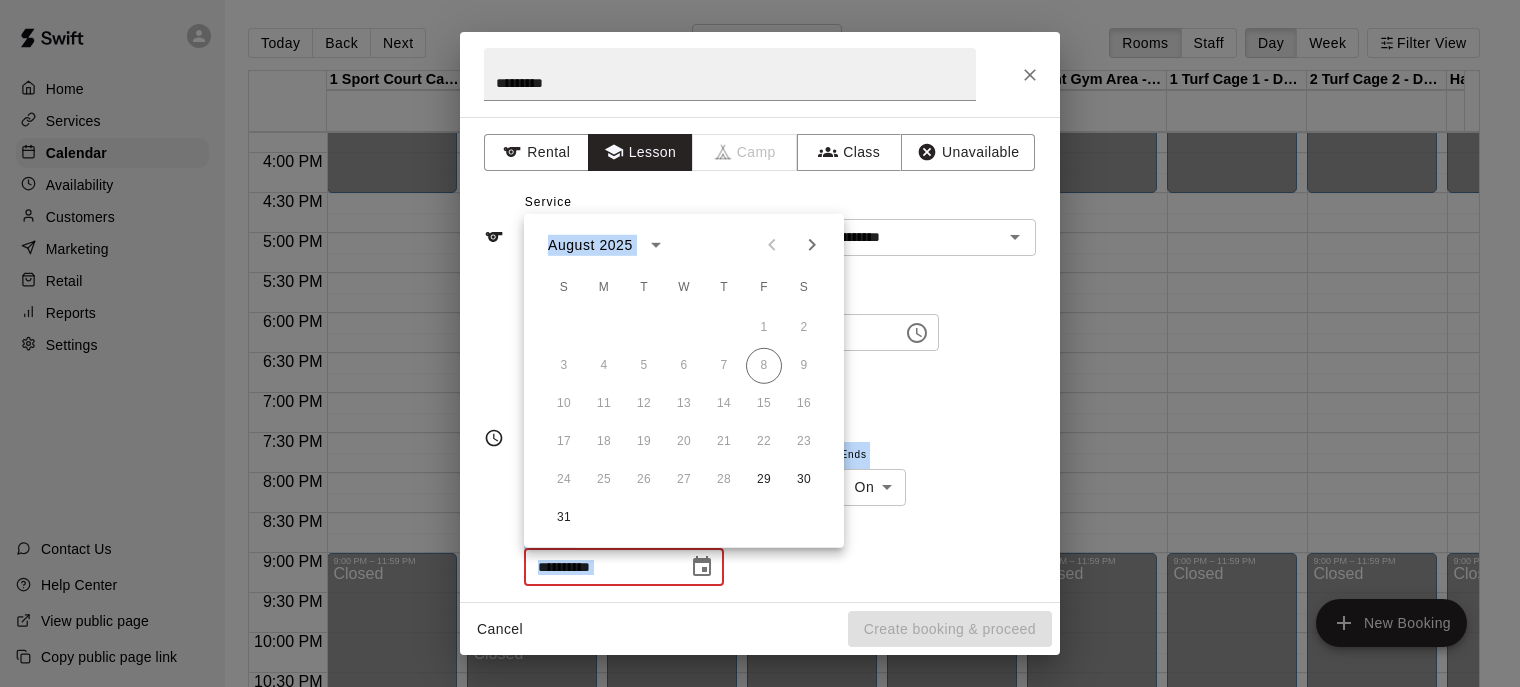 drag, startPoint x: 851, startPoint y: 302, endPoint x: 816, endPoint y: 246, distance: 66.037865 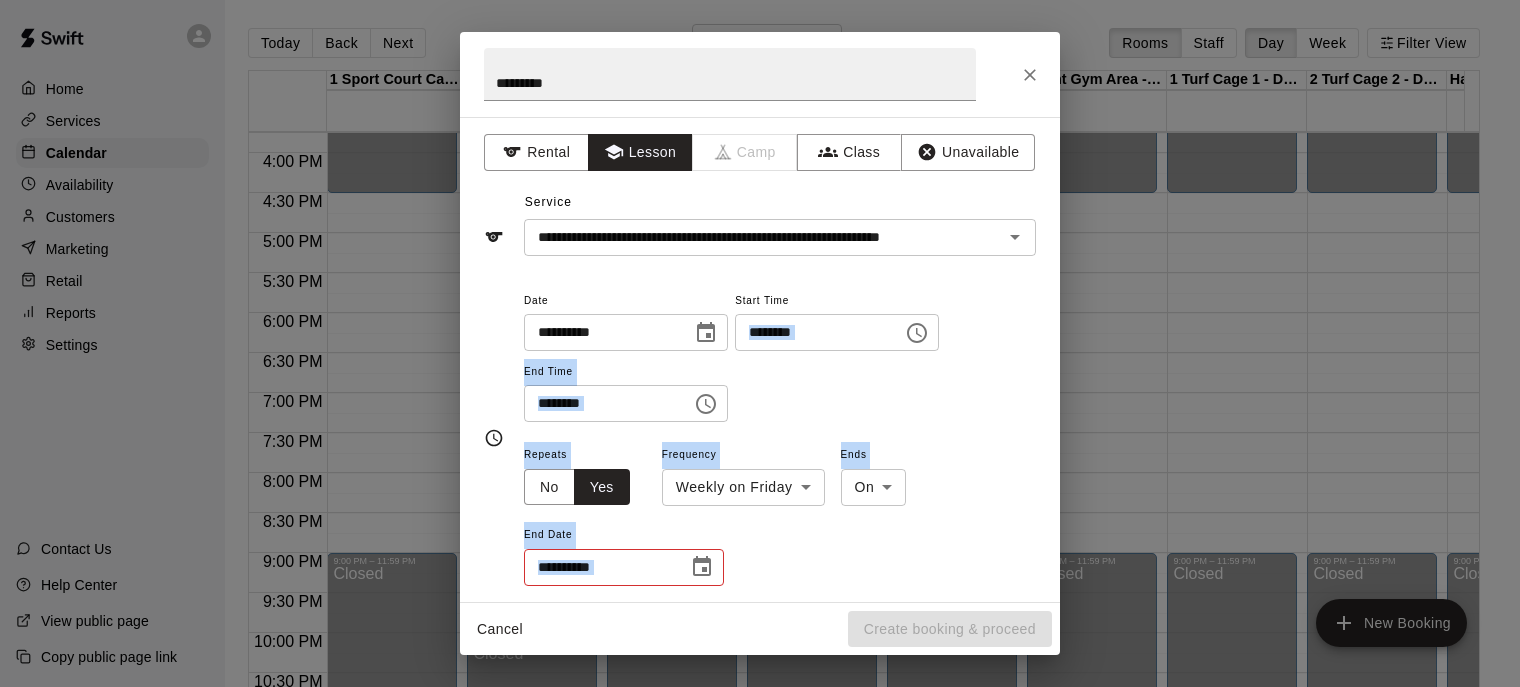 click 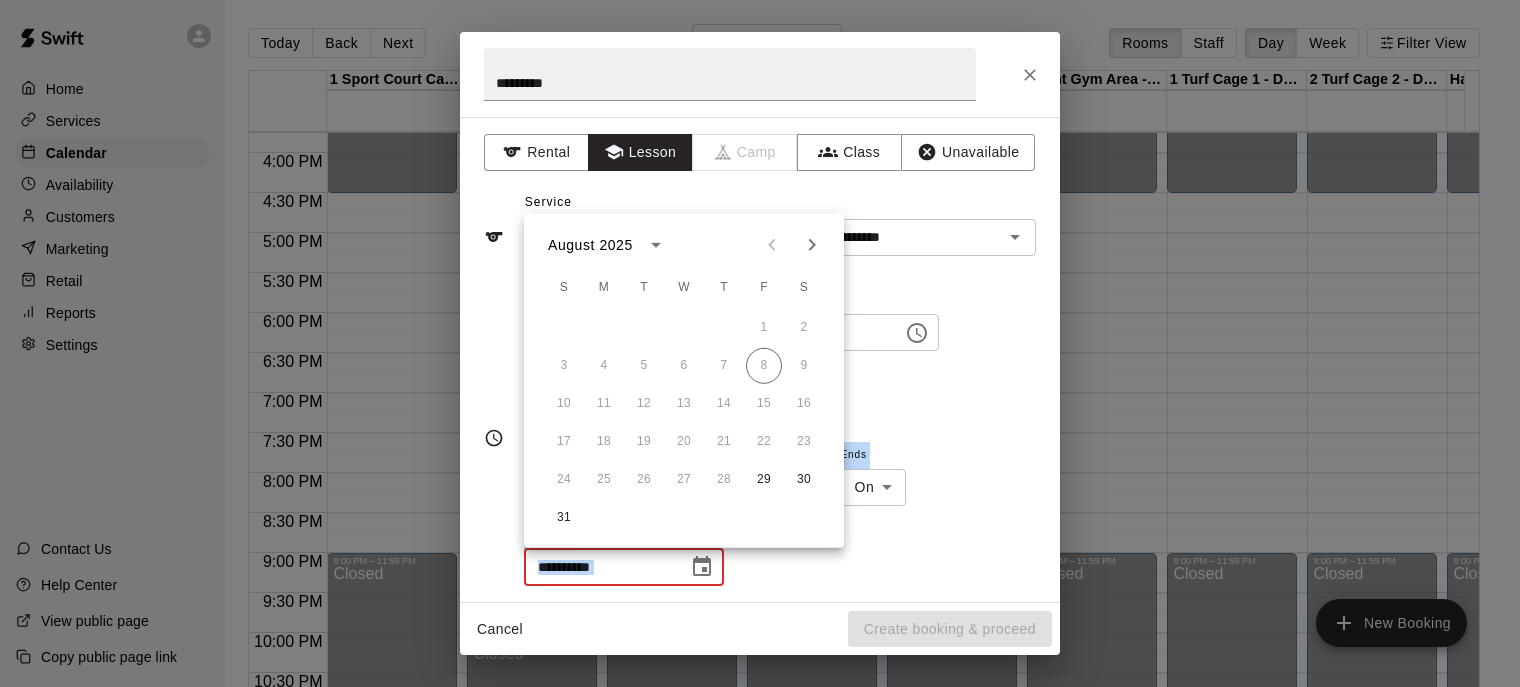 click at bounding box center [812, 245] 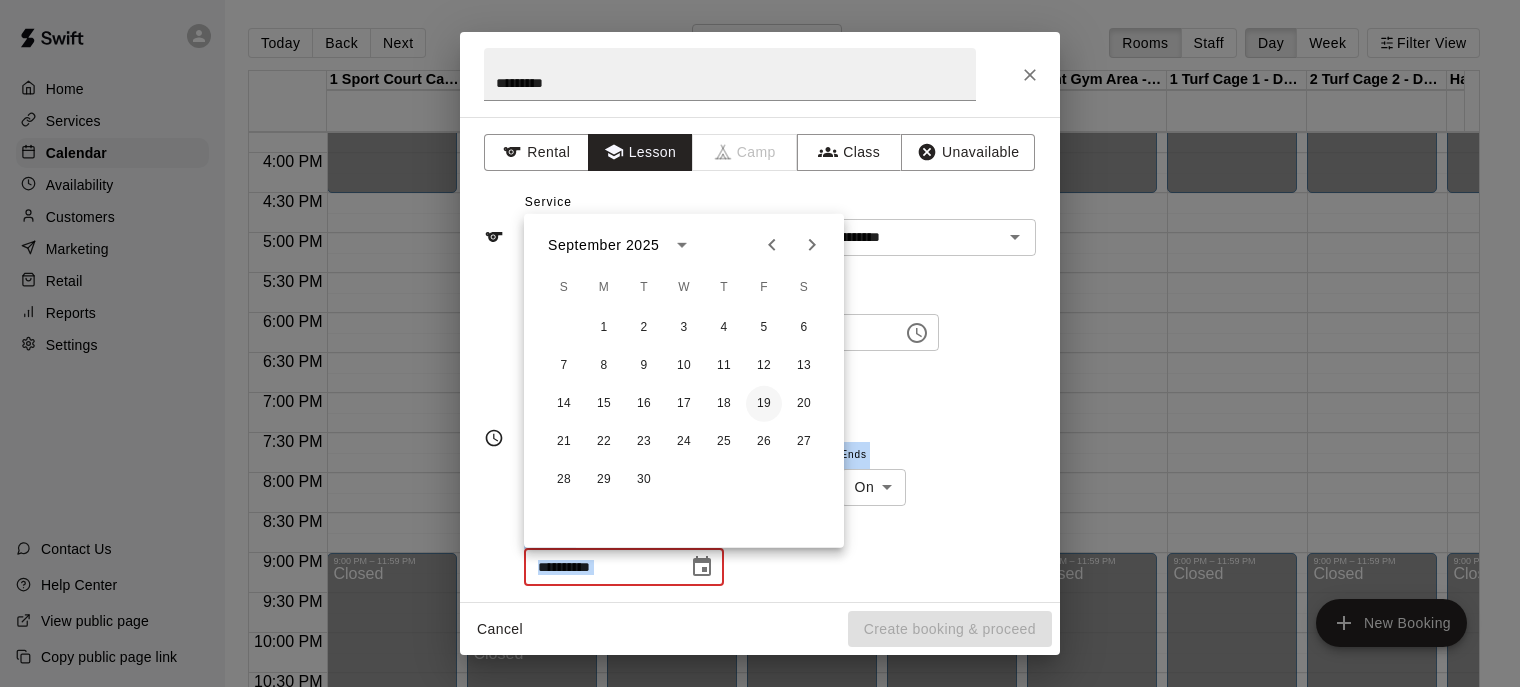 click on "19" at bounding box center (764, 404) 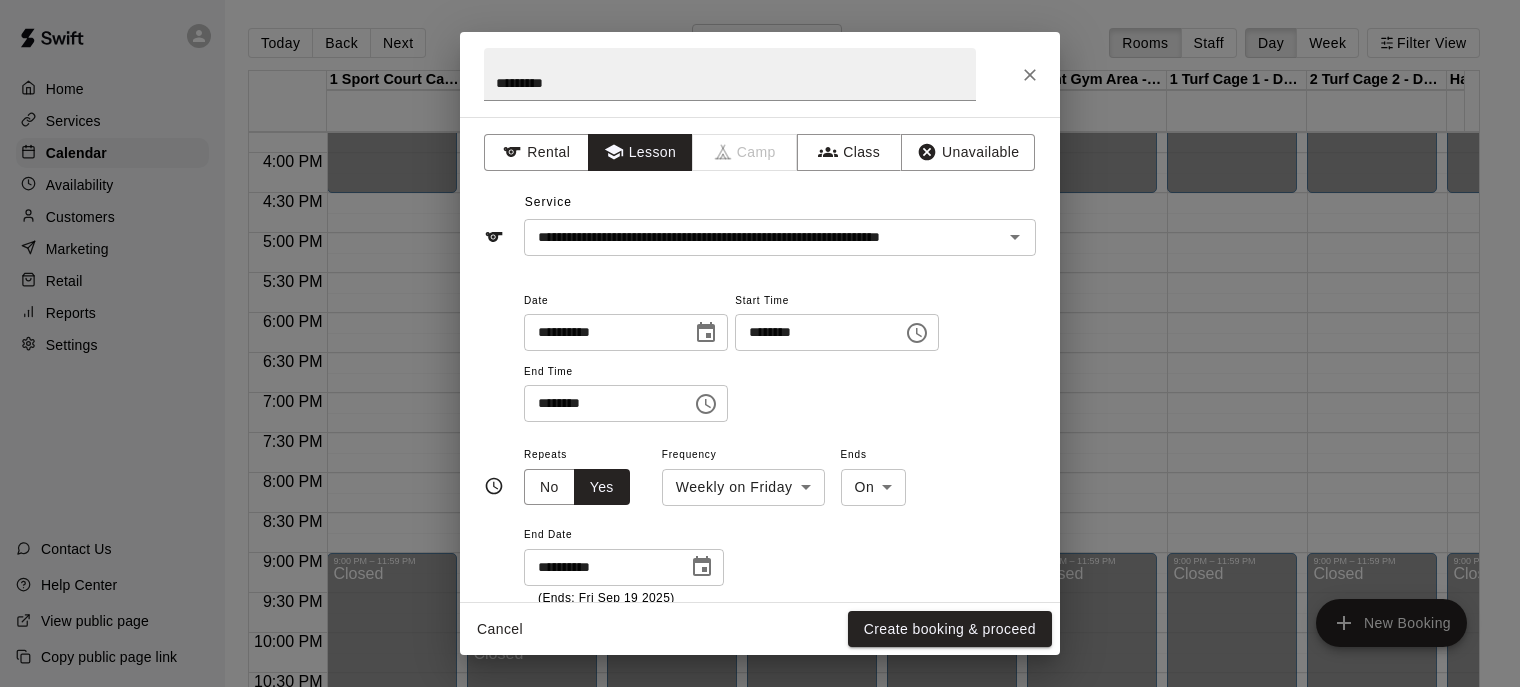 click on "**********" at bounding box center [780, 525] 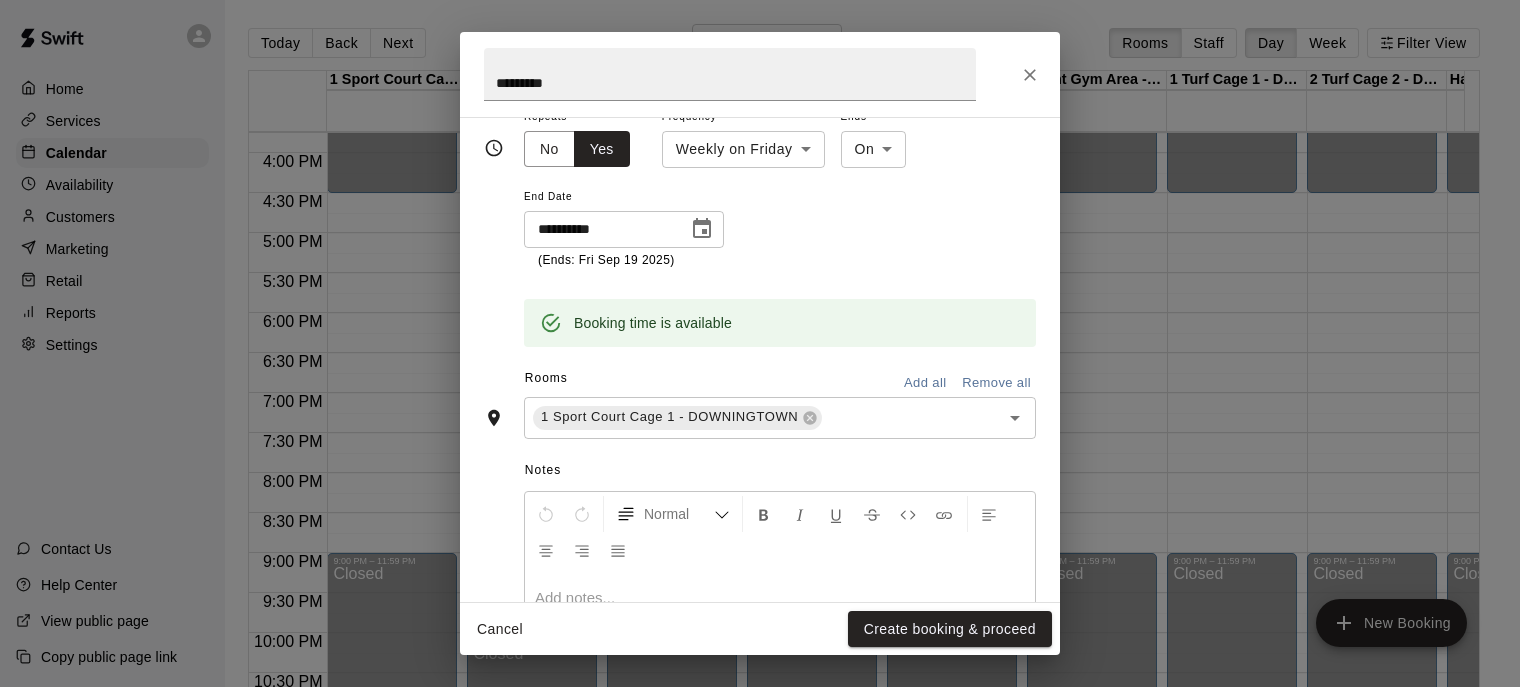 scroll, scrollTop: 348, scrollLeft: 0, axis: vertical 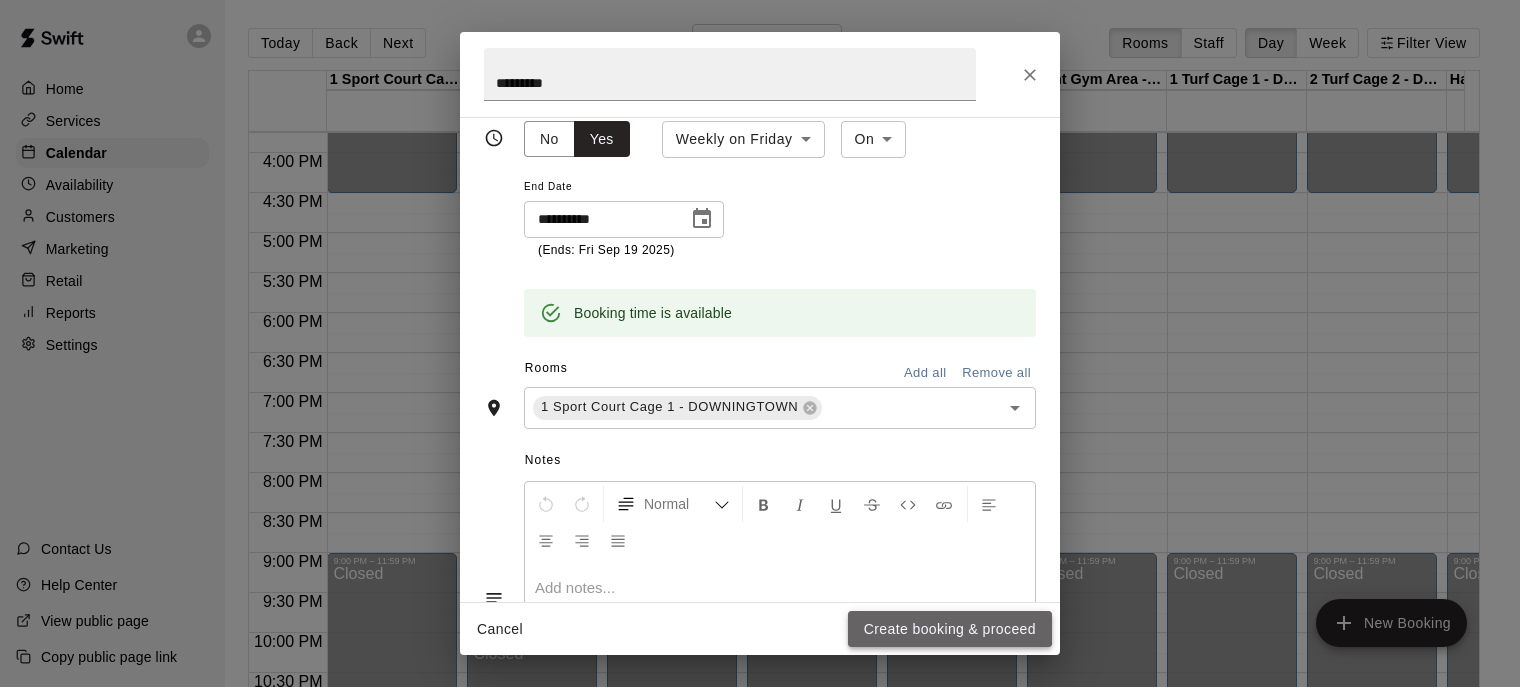 click on "Create booking & proceed" at bounding box center [950, 629] 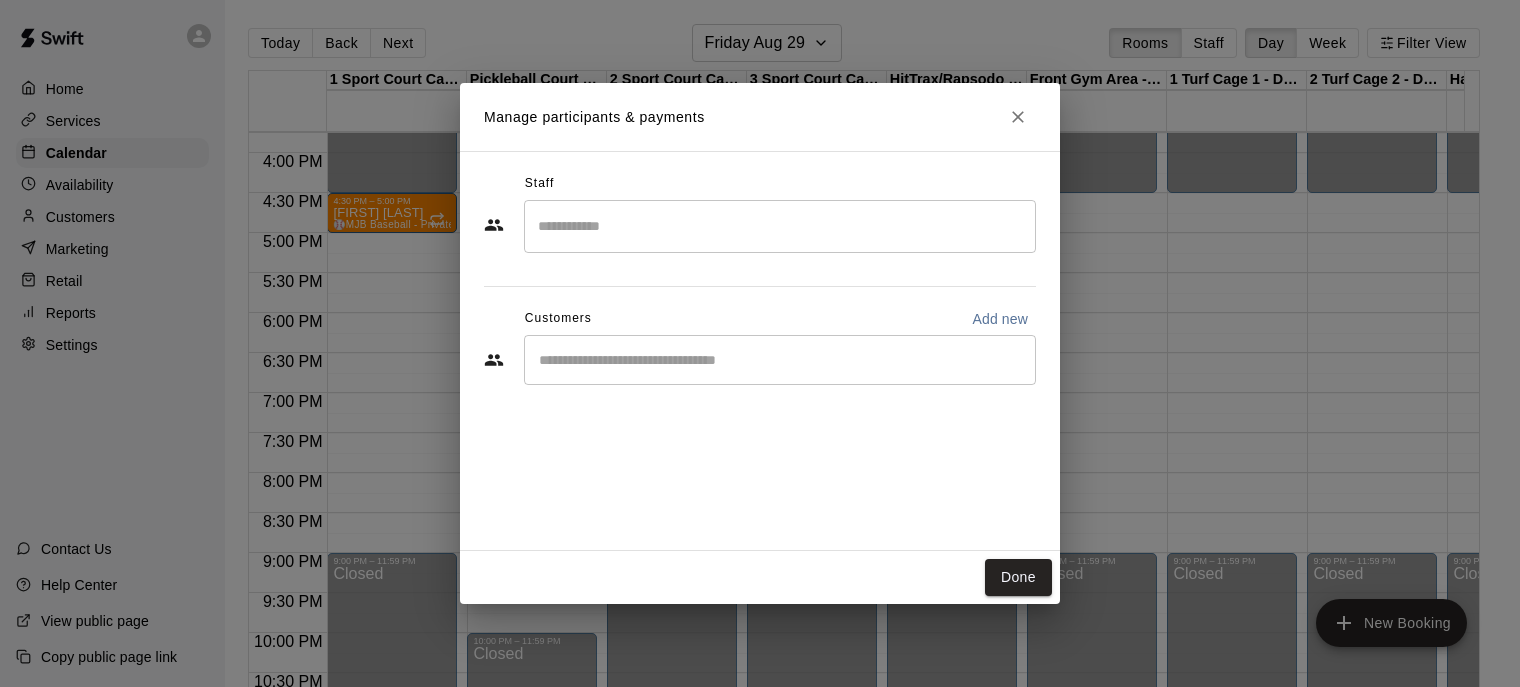 click at bounding box center (780, 226) 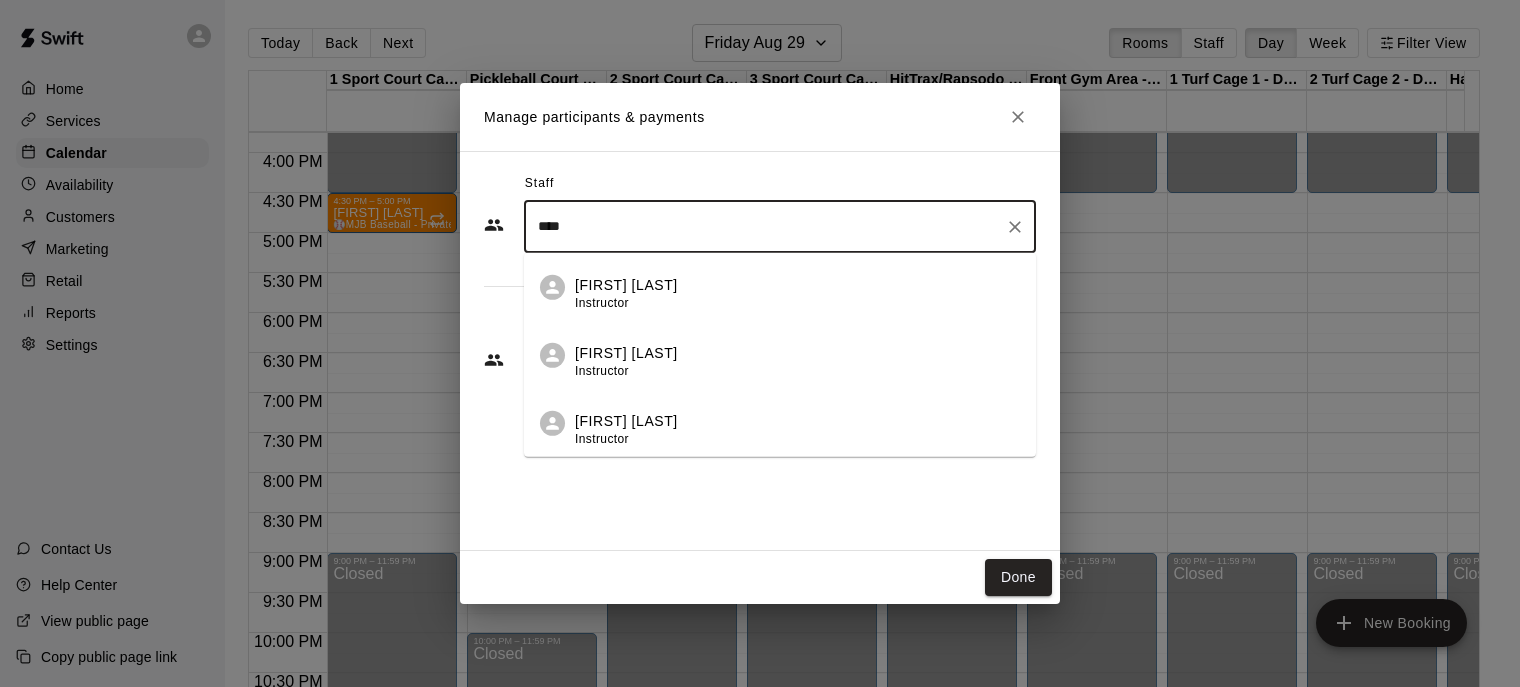 click on "[FIRST] [LAST] Instructor" at bounding box center (780, 287) 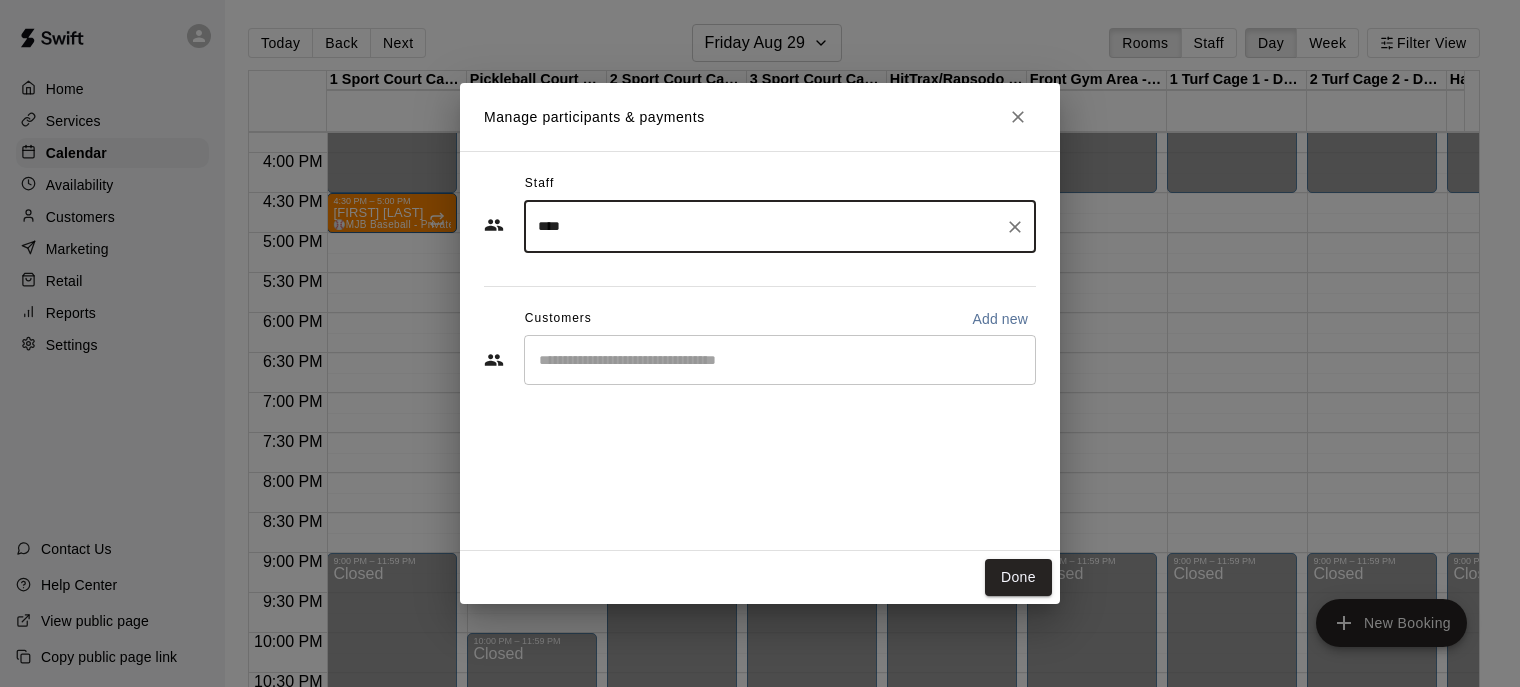 type on "****" 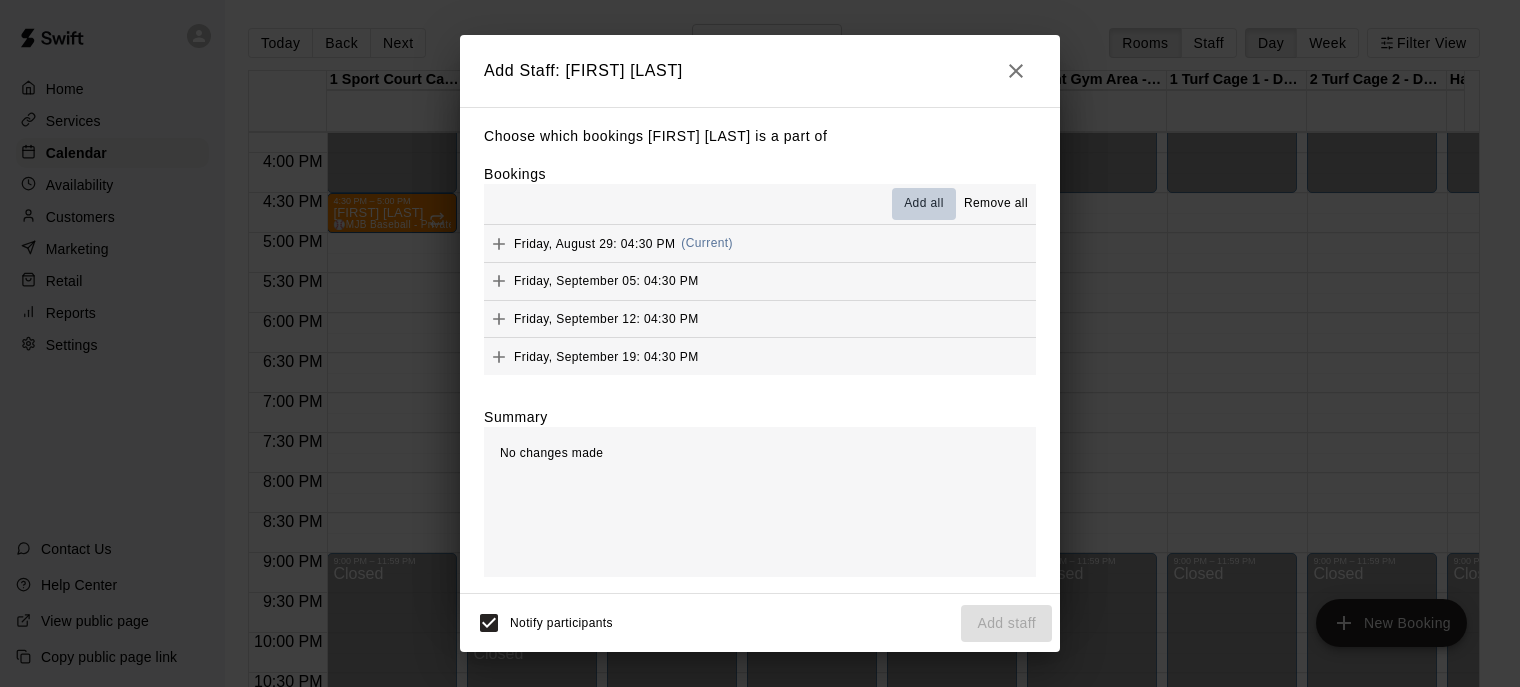 click on "Add all" at bounding box center (924, 204) 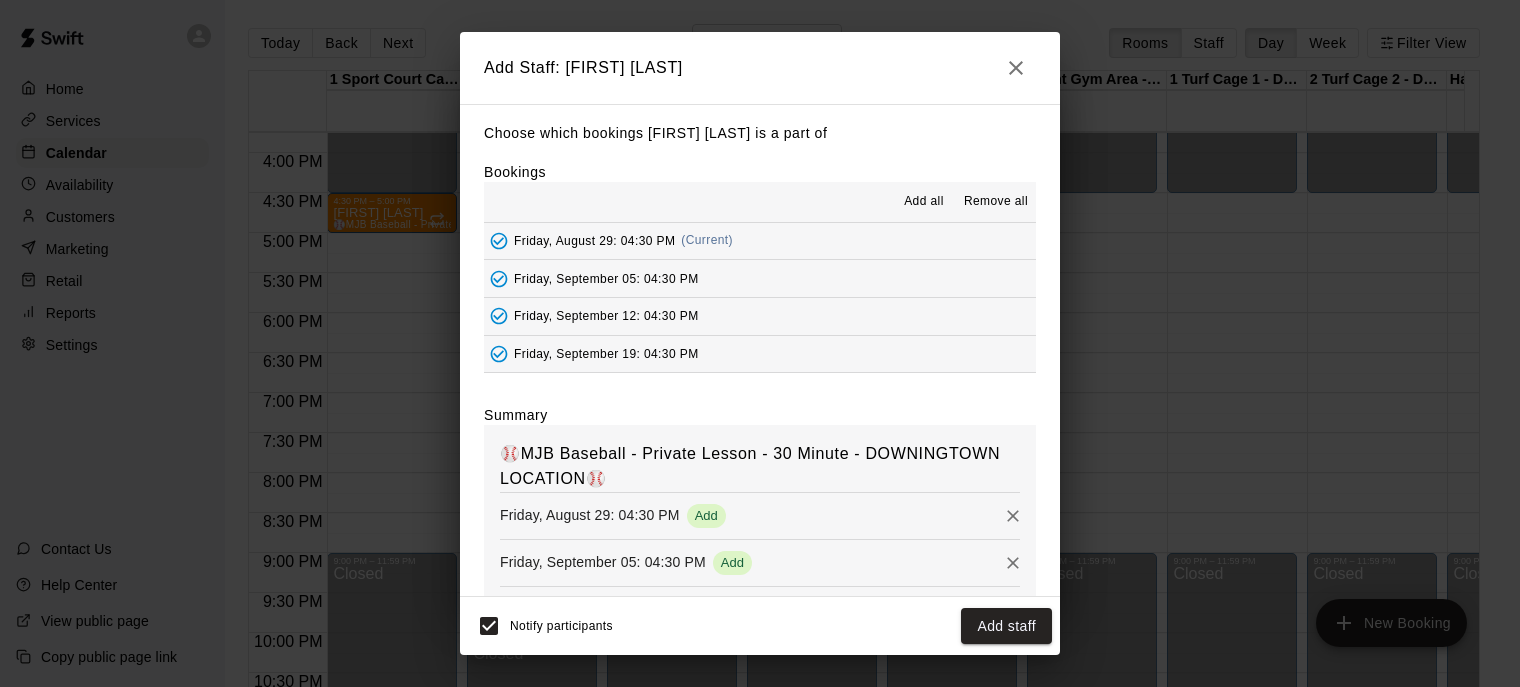 scroll, scrollTop: 116, scrollLeft: 0, axis: vertical 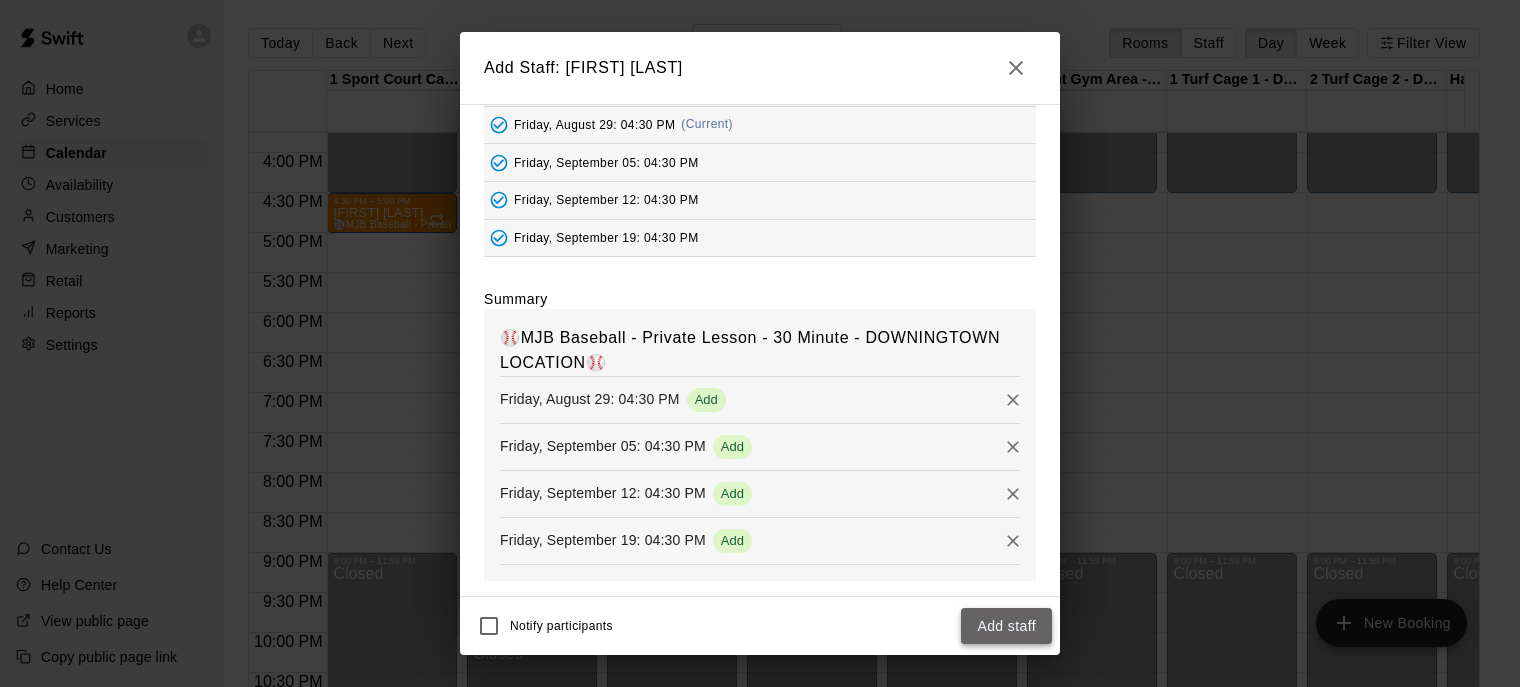 click on "Add staff" at bounding box center [1006, 626] 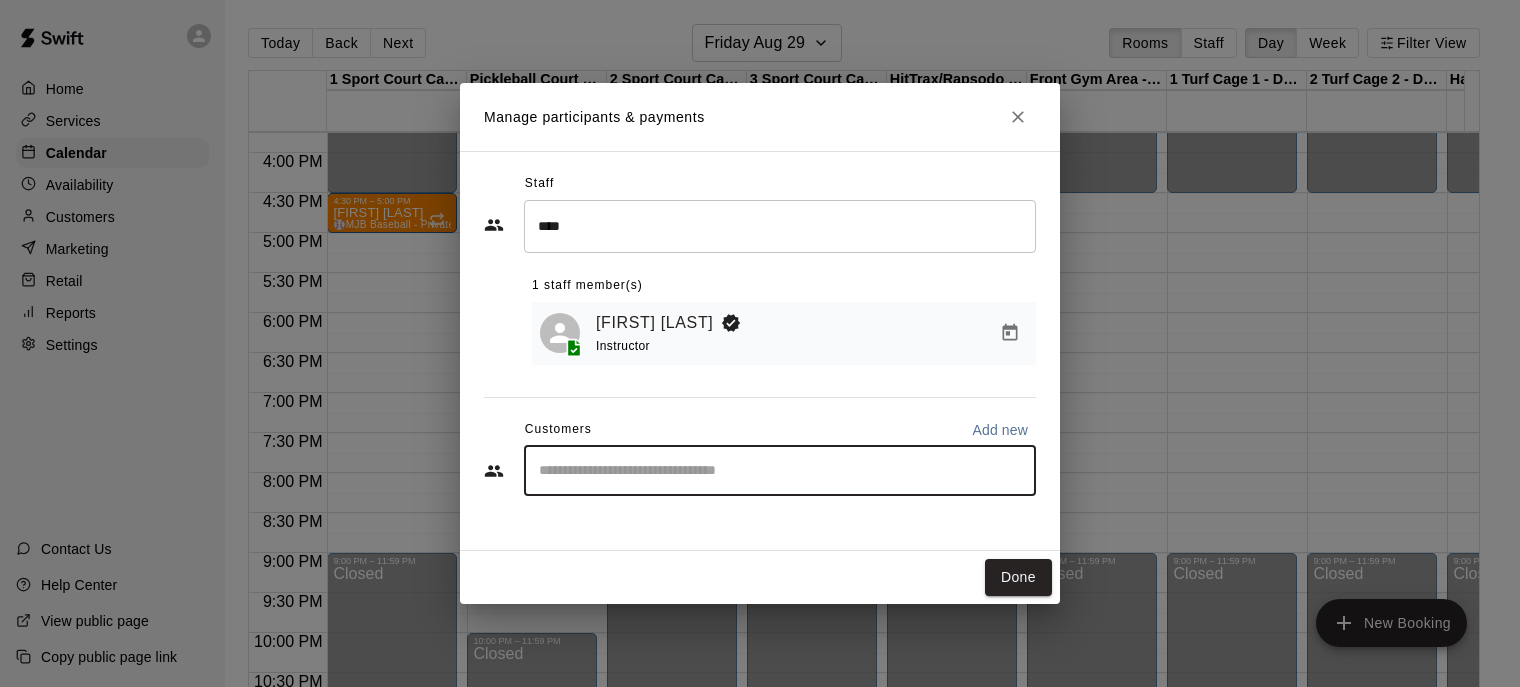 click at bounding box center [780, 471] 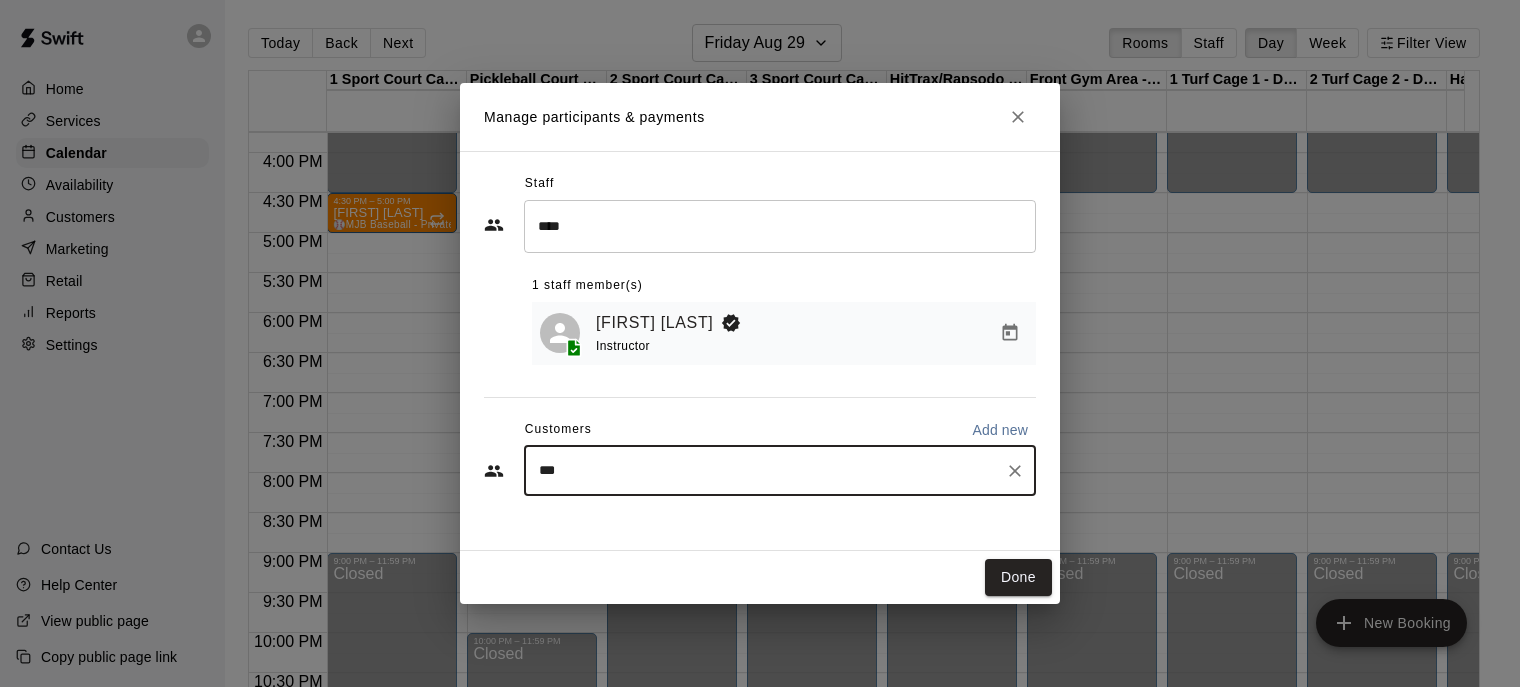 type on "****" 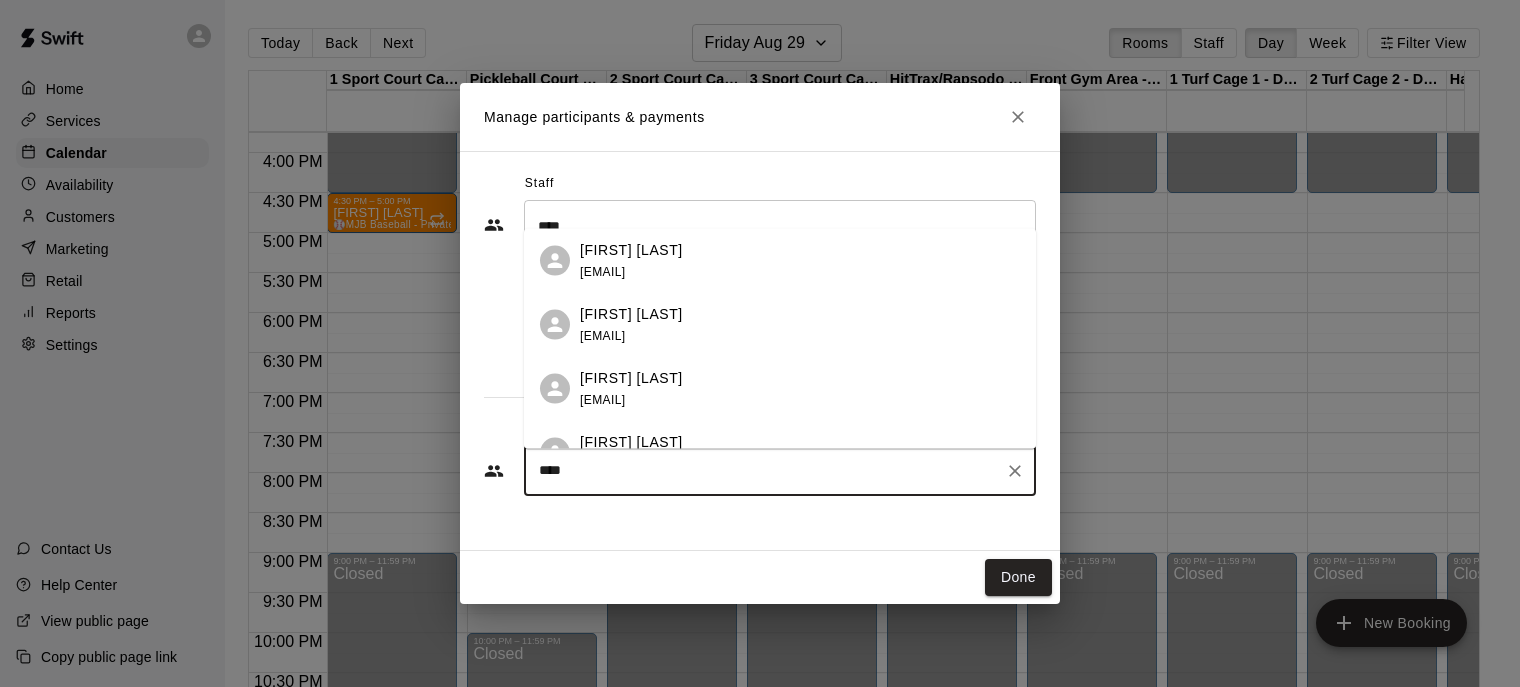 click on "[FIRST] [LAST] [EMAIL]" at bounding box center (800, 452) 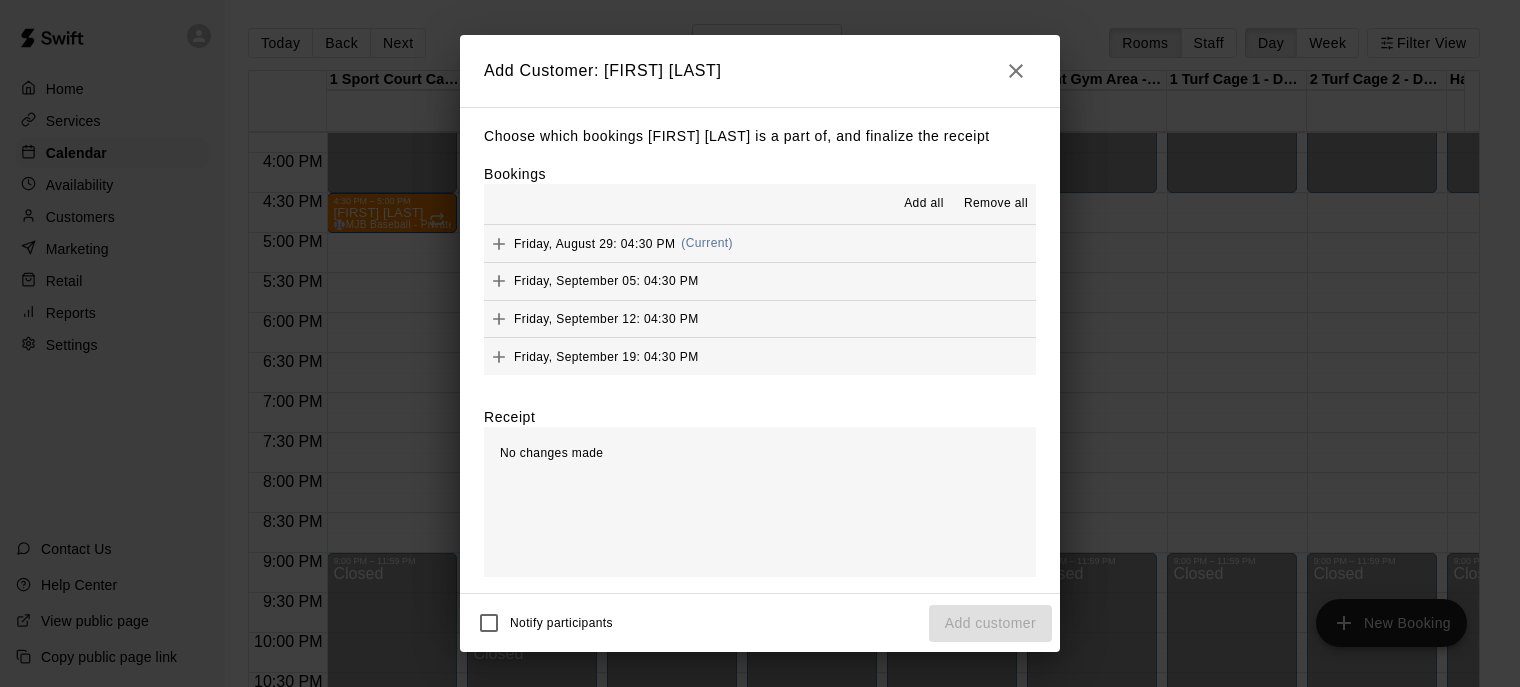 click on "Add all" at bounding box center [924, 204] 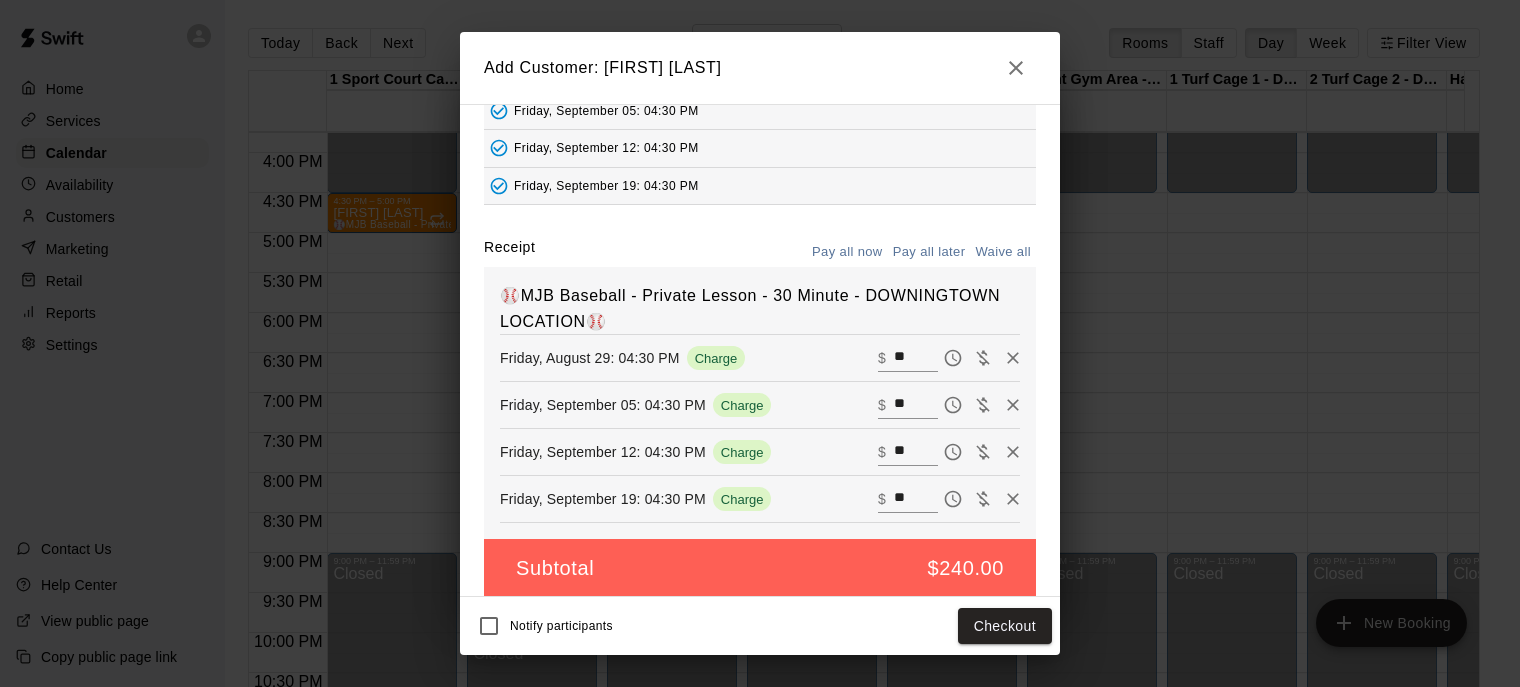 scroll, scrollTop: 170, scrollLeft: 0, axis: vertical 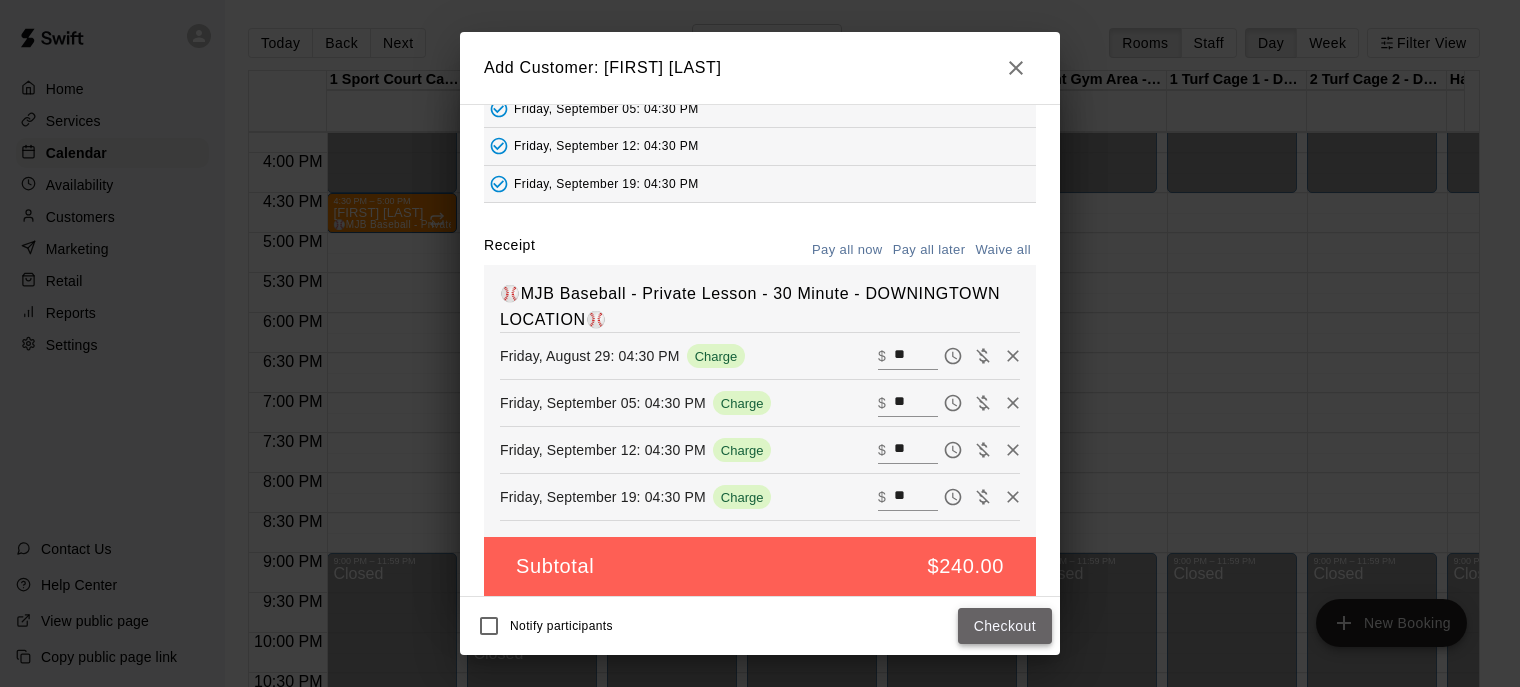 click on "Checkout" at bounding box center [1005, 626] 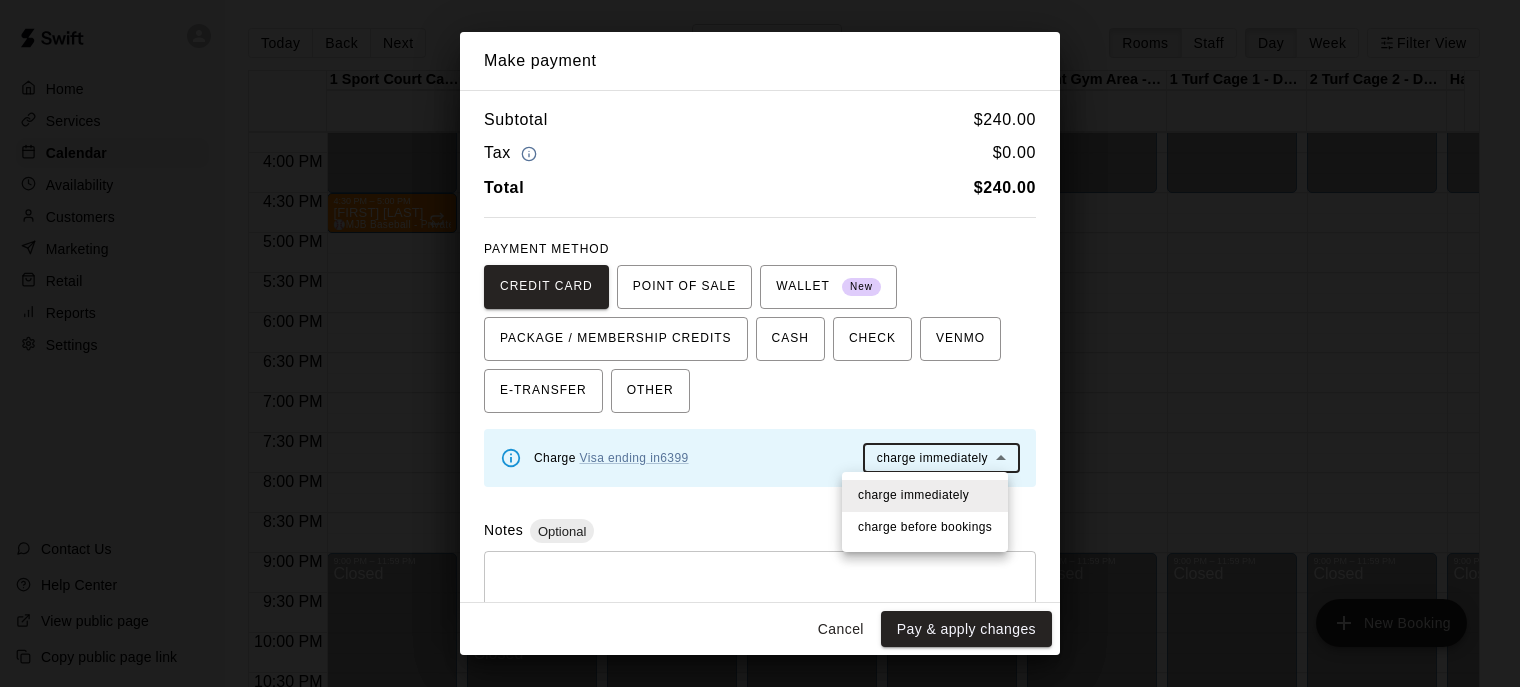 click on "Home Services Calendar Availability Customers Marketing Retail Reports Settings Contact Us Help Center View public page Copy public page link Today Back Next Friday Aug 29 Rooms Staff Day Week Filter View 1 Sport Court Cage 1 - DOWNINGTOWN 29 Fri Pickleball Court Rental 29 Fri 2 Sport Court Cage 2 - DOWNINGTOWN 29 Fri 3 Sport Court Cage 3 - DOWNINGTOWN 29 Fri HitTrax/Rapsodo Virtual Reality Rental Cage - 16'x35' 29 Fri Front Gym Area - DOWNINGTOWN 29 Fri 1 Turf Cage 1 - DOWNINGTOWN 29 Fri 2 Turf Cage 2 - DOWNINGTOWN 29 Fri Half Turf Area - DOWNINGTOWN 29 Fri 3 Turf Cage 3 - DOWNINGTOWN 29 Fri Downingtown Location - OUTDOOR Turf Area 29 Fri Cage 1 - MALVERN 29 Fri Cage 2 - MALVERN 29 Fri 12:00 AM 12:30 AM 1:00 AM 1:30 AM 2:00 AM 2:30 AM 3:00 AM 3:30 AM 4:00 AM 4:30 AM 5:00 AM 5:30 AM 6:00 AM 6:30 AM 7:00 AM 7:30 AM 8:00 AM 8:30 AM 9:00 AM 9:30 AM 10:00 AM 10:30 AM 11:00 AM 11:30 AM 12:00 PM 12:30 PM 1:00 PM 1:30 PM 2:00 PM 2:30 PM 3:00 PM 3:30 PM 4:00 PM 4:30 PM 5:00 PM 5:30 PM 6:00 PM 6:30 PM 7:00 PM 7:30 PM" at bounding box center [760, 359] 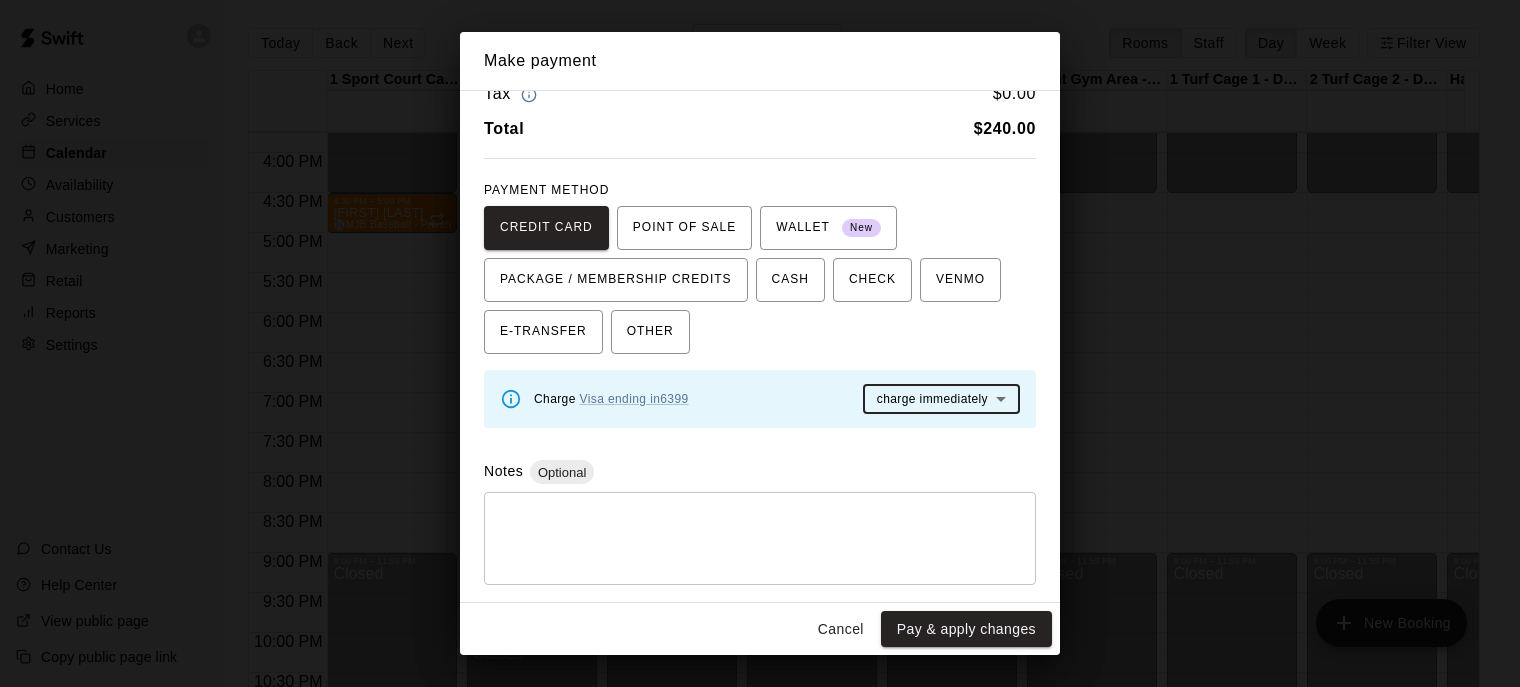 scroll, scrollTop: 58, scrollLeft: 0, axis: vertical 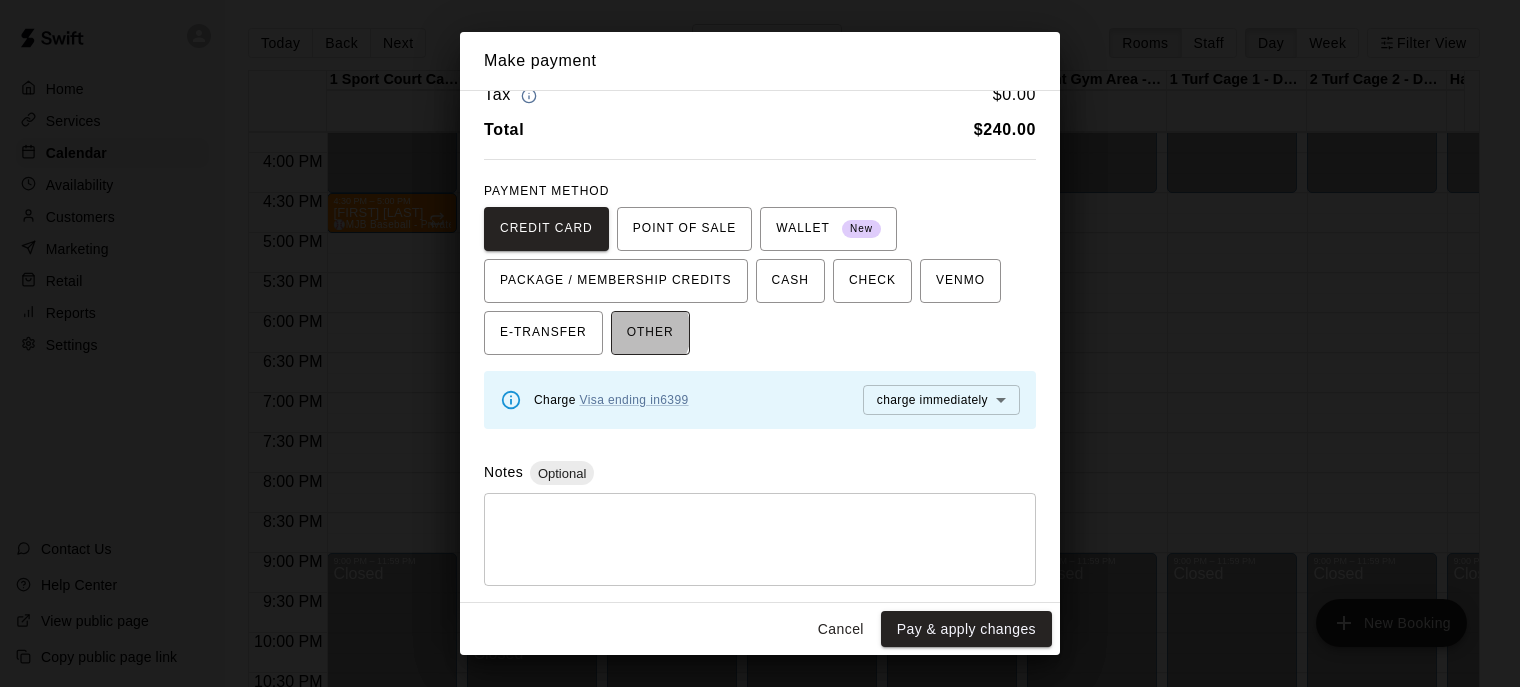 click on "OTHER" at bounding box center [650, 333] 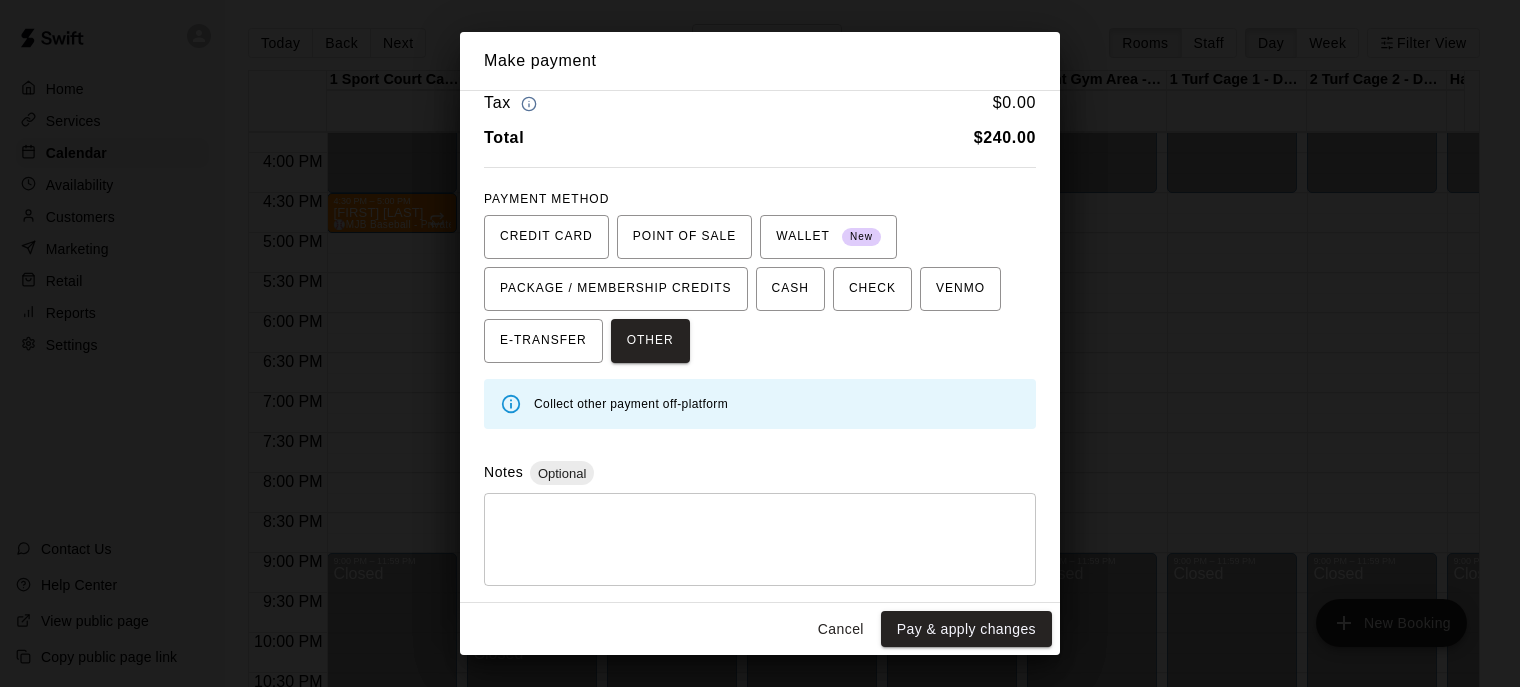 click at bounding box center (760, 540) 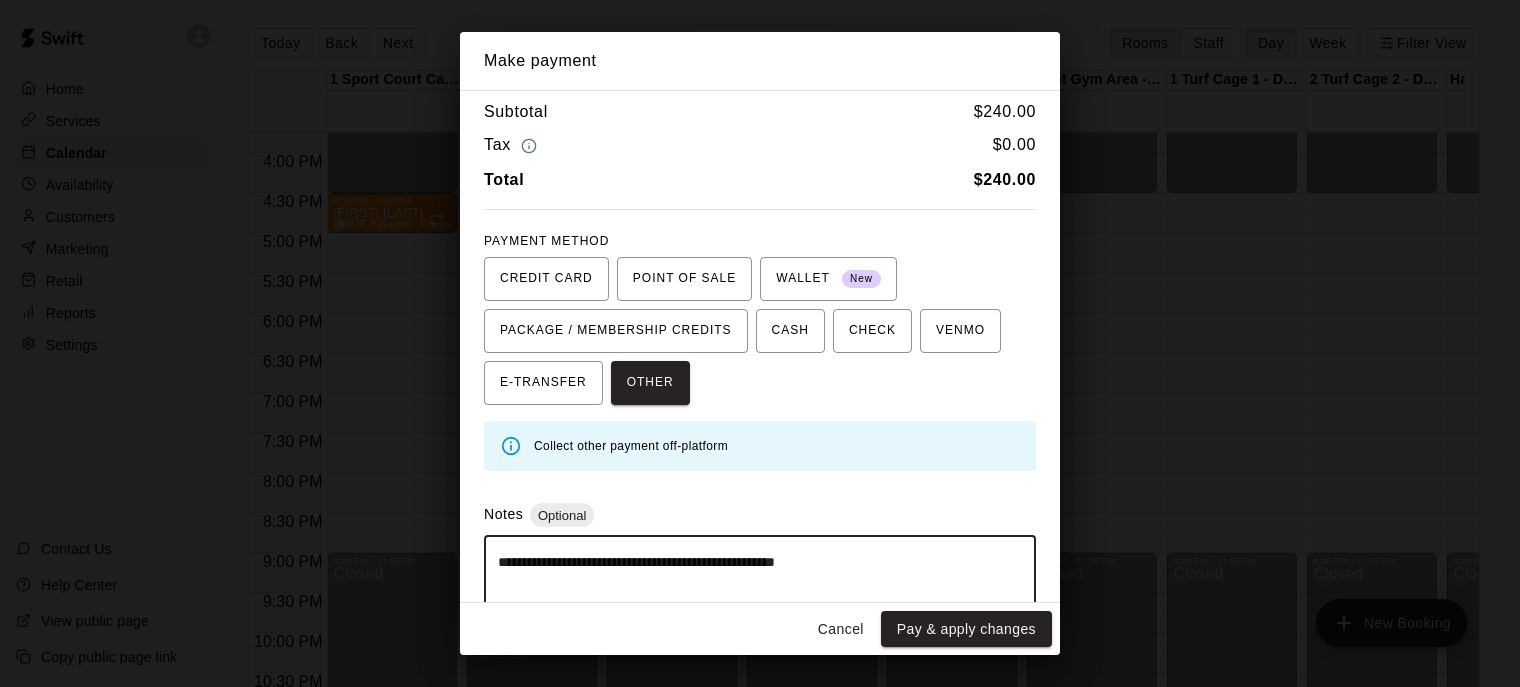 scroll, scrollTop: 51, scrollLeft: 0, axis: vertical 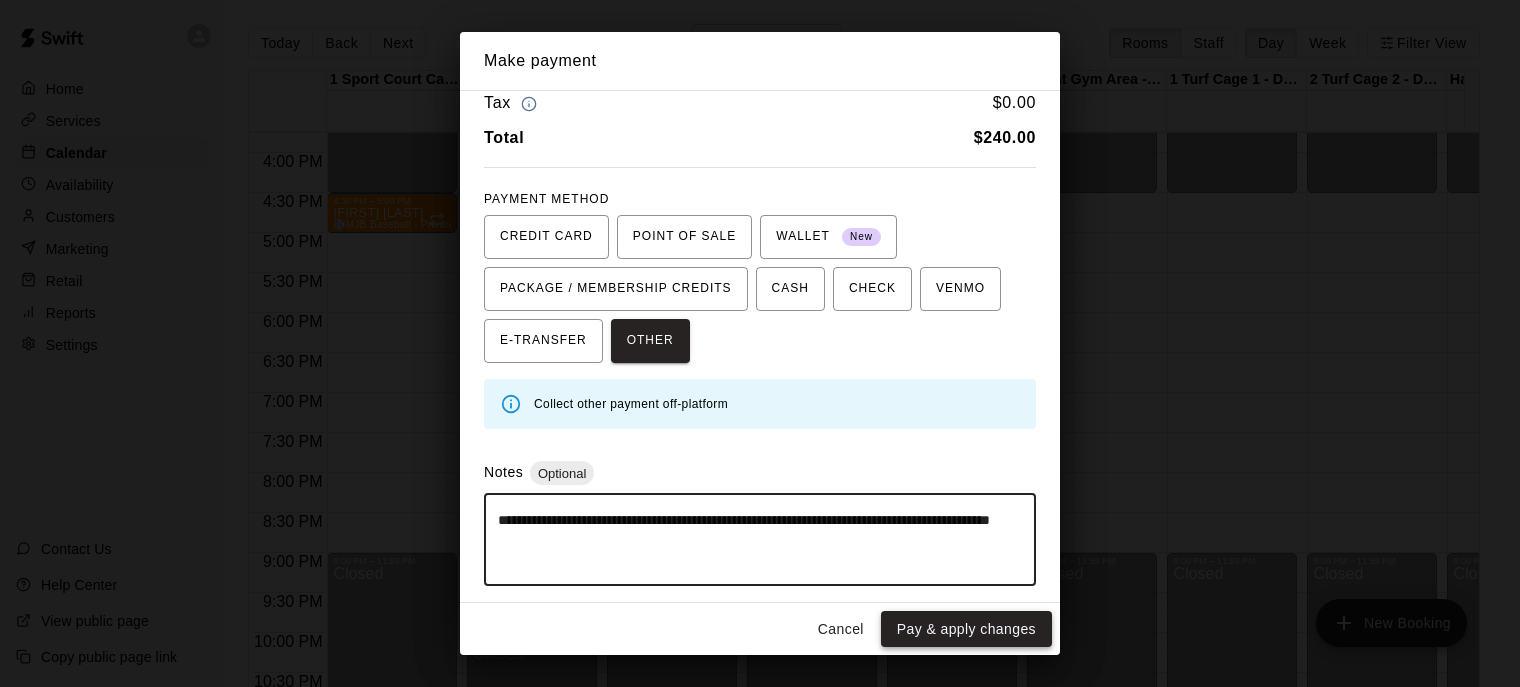 type on "**********" 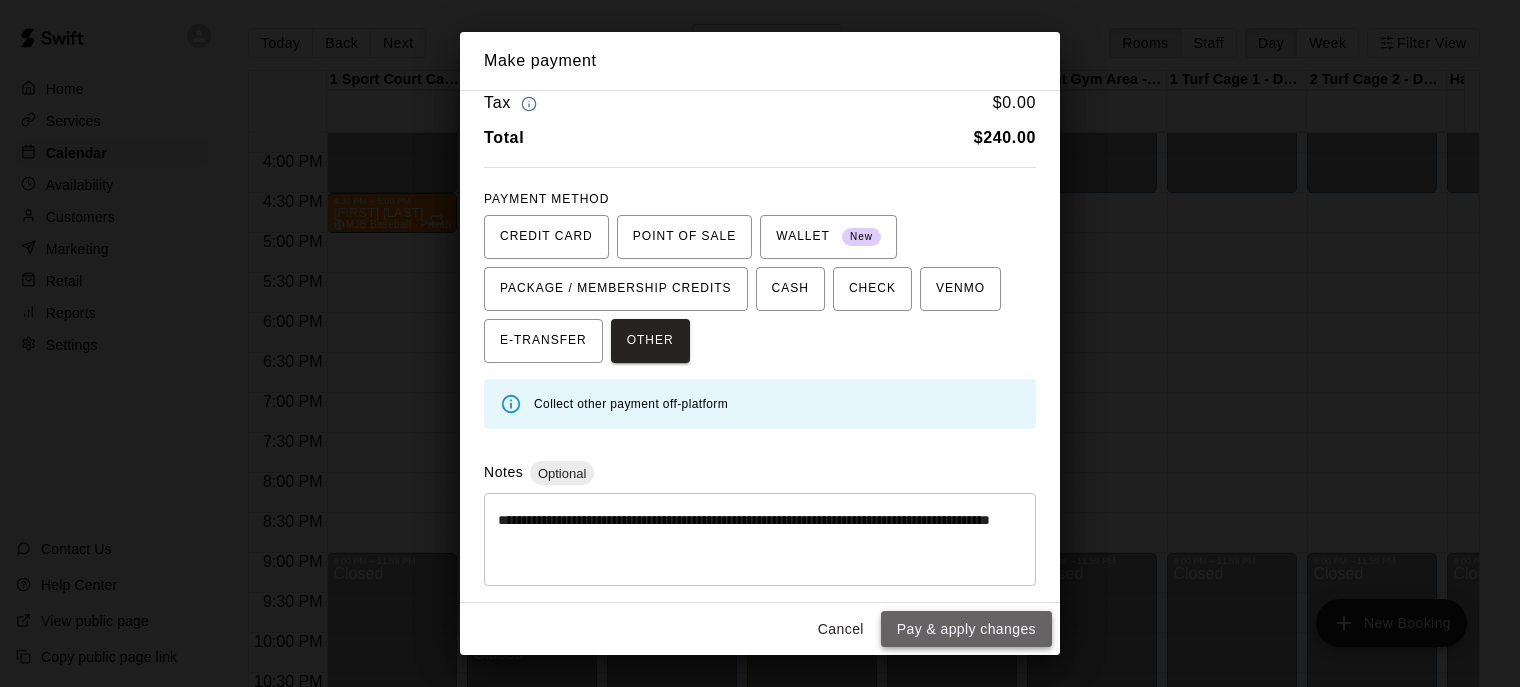 click on "Pay & apply changes" at bounding box center [966, 629] 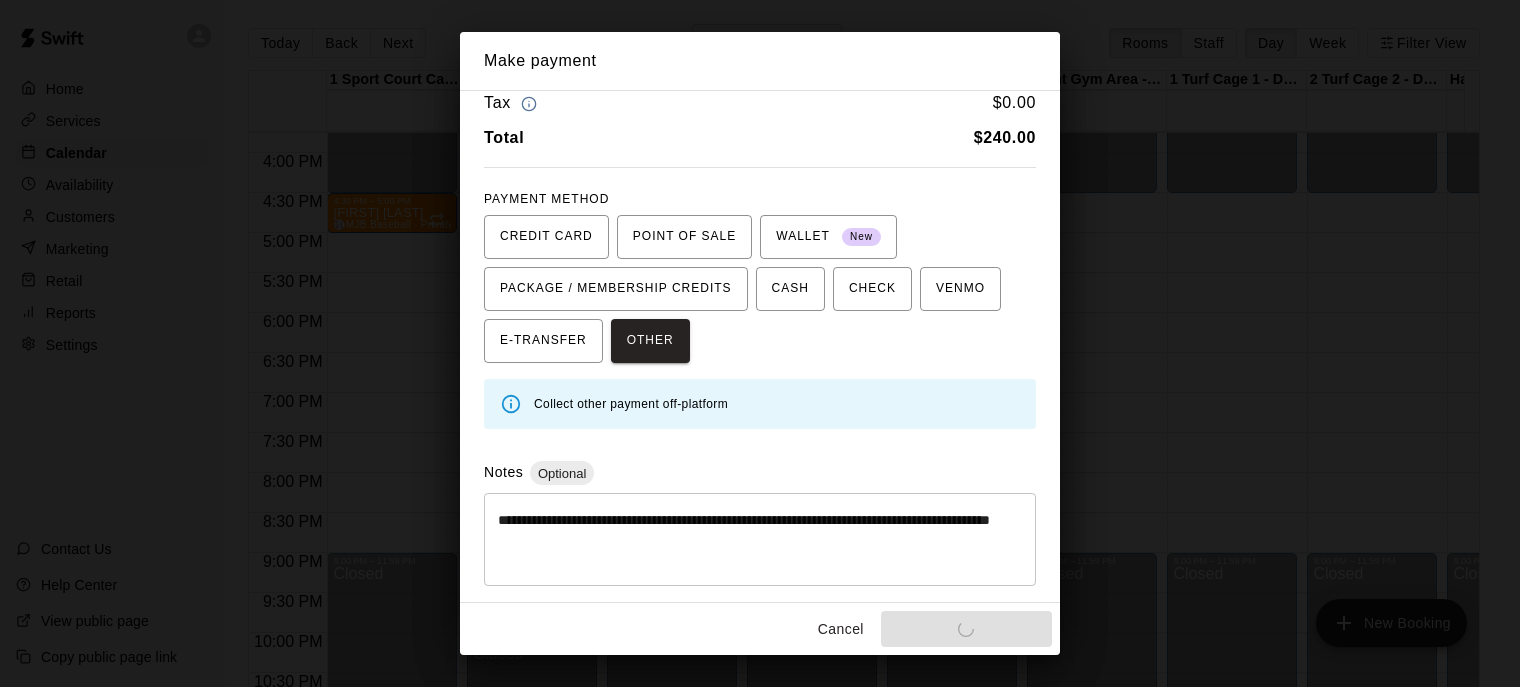 scroll, scrollTop: 116, scrollLeft: 0, axis: vertical 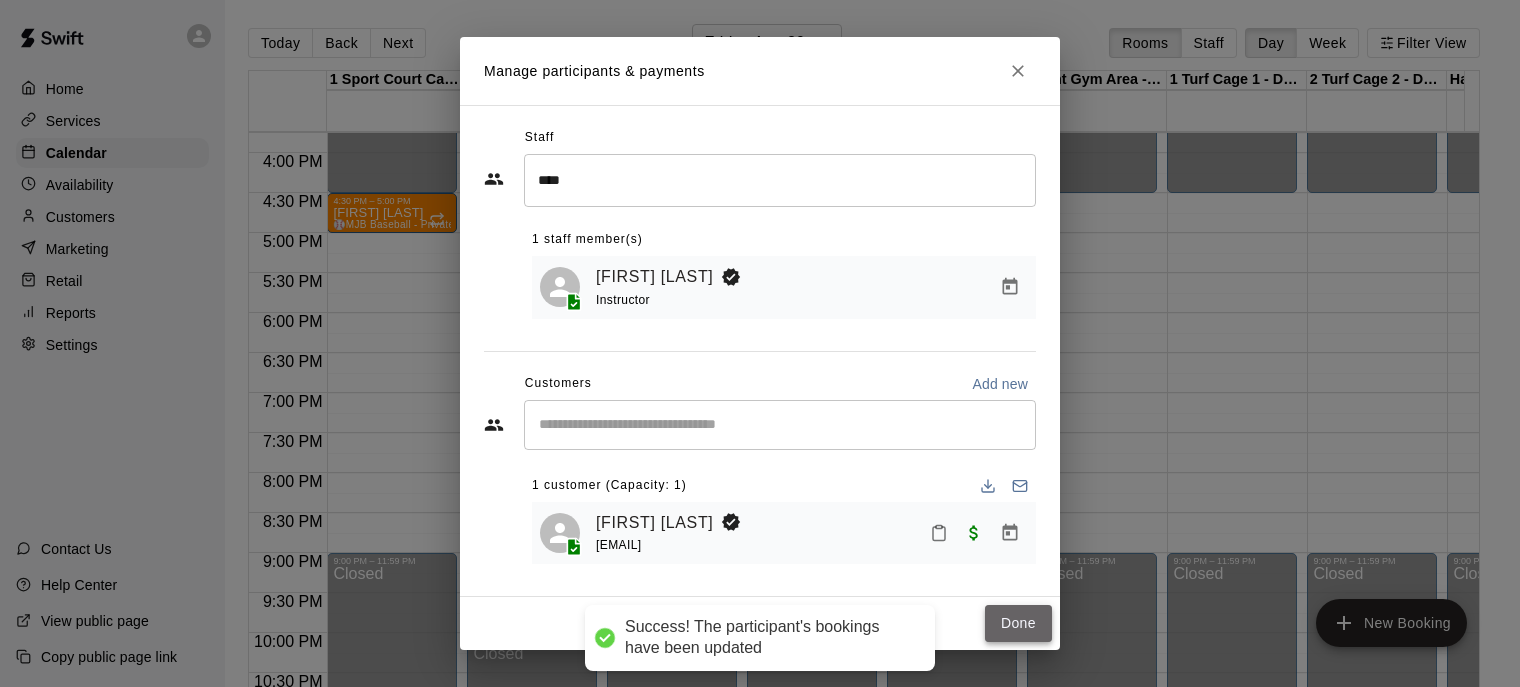 click on "Done" at bounding box center (1018, 623) 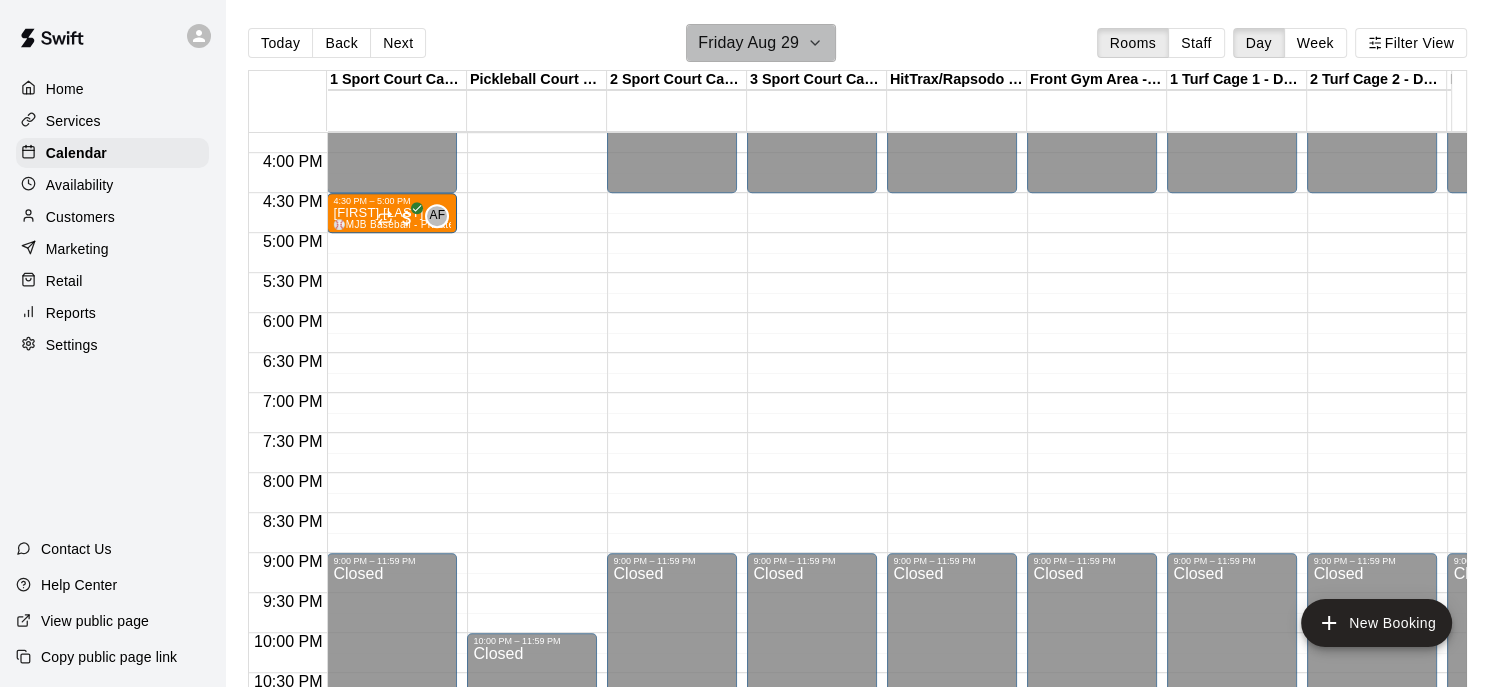 click on "Friday Aug 29" at bounding box center (761, 43) 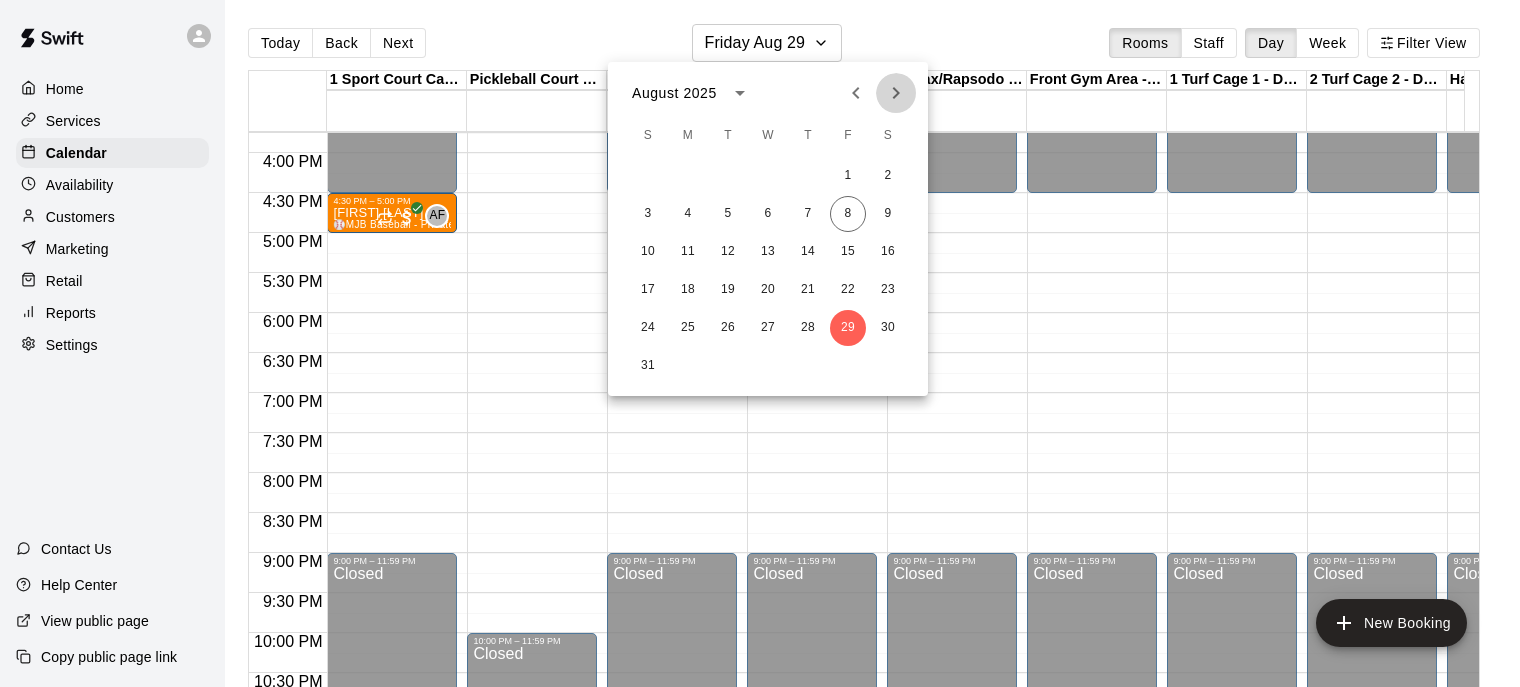 click 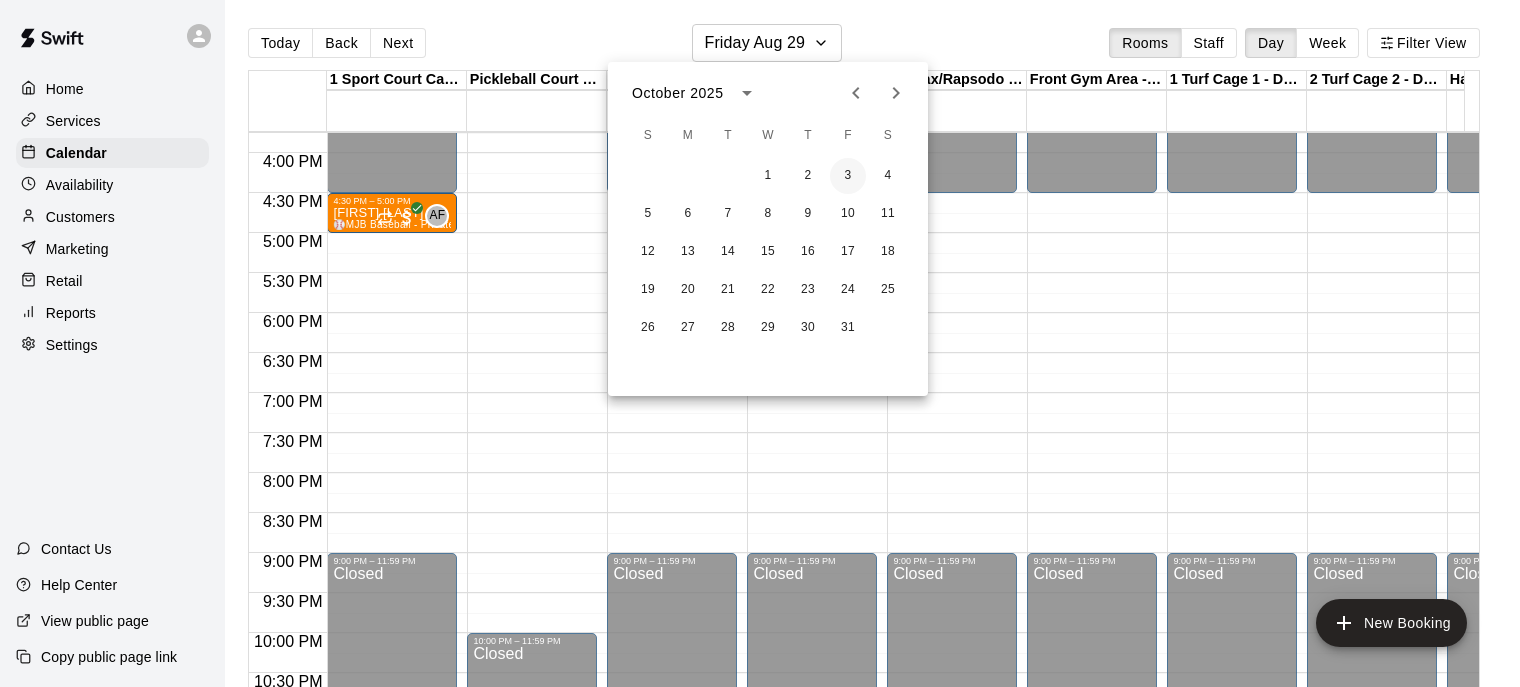click on "3" at bounding box center [848, 176] 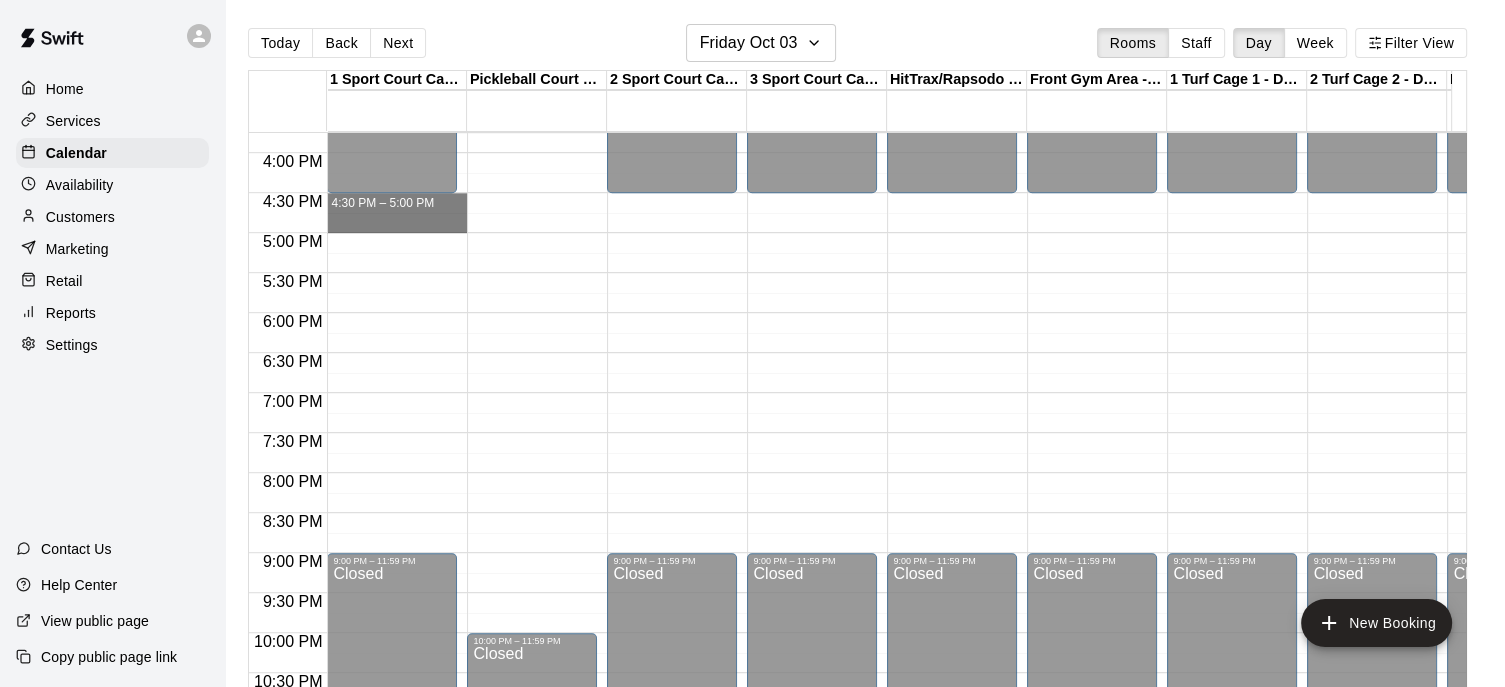 drag, startPoint x: 437, startPoint y: 196, endPoint x: 430, endPoint y: 215, distance: 20.248457 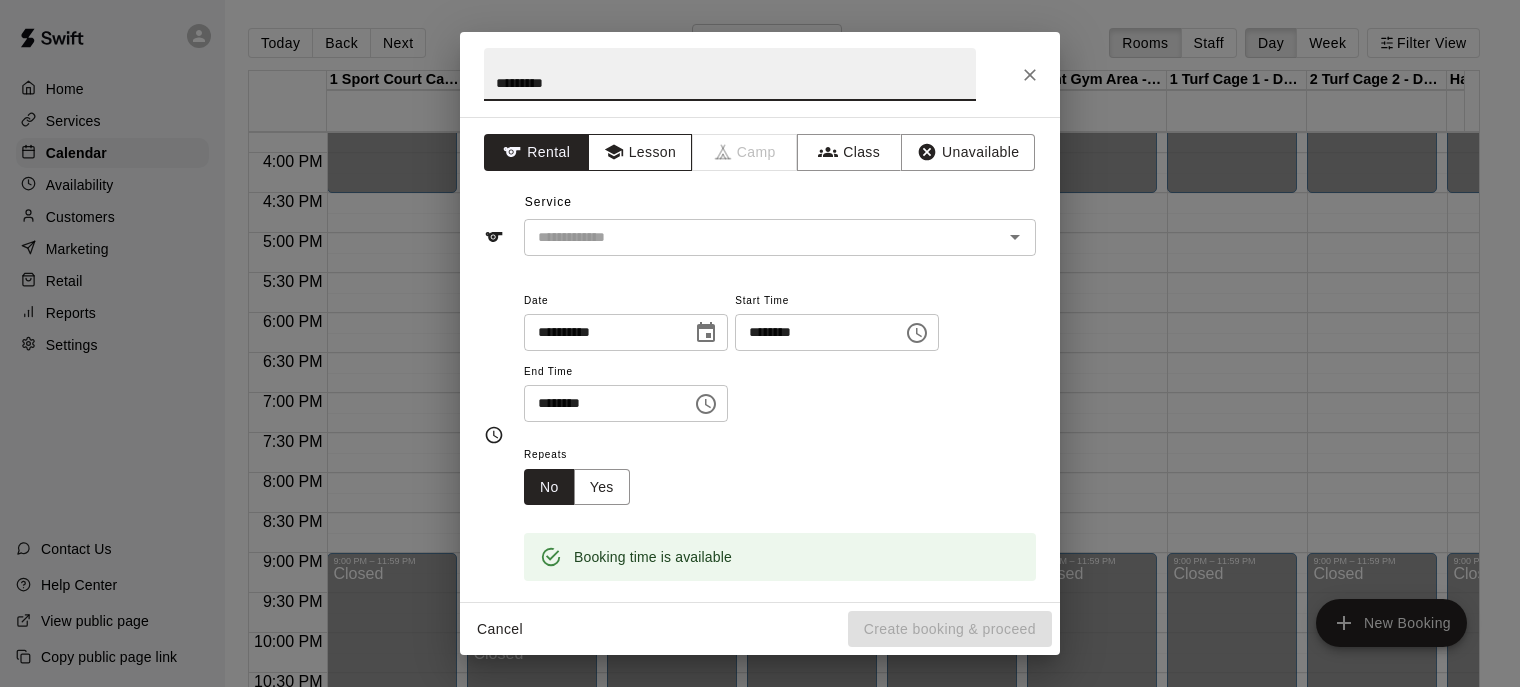type on "*********" 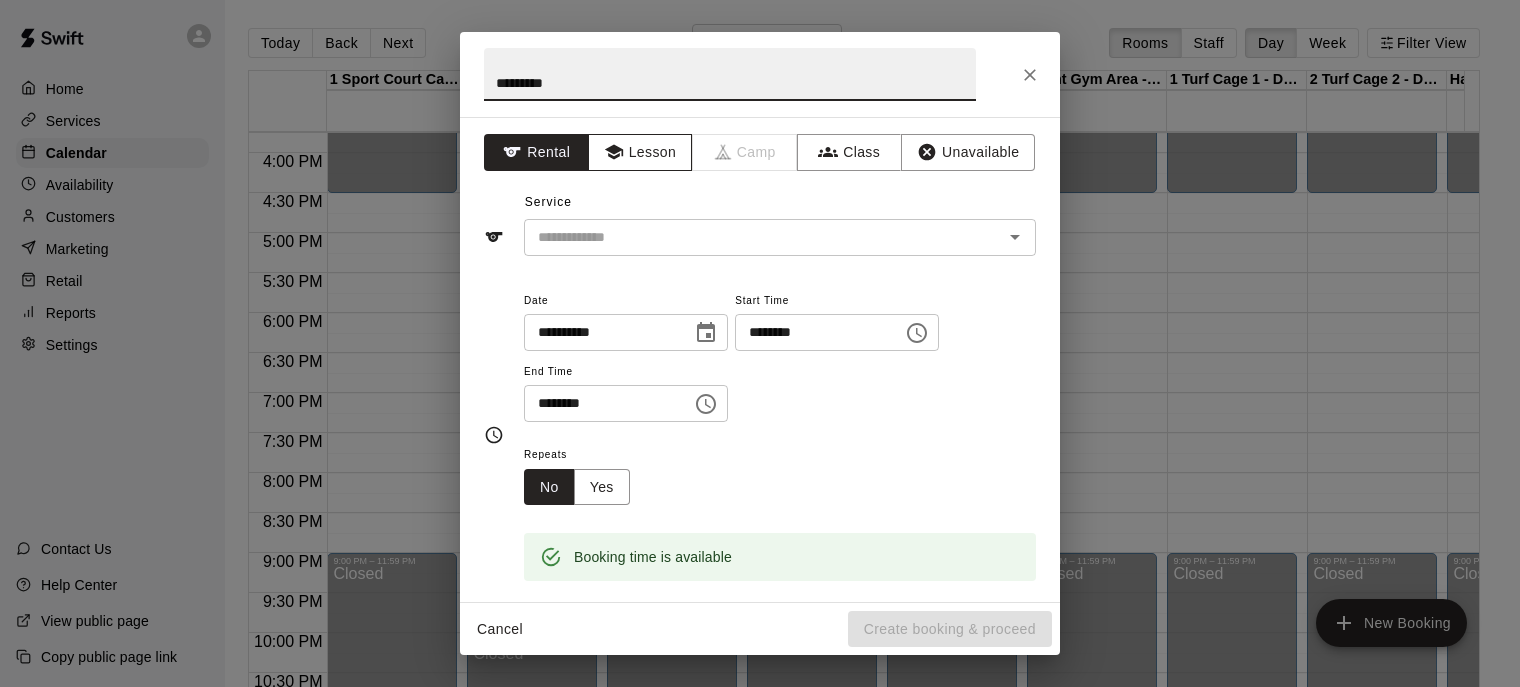 click on "Lesson" at bounding box center (640, 152) 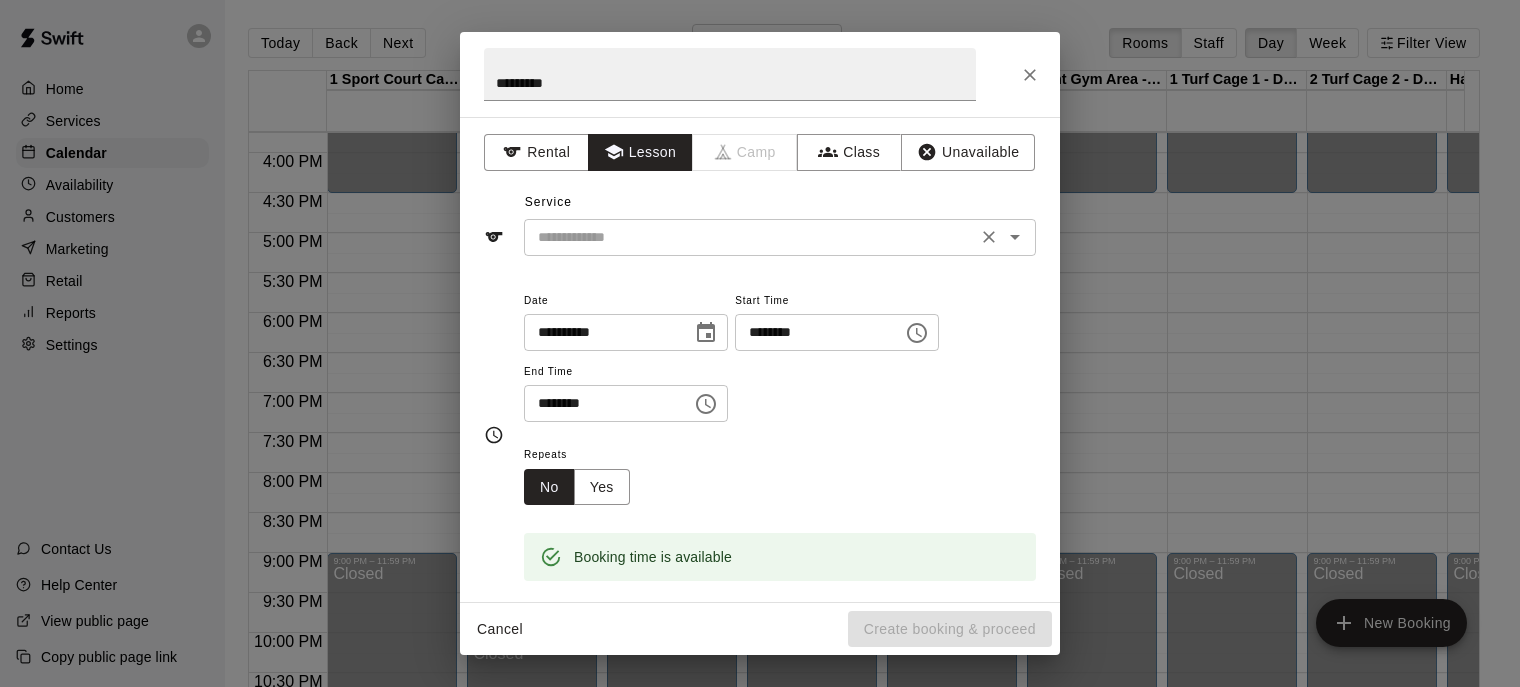 click at bounding box center (750, 237) 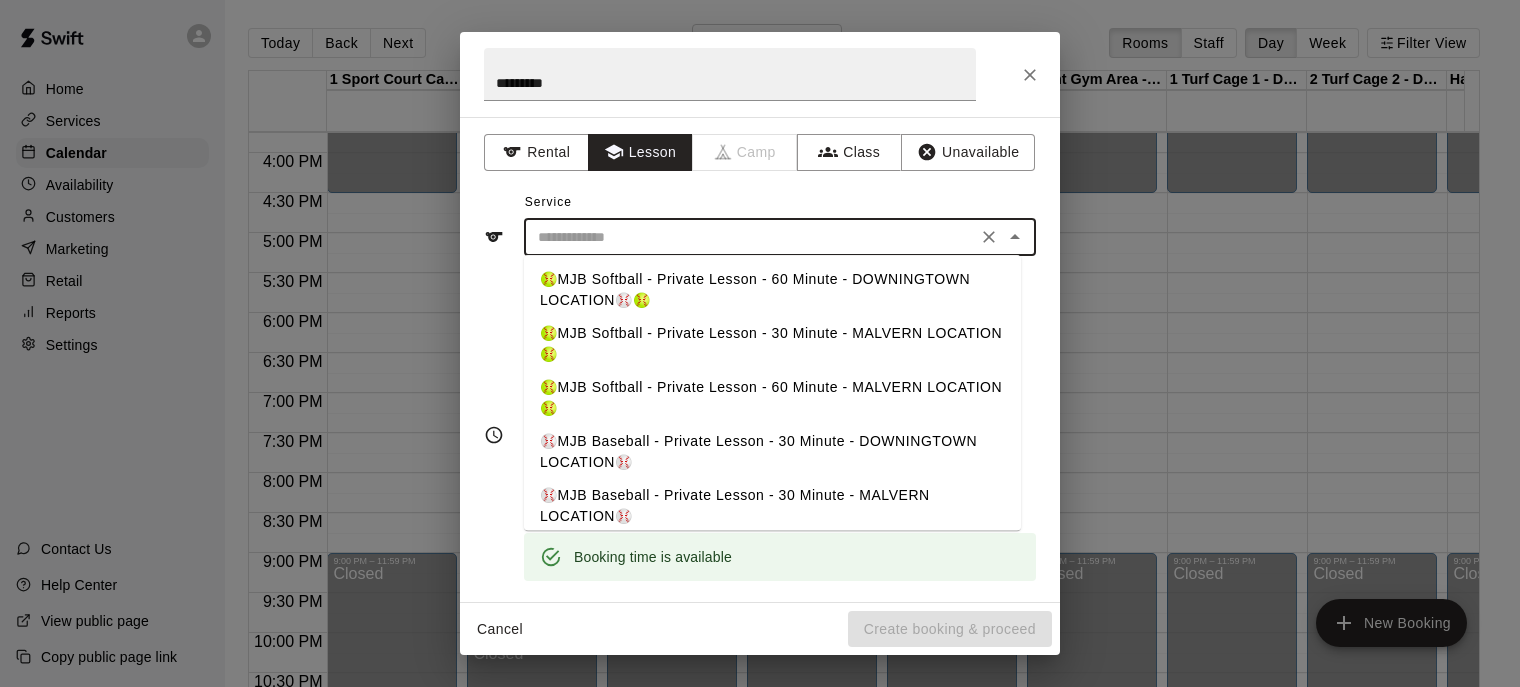 scroll, scrollTop: 182, scrollLeft: 0, axis: vertical 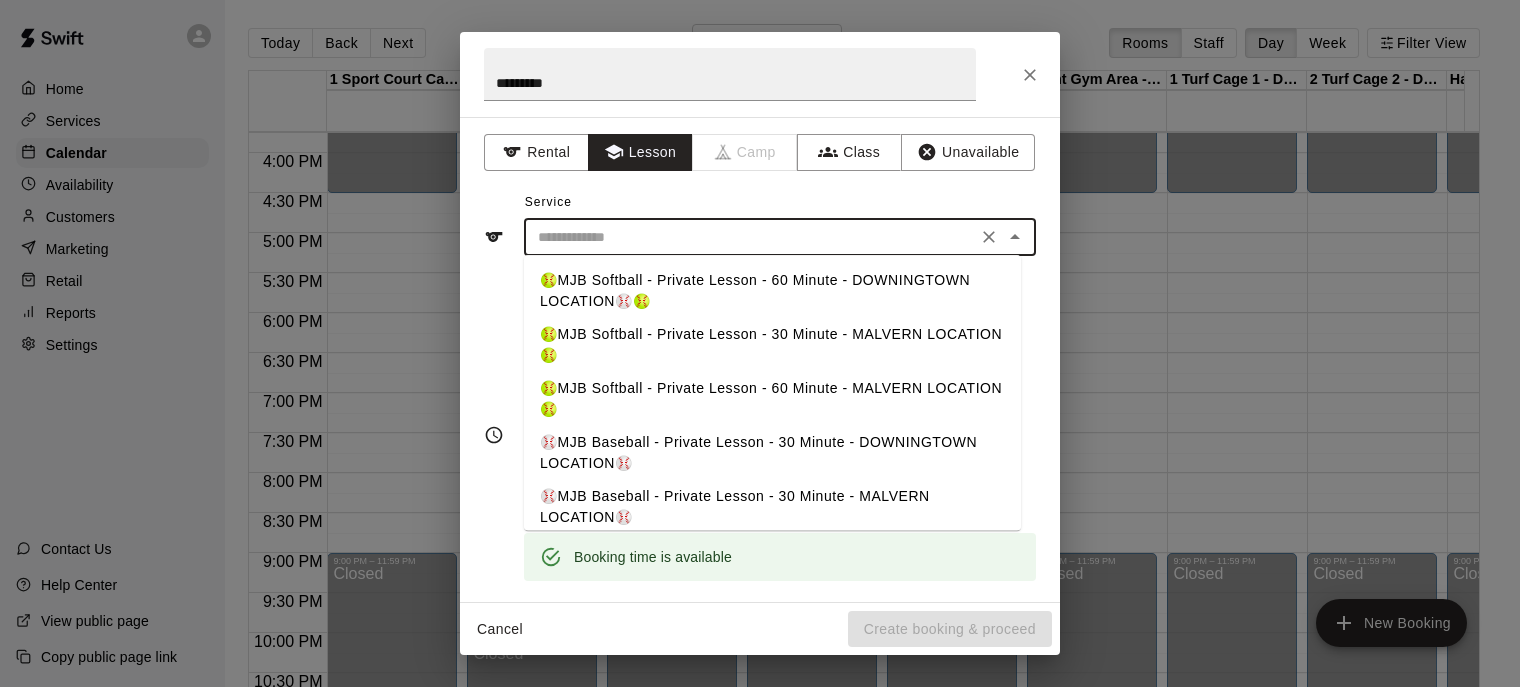 click on "⚾️MJB Baseball - Private Lesson - 30 Minute - DOWNINGTOWN LOCATION⚾️" at bounding box center (772, 453) 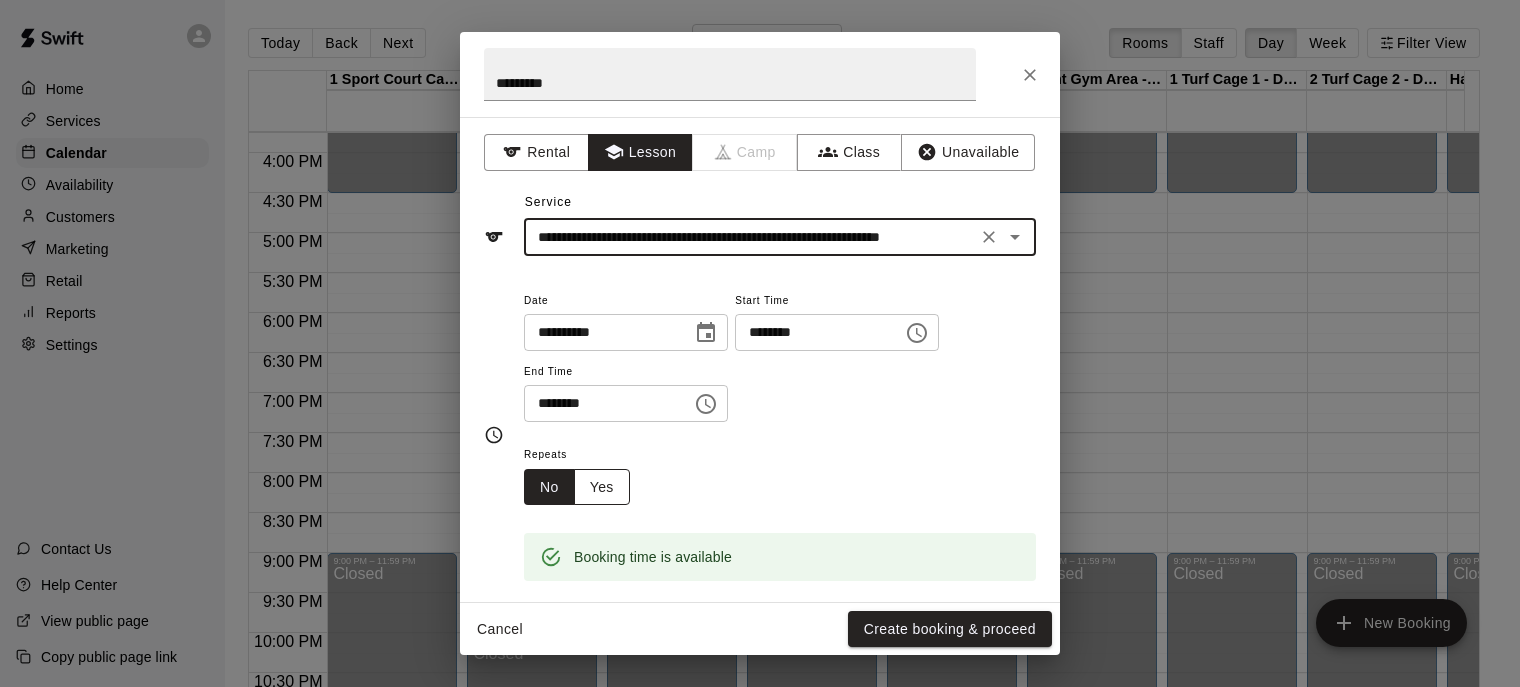 click on "Yes" at bounding box center [602, 487] 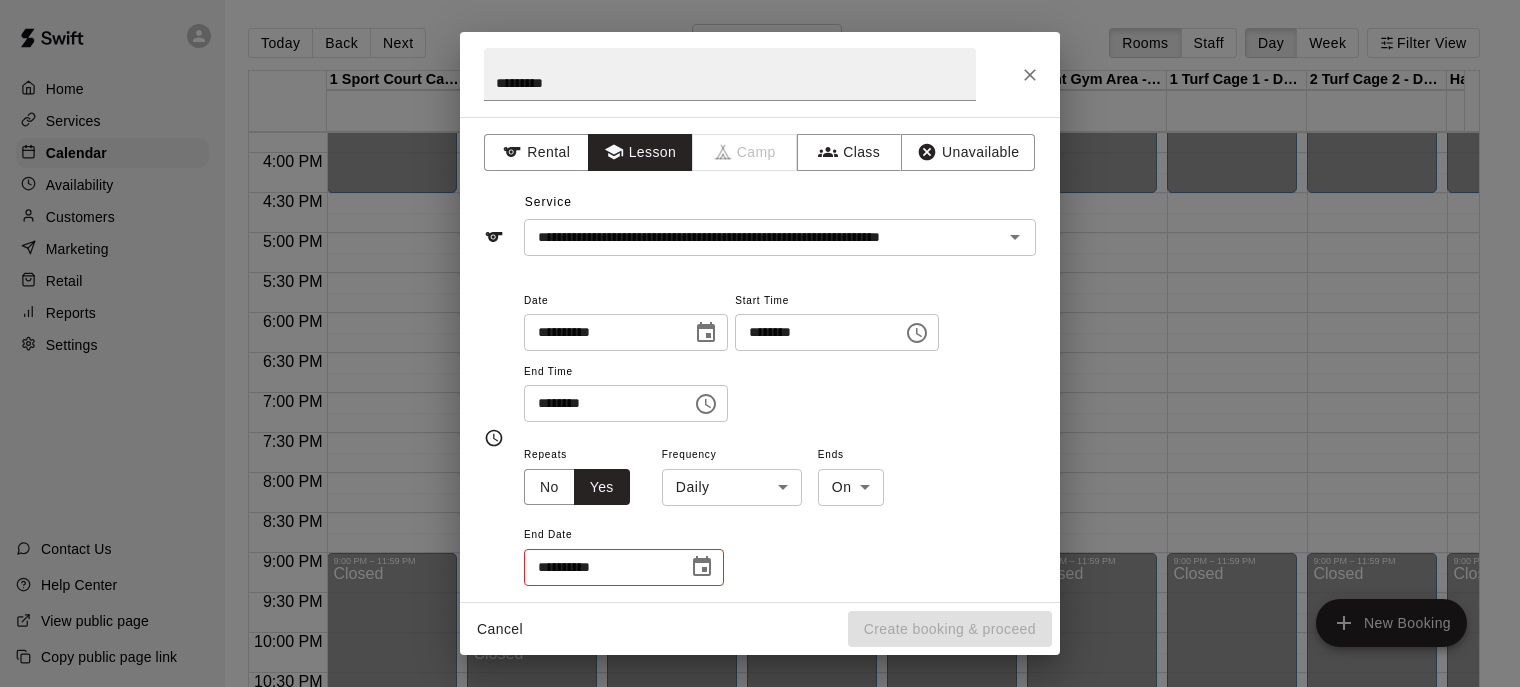 click on "Home Services Calendar Availability Customers Marketing Retail Reports Settings Contact Us Help Center View public page Copy public page link Today Back Next Friday Oct 03 Rooms Staff Day Week Filter View 1 Sport Court Cage 1 - DOWNINGTOWN 03 Fri Pickleball Court Rental 03 Fri 2 Sport Court Cage 2 - DOWNINGTOWN 03 Fri 3 Sport Court Cage 3 - DOWNINGTOWN 03 Fri HitTrax/Rapsodo Virtual Reality Rental Cage - 16'x35' 03 Fri Front Gym Area - DOWNINGTOWN 03 Fri 1 Turf Cage 1 - DOWNINGTOWN 03 Fri 2 Turf Cage 2 - DOWNINGTOWN 03 Fri Half Turf Area - DOWNINGTOWN 03 Fri 3 Turf Cage 3 - DOWNINGTOWN 03 Fri Downingtown Location - OUTDOOR Turf Area 03 Fri Cage 1 - MALVERN 03 Fri Cage 2 - MALVERN 03 Fri 12:00 AM 12:30 AM 1:00 AM 1:30 AM 2:00 AM 2:30 AM 3:00 AM 3:30 AM 4:00 AM 4:30 AM 5:00 AM 5:30 AM 6:00 AM 6:30 AM 7:00 AM 7:30 AM 8:00 AM 8:30 AM 9:00 AM 9:30 AM 10:00 AM 10:30 AM 11:00 AM 11:30 AM 12:00 PM 12:30 PM 1:00 PM 1:30 PM 2:00 PM 2:30 PM 3:00 PM 3:30 PM 4:00 PM 4:30 PM 5:00 PM 5:30 PM 6:00 PM 6:30 PM 7:00 PM 7:30 PM" at bounding box center (760, 359) 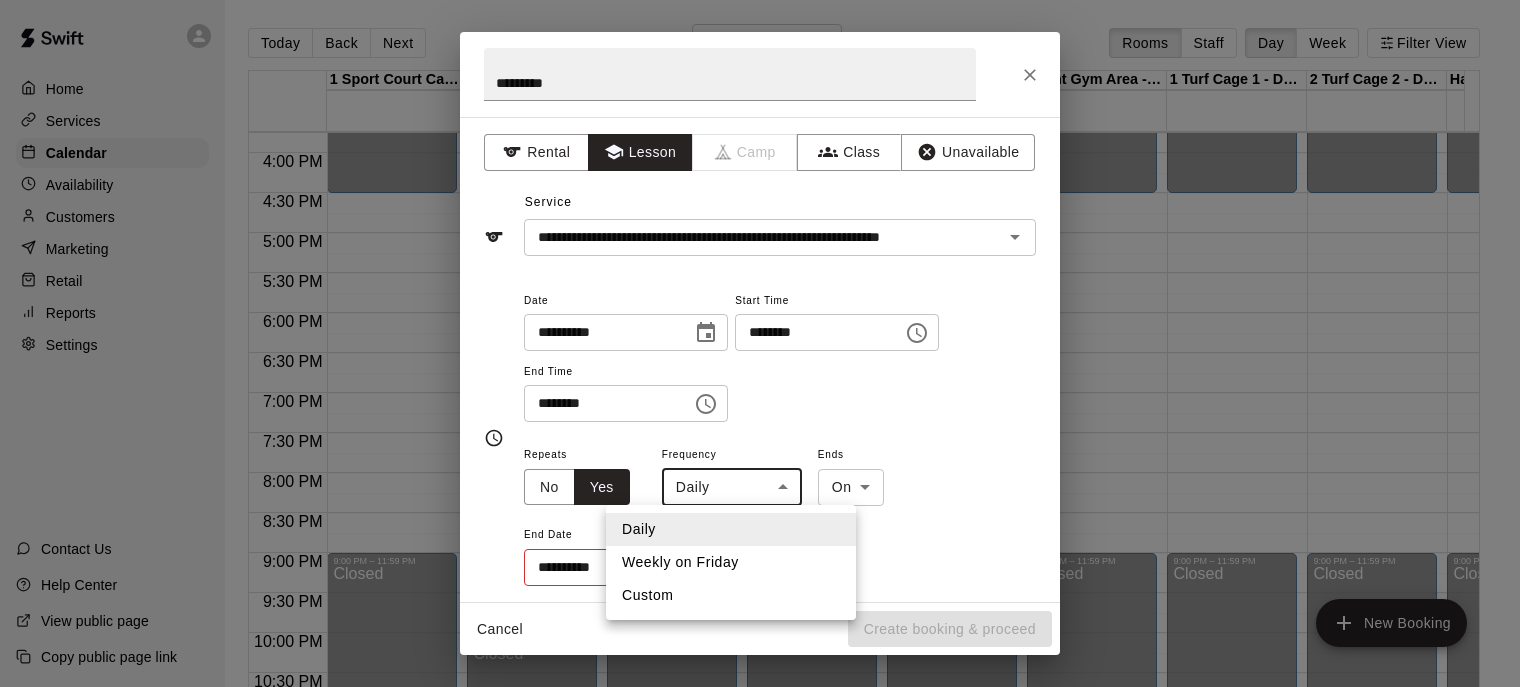 click on "Weekly on Friday" at bounding box center [731, 562] 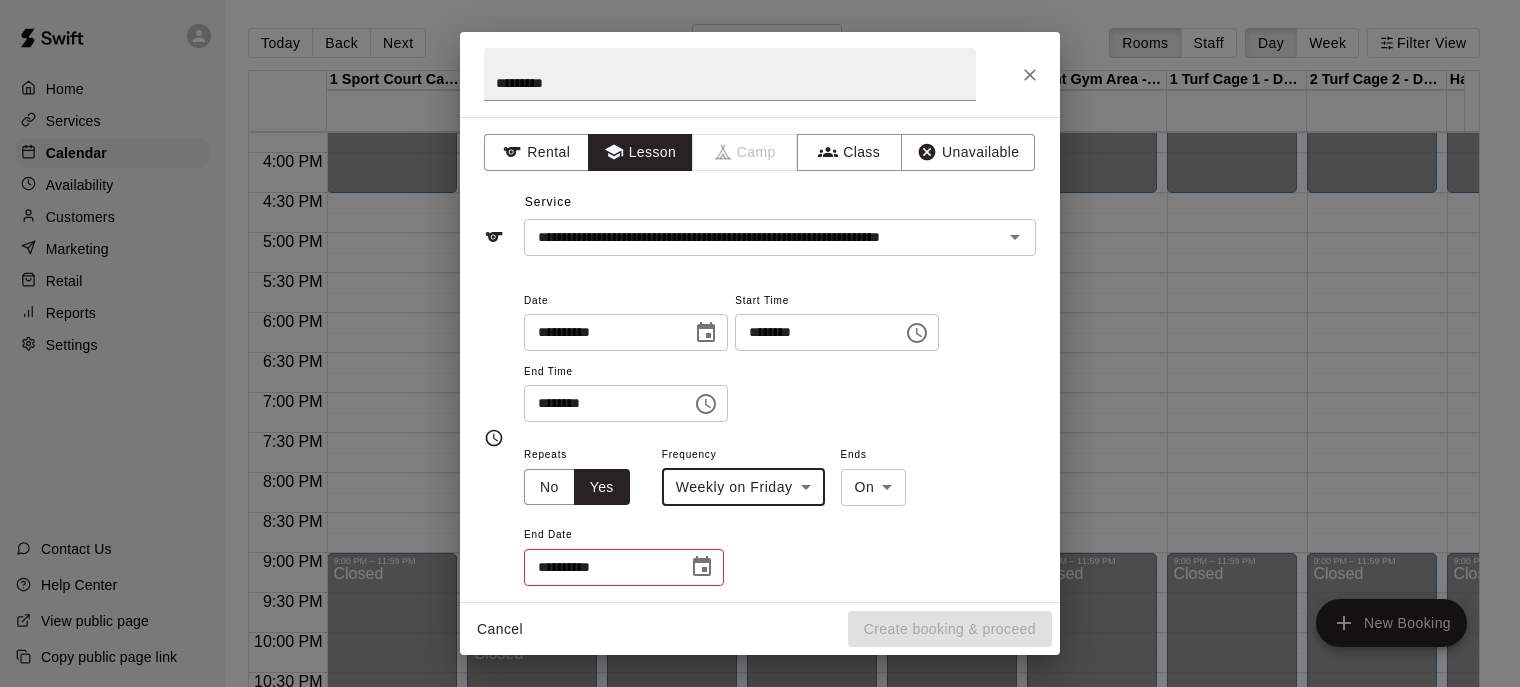 click 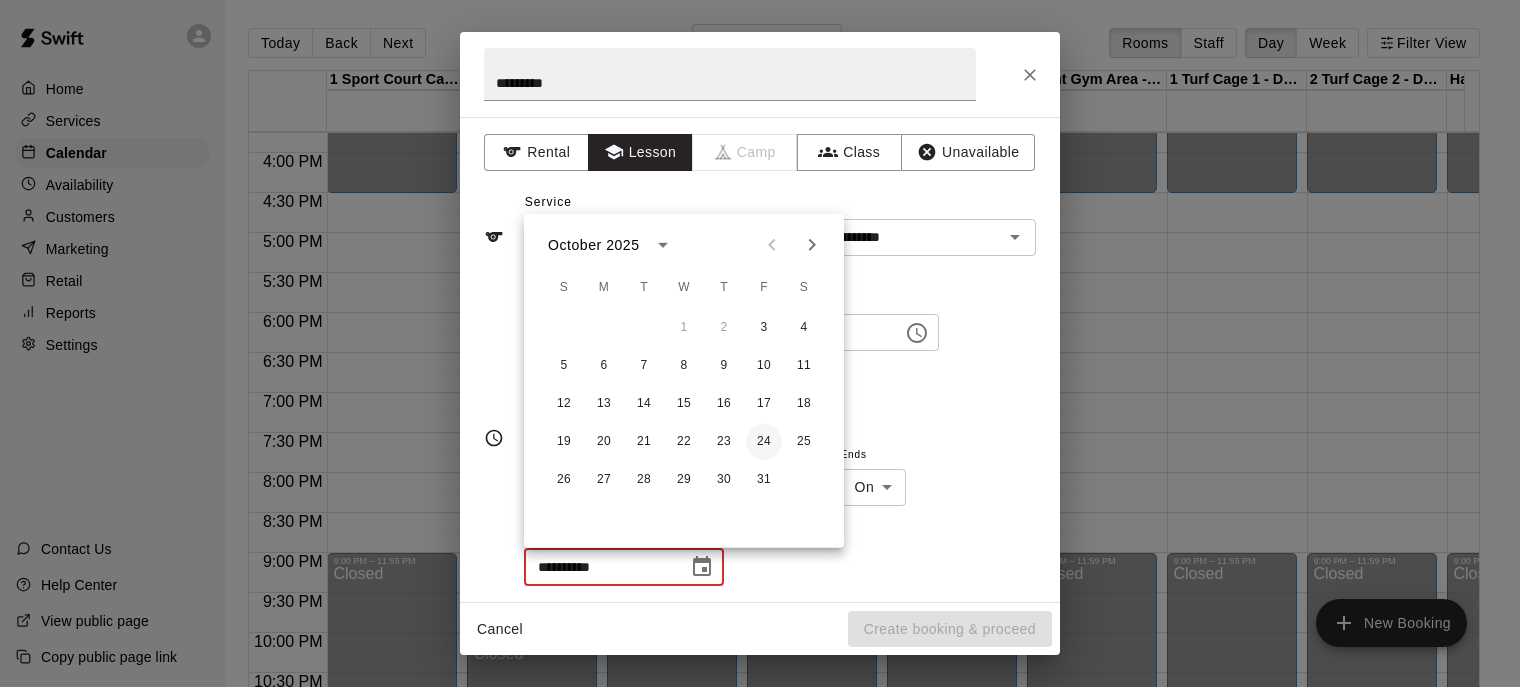 click on "24" at bounding box center [764, 442] 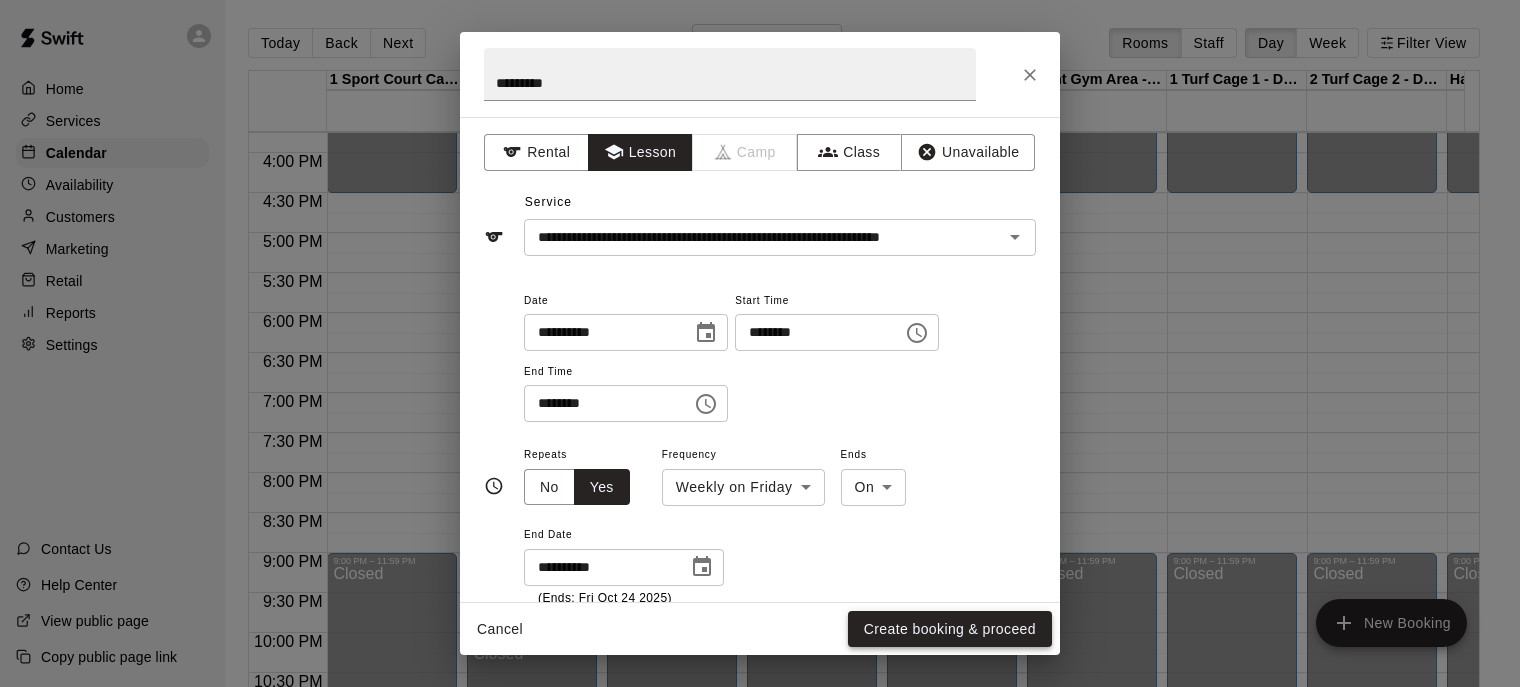 click on "Create booking & proceed" at bounding box center [950, 629] 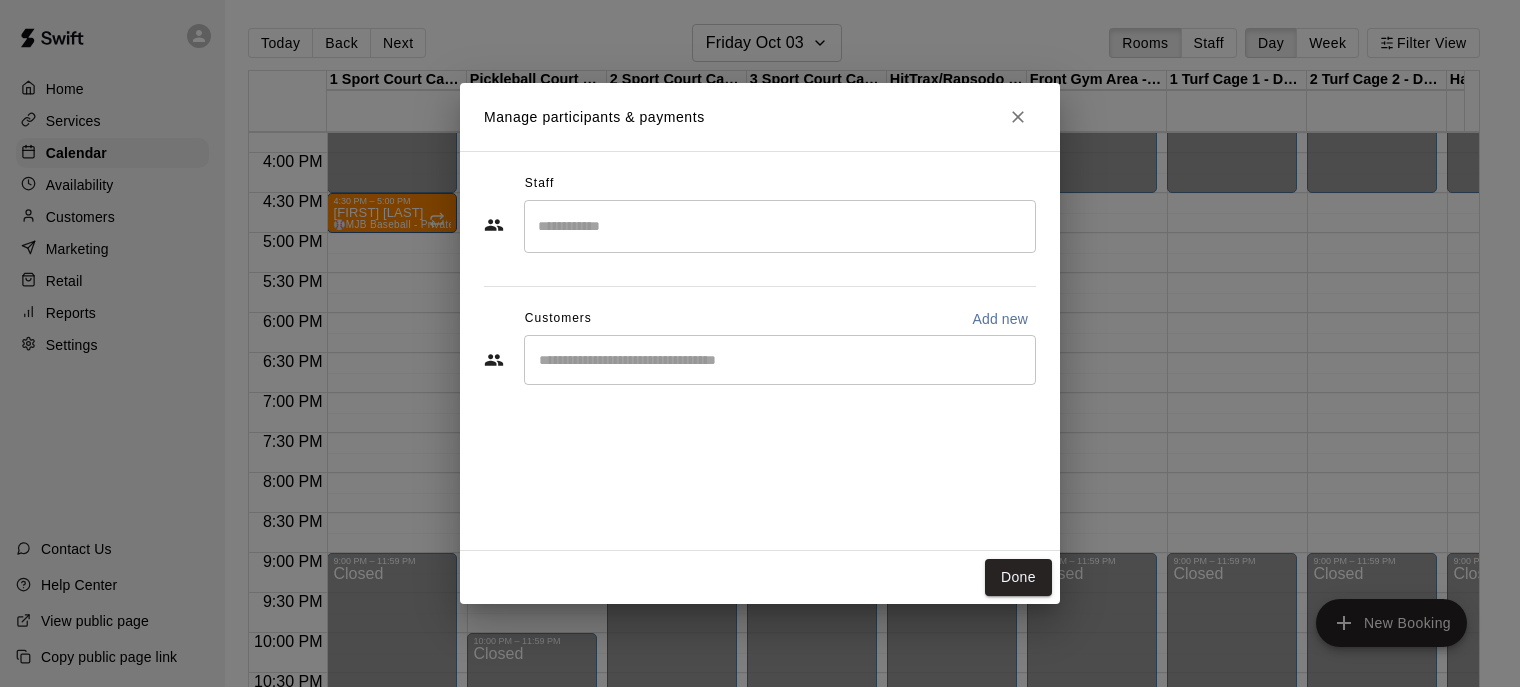 click at bounding box center [780, 226] 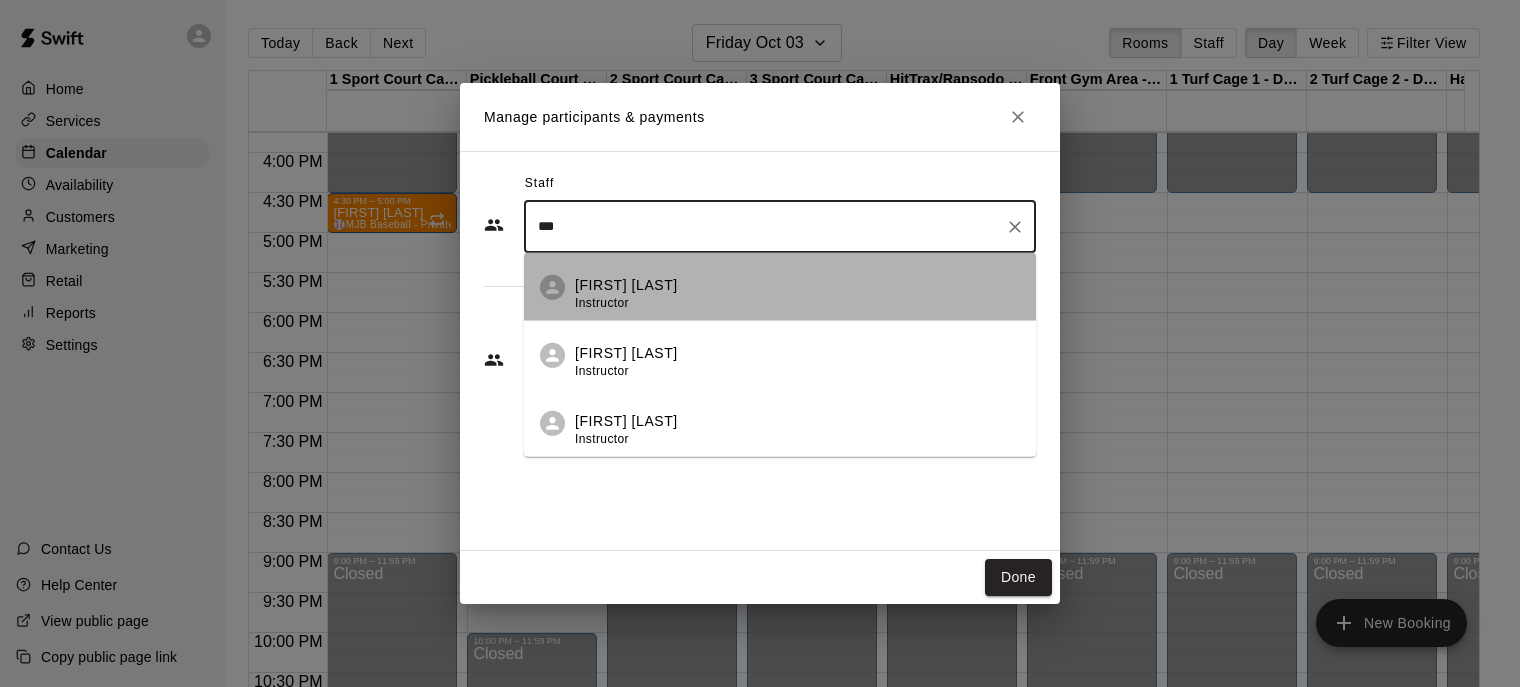 click on "[FIRST] [LAST] Instructor" at bounding box center (797, 293) 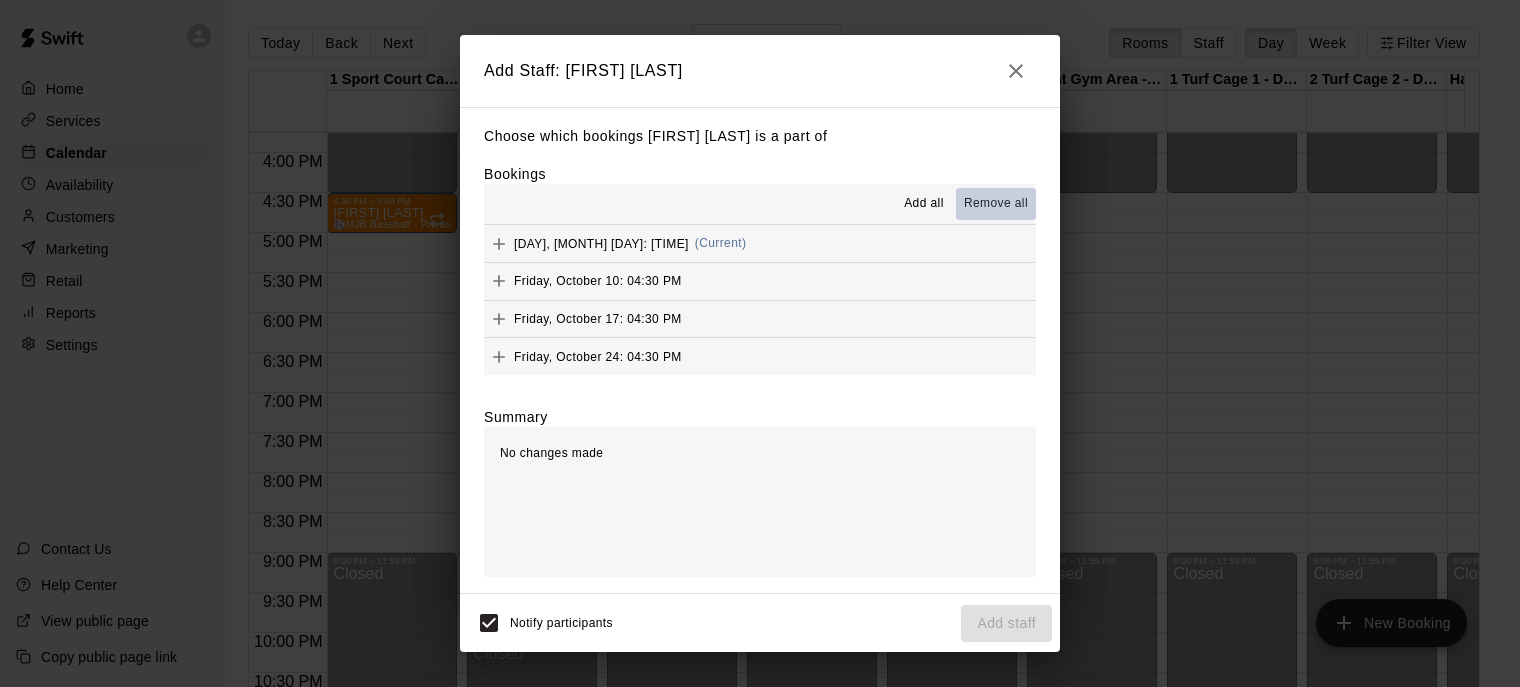 click on "Remove all" at bounding box center (996, 204) 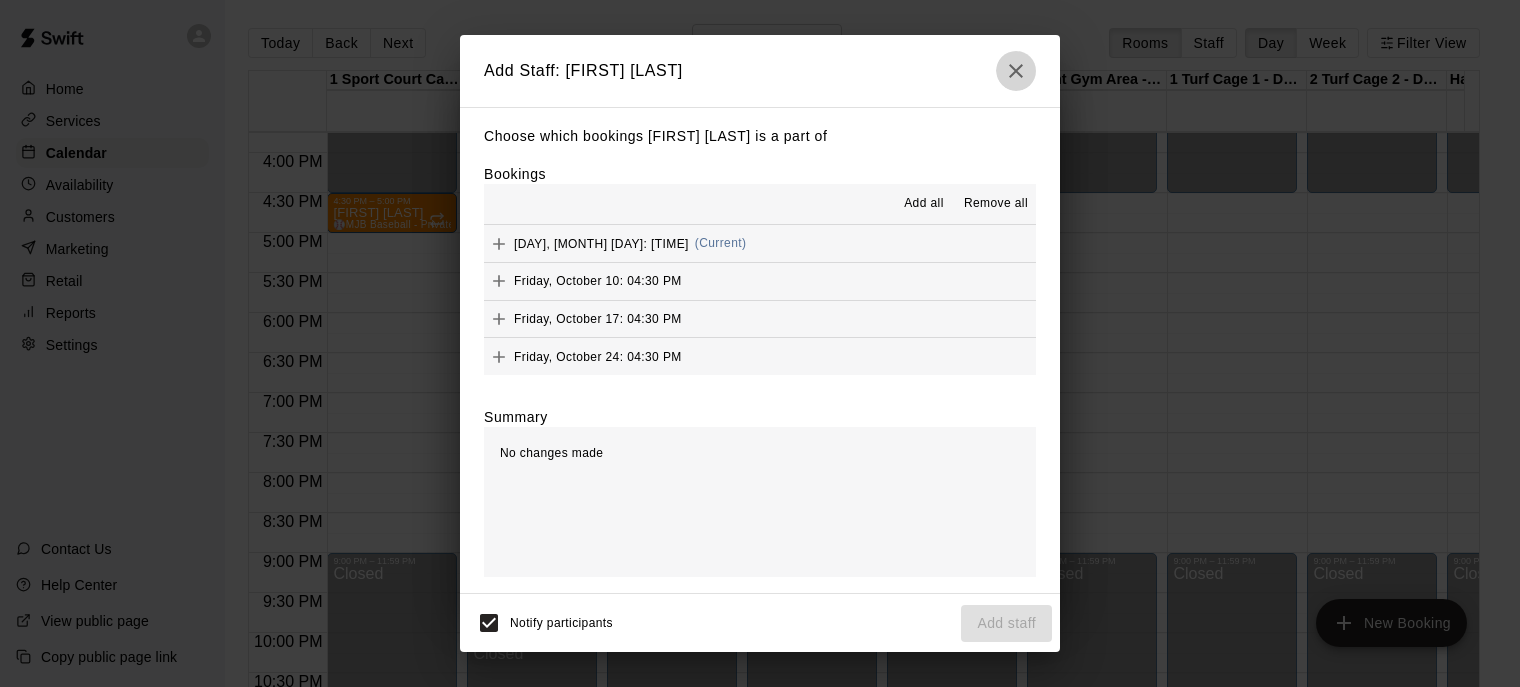click 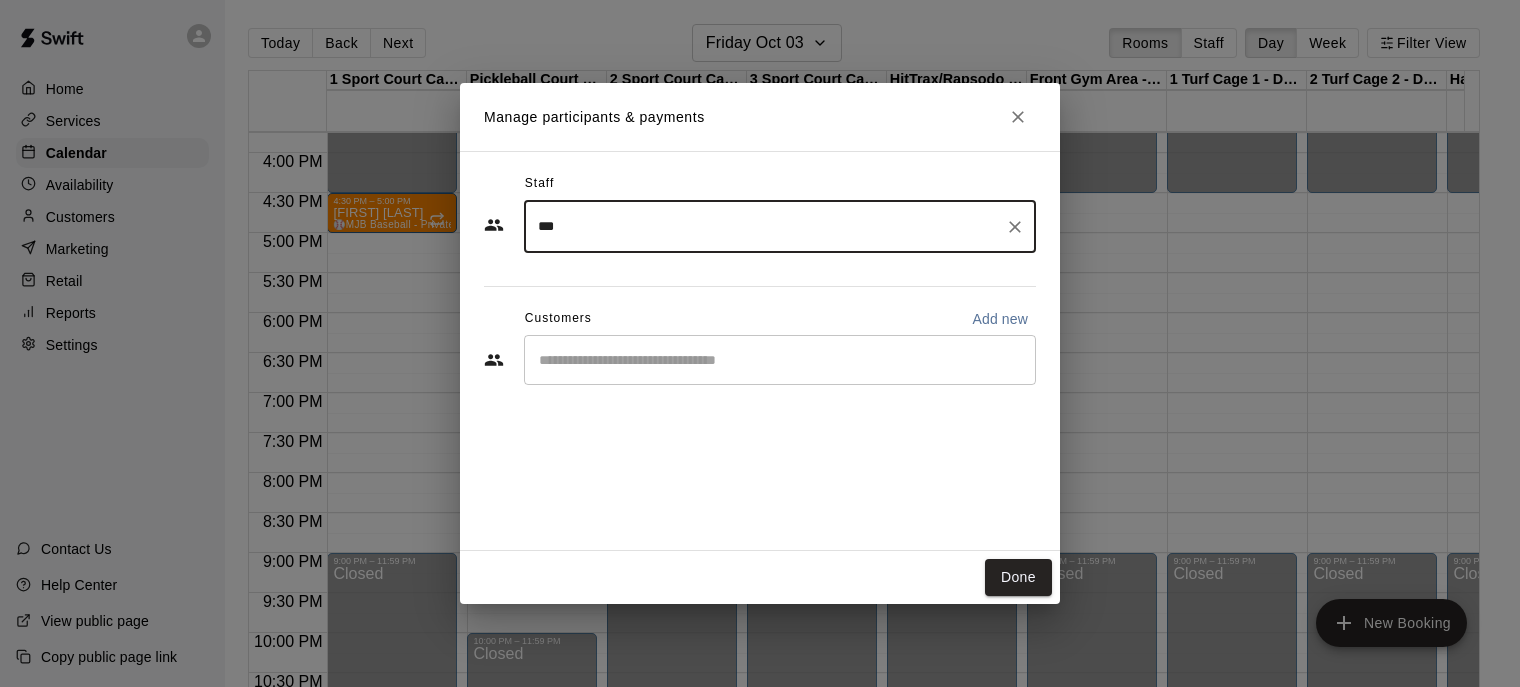 click on "***" at bounding box center [765, 226] 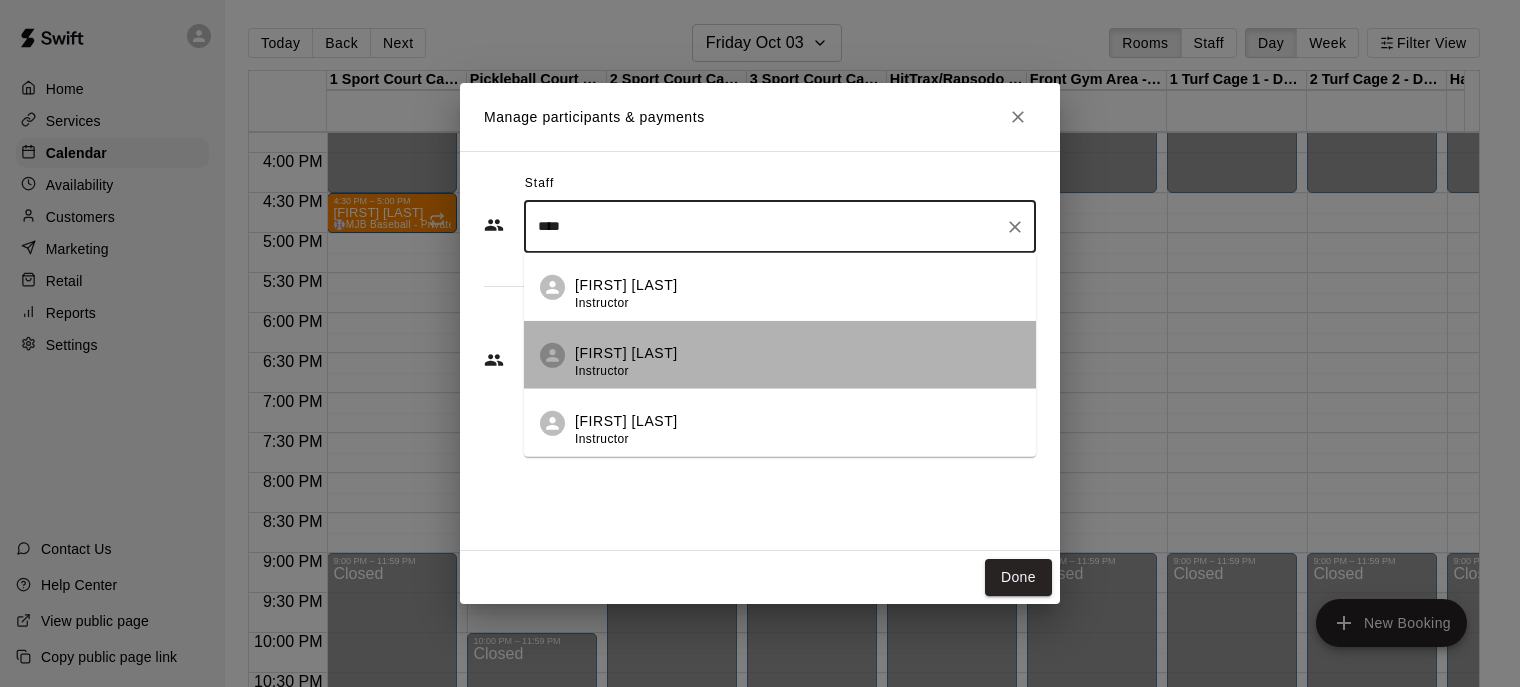 click on "[FIRST] [LAST] Instructor" at bounding box center [797, 361] 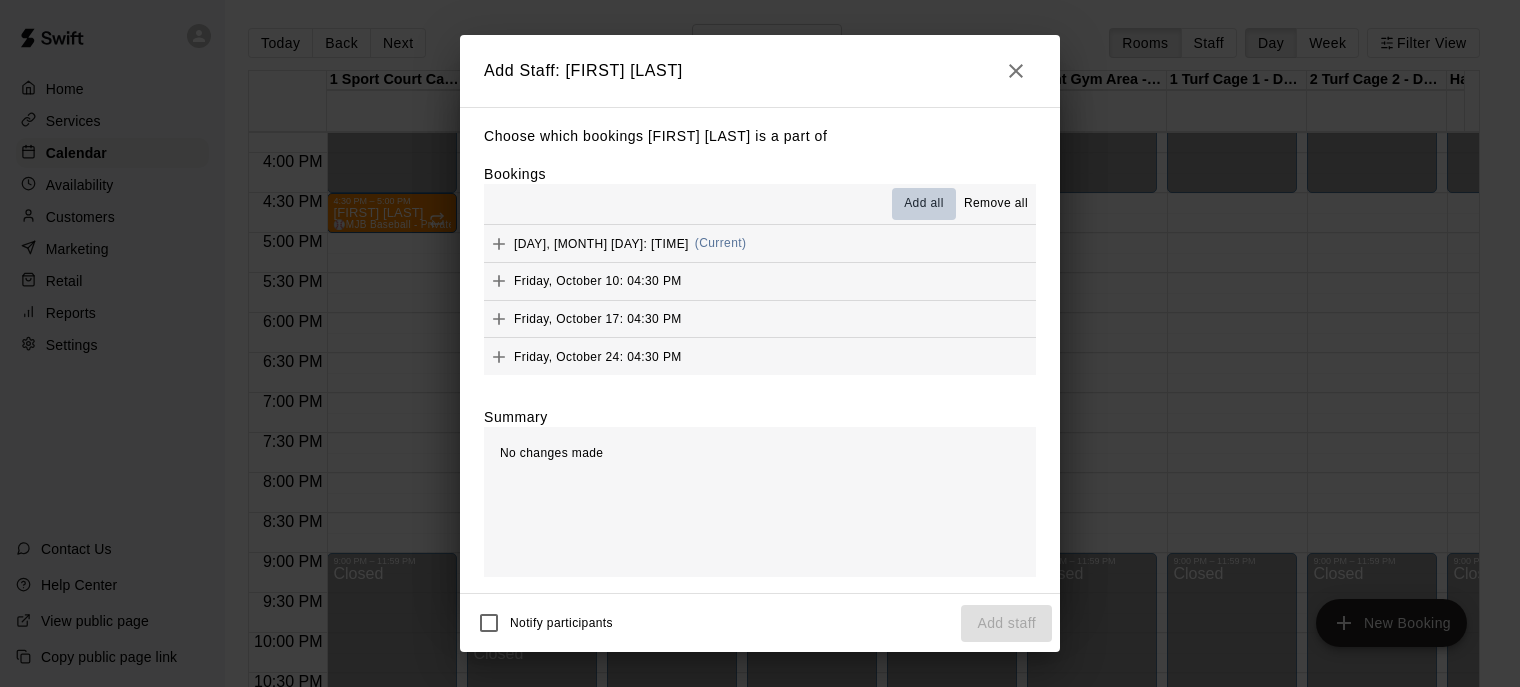 click on "Add all" at bounding box center (924, 204) 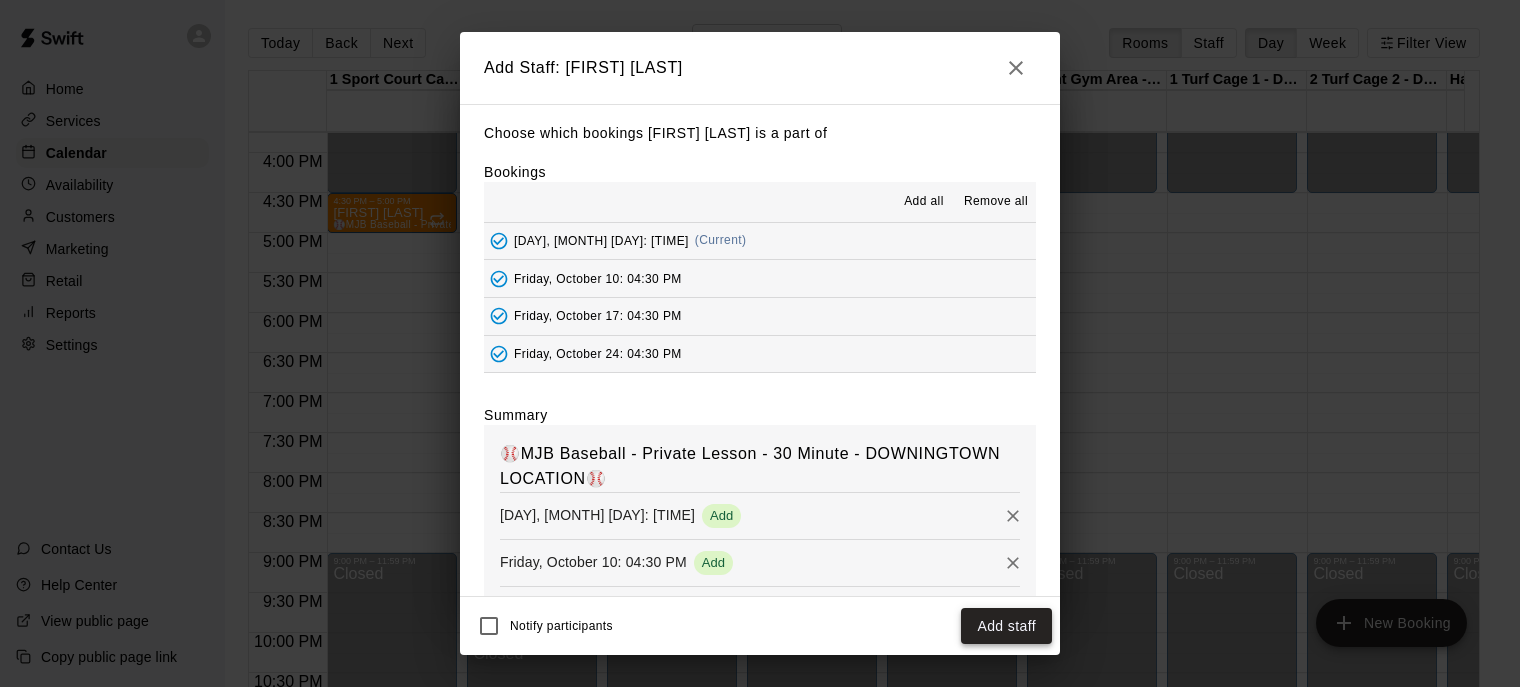 click on "Add staff" at bounding box center (1006, 626) 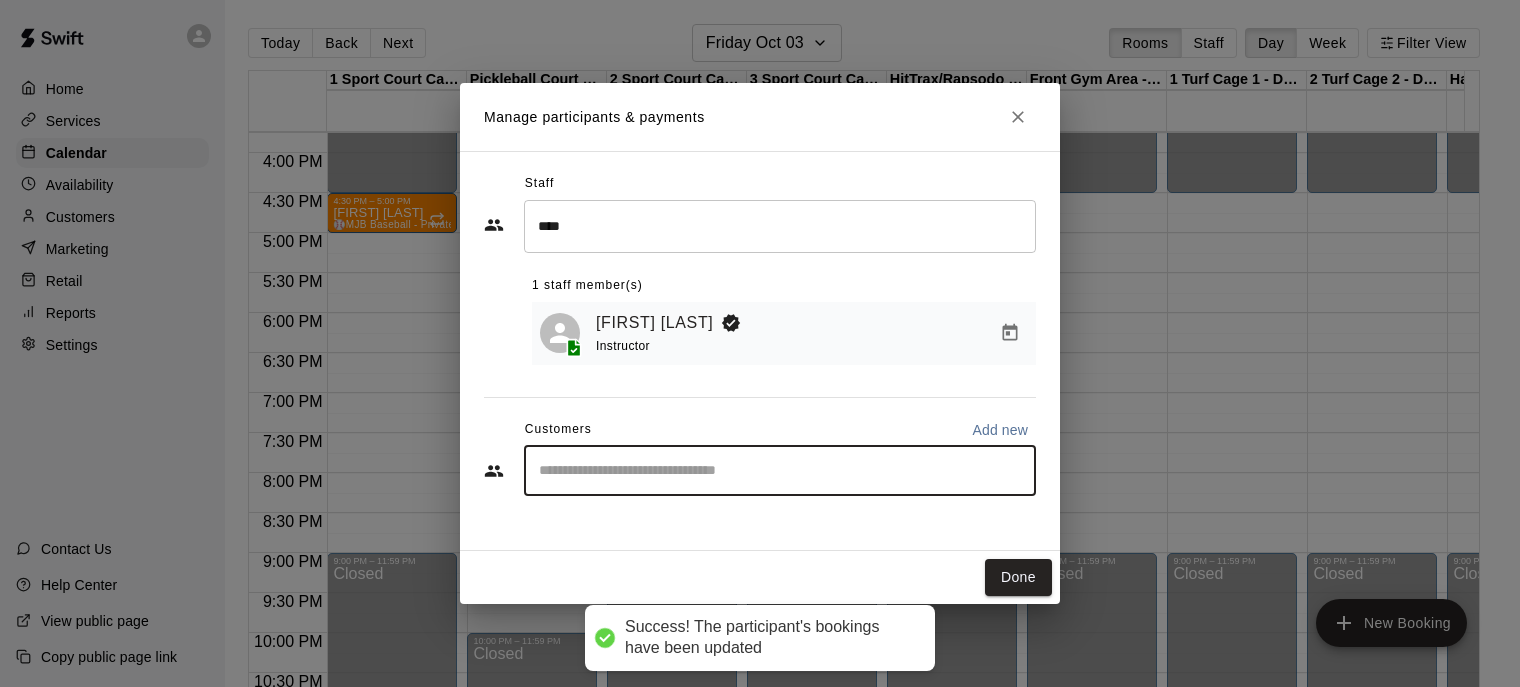 click at bounding box center [780, 471] 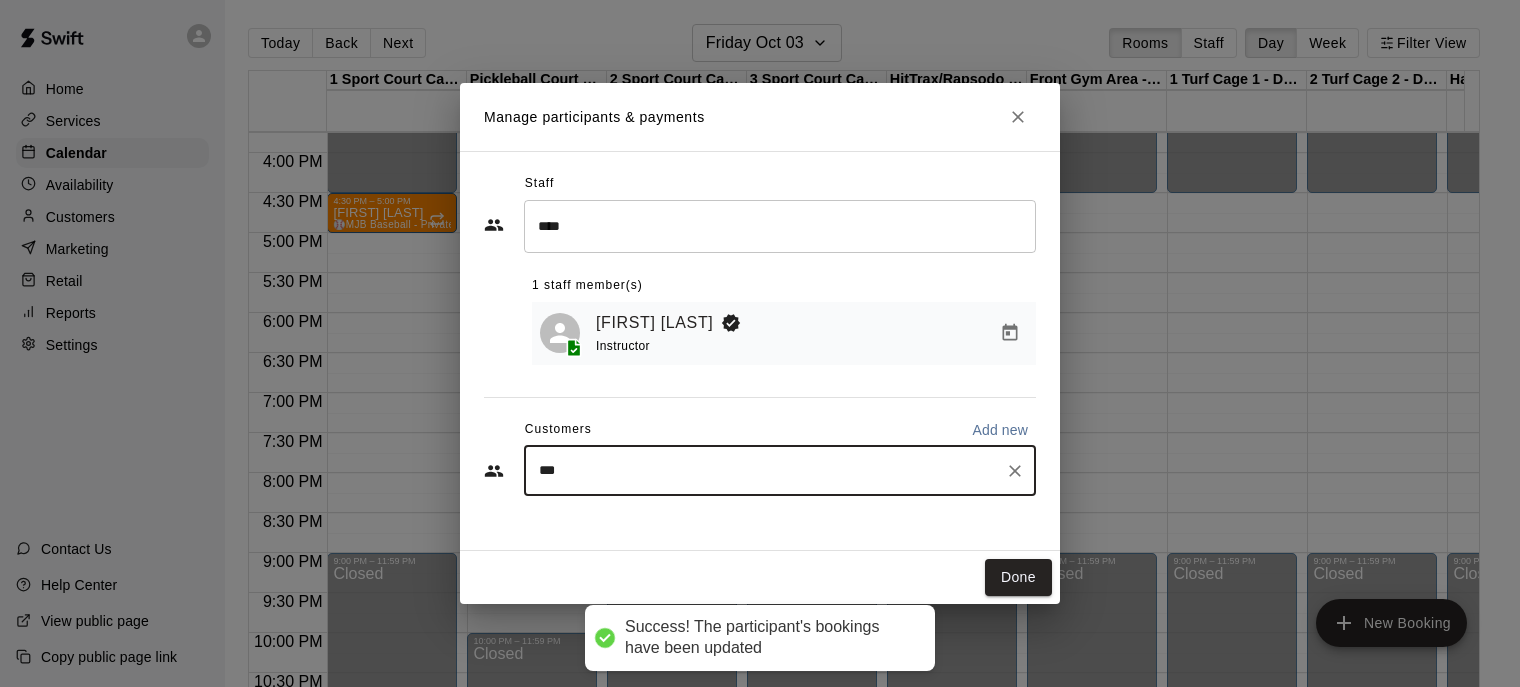 type on "****" 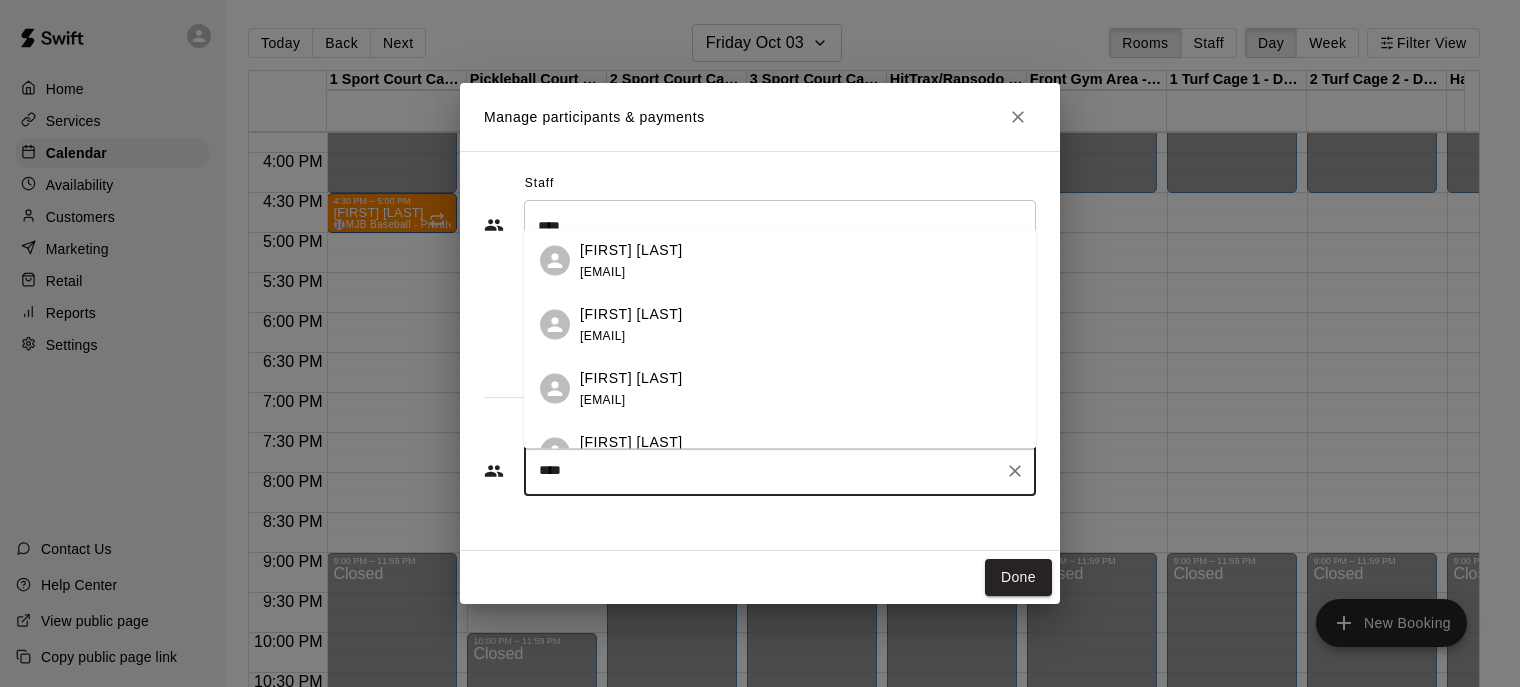 click on "[FIRST] [LAST]" at bounding box center [631, 441] 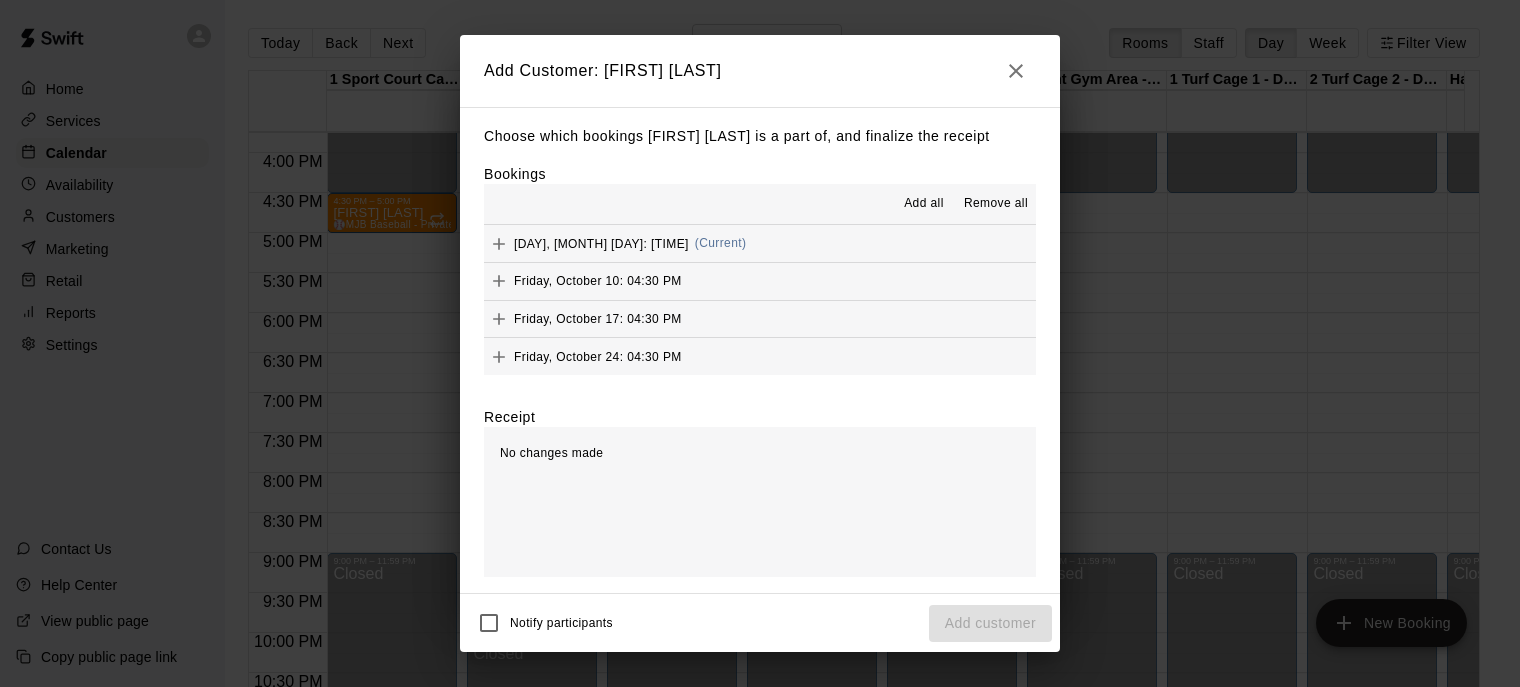 click on "Add all" at bounding box center [924, 204] 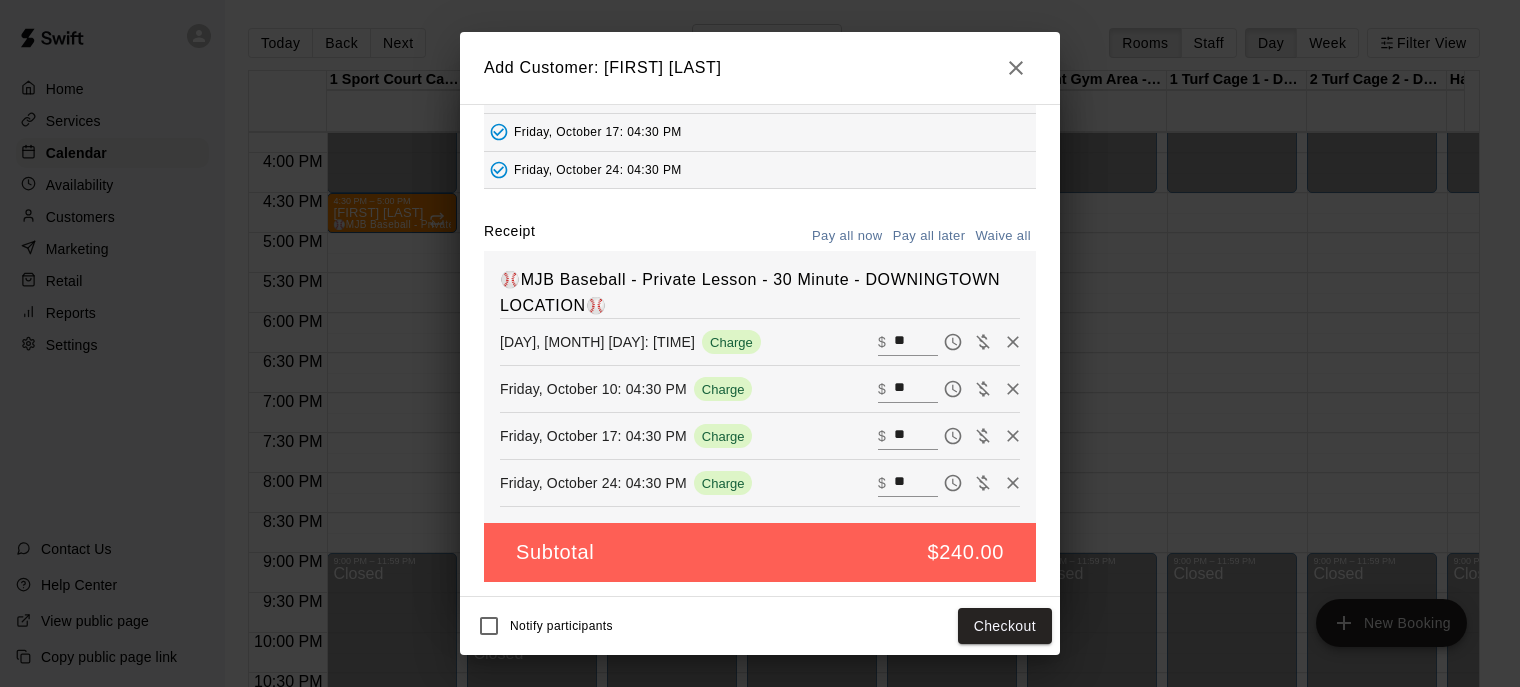 scroll, scrollTop: 186, scrollLeft: 0, axis: vertical 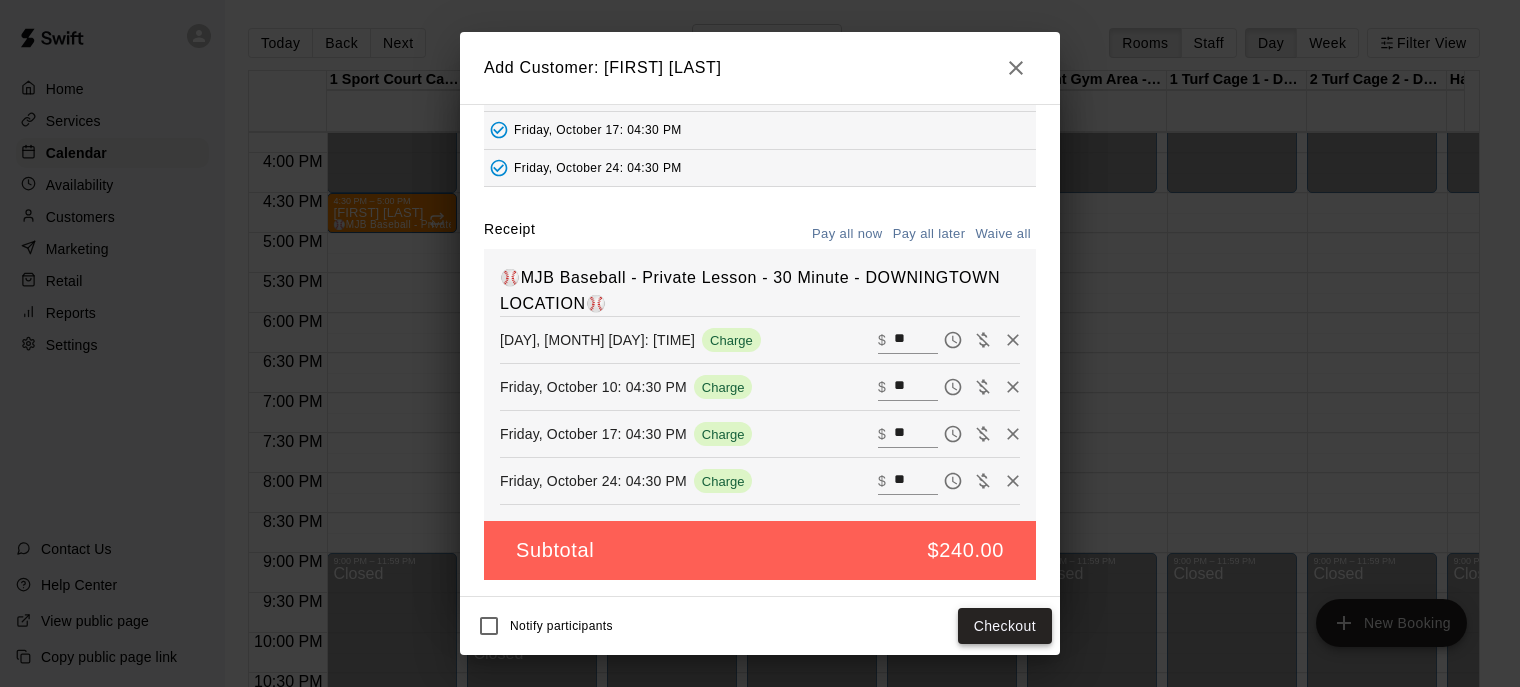 click on "Checkout" at bounding box center (1005, 626) 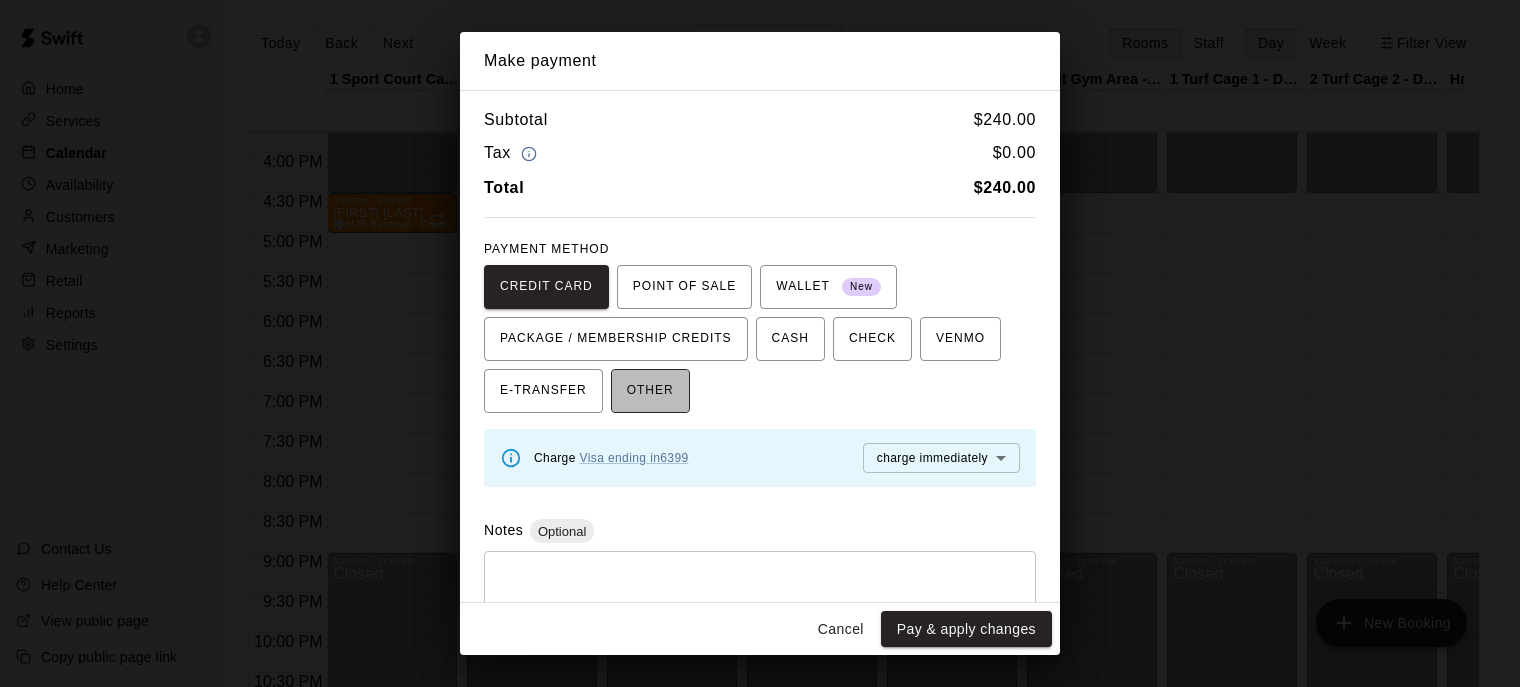 click on "OTHER" at bounding box center (650, 391) 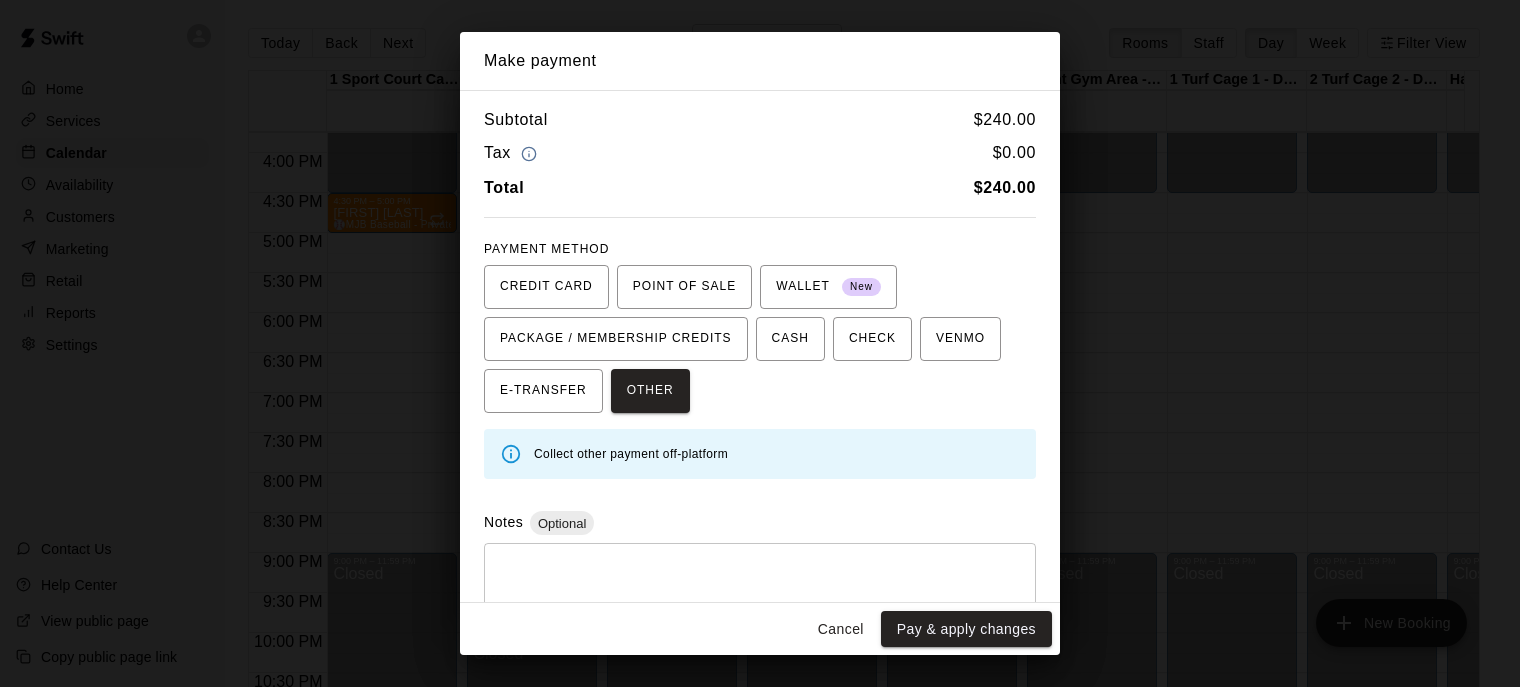 drag, startPoint x: 658, startPoint y: 371, endPoint x: 646, endPoint y: 538, distance: 167.43059 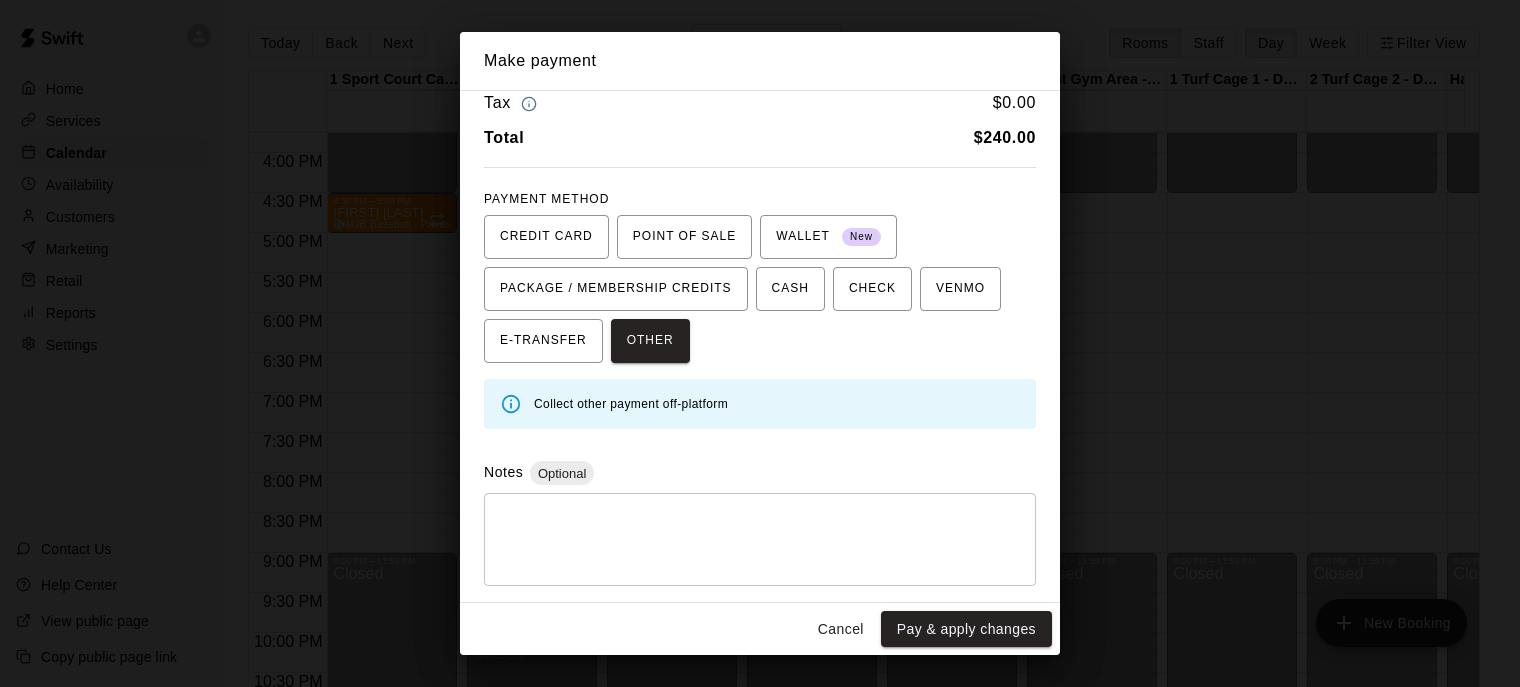 click on "* ​" at bounding box center (760, 539) 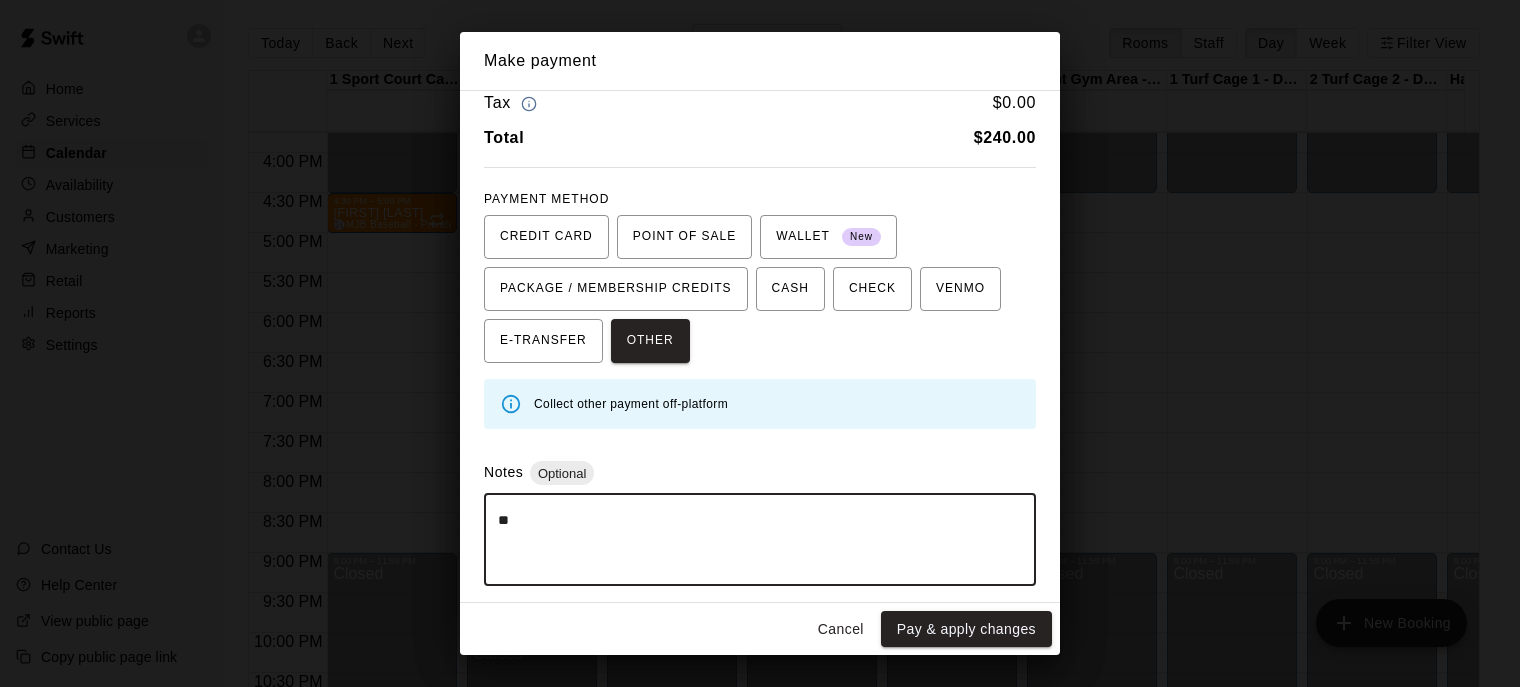 type on "*" 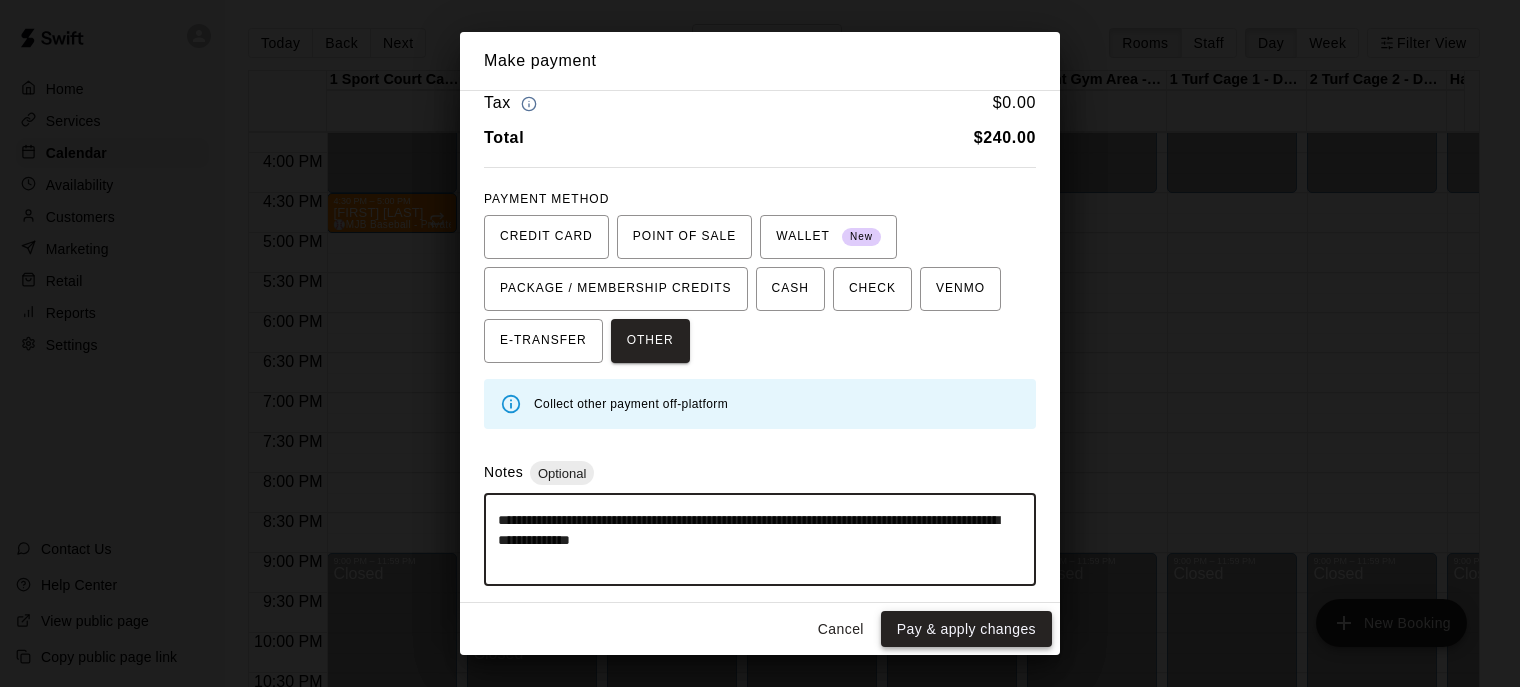 type on "**********" 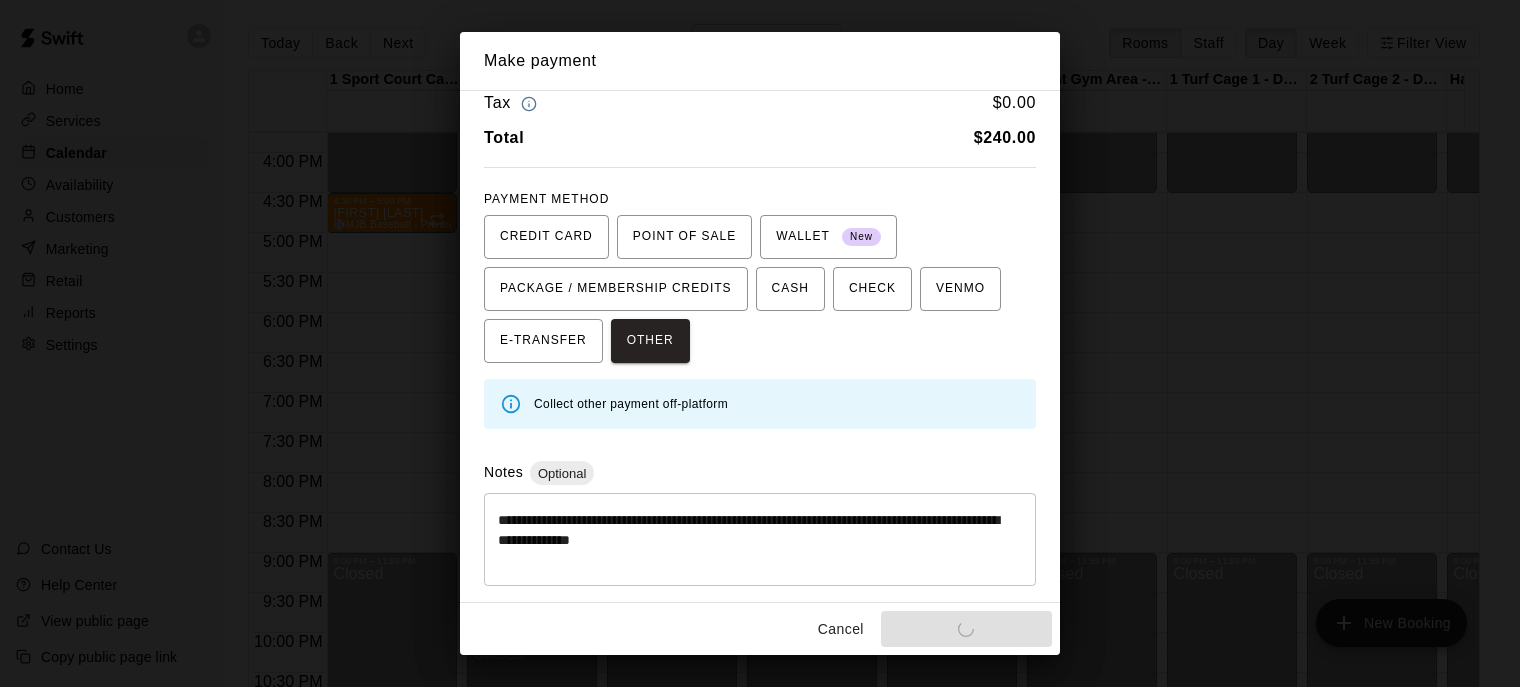 scroll, scrollTop: 116, scrollLeft: 0, axis: vertical 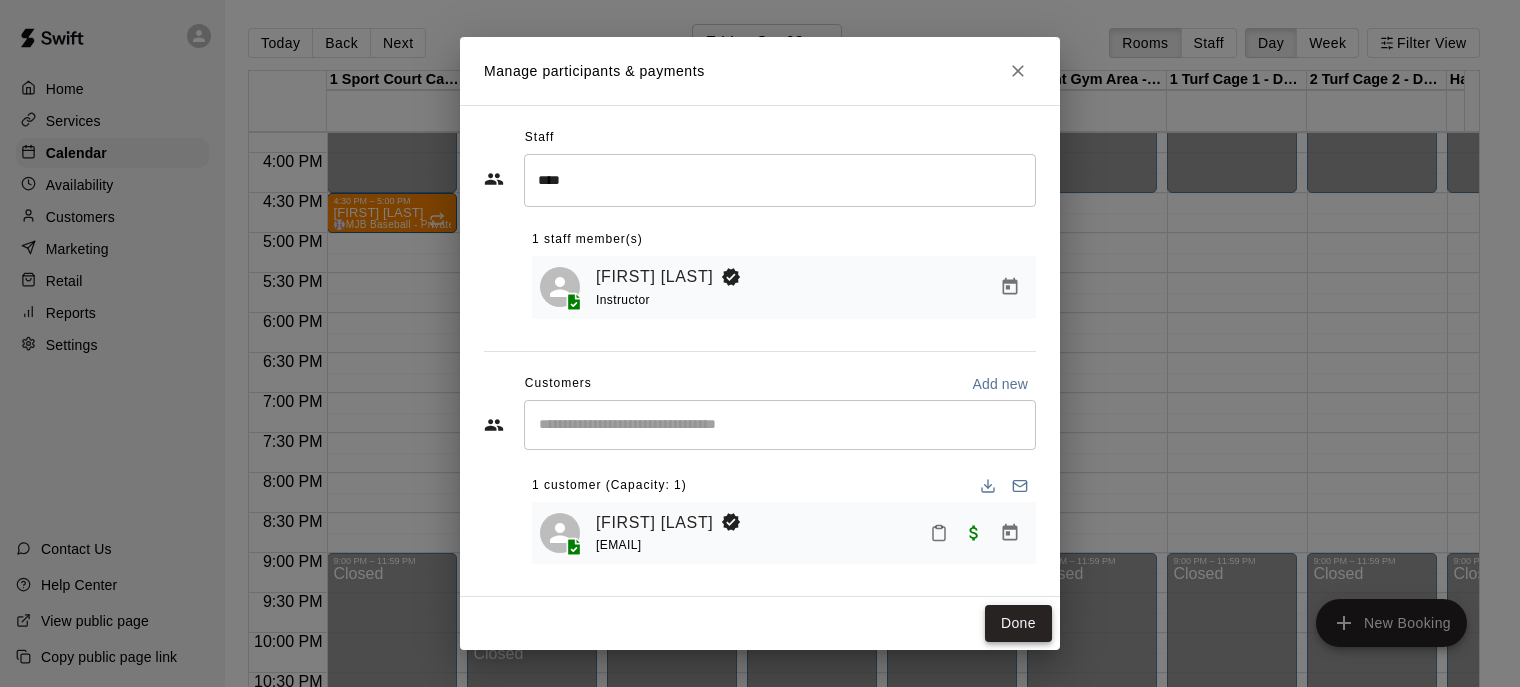 click on "Done" at bounding box center [1018, 623] 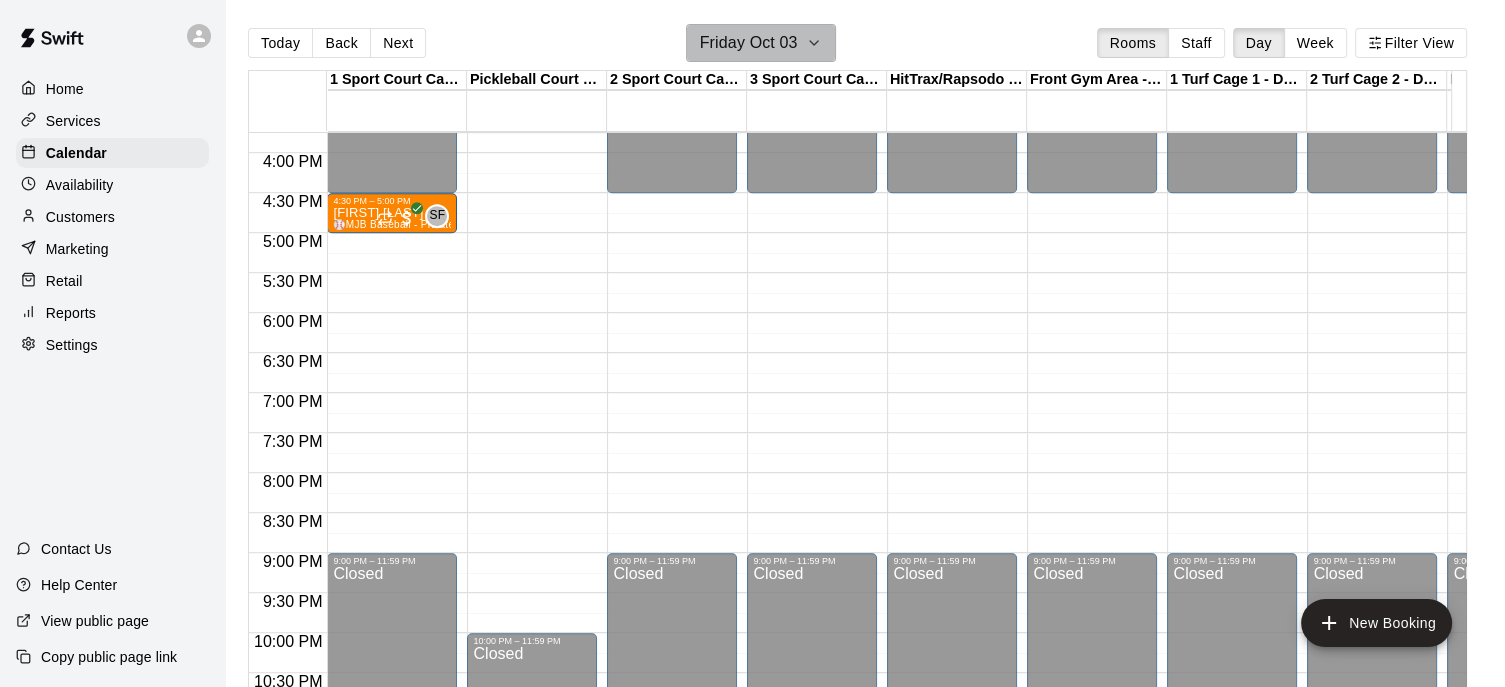 click 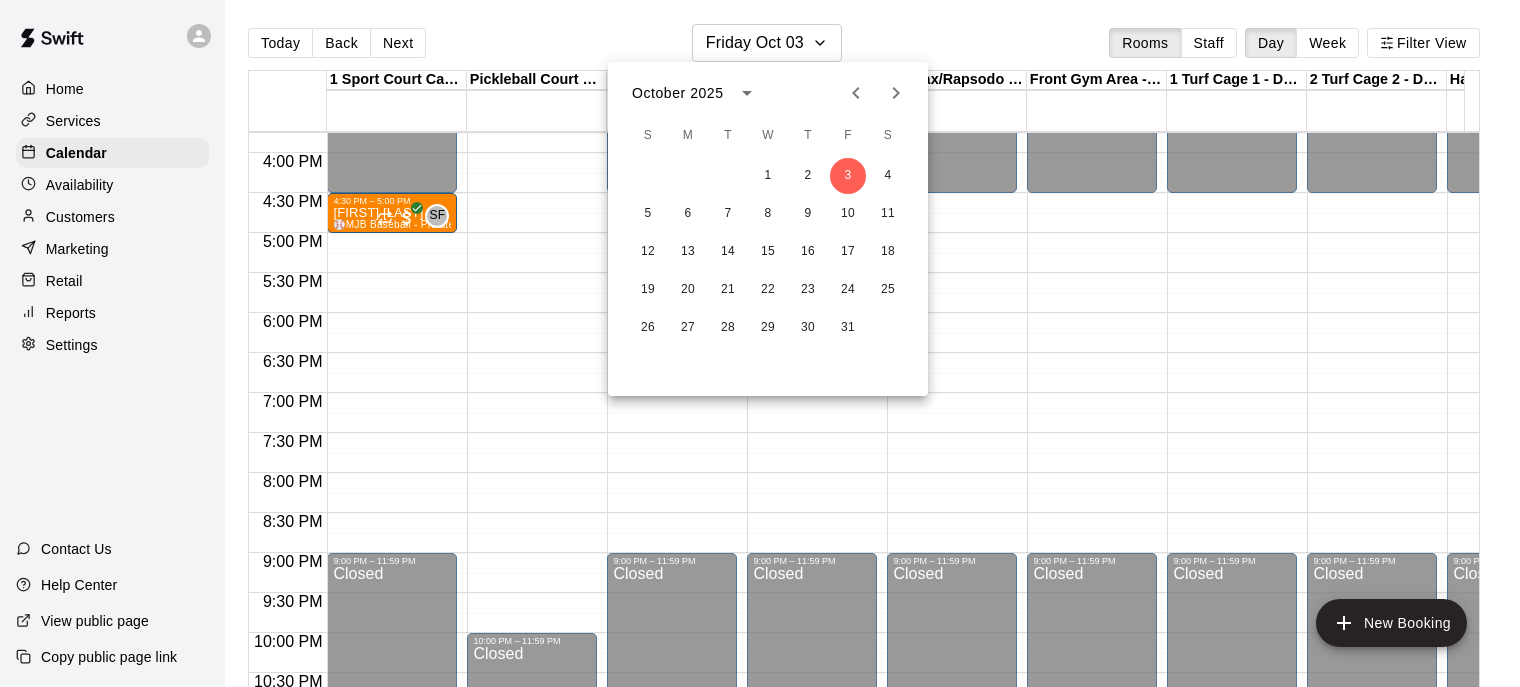 click 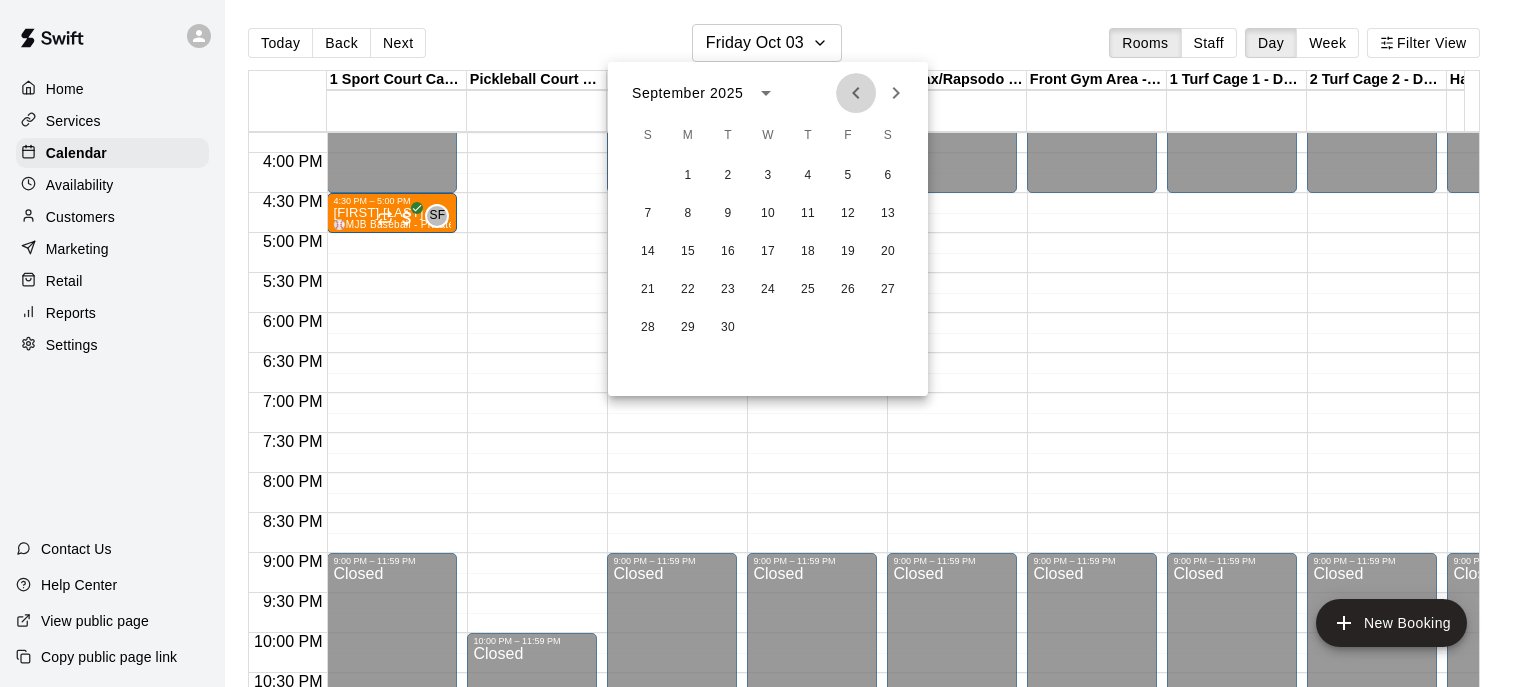 click at bounding box center (856, 93) 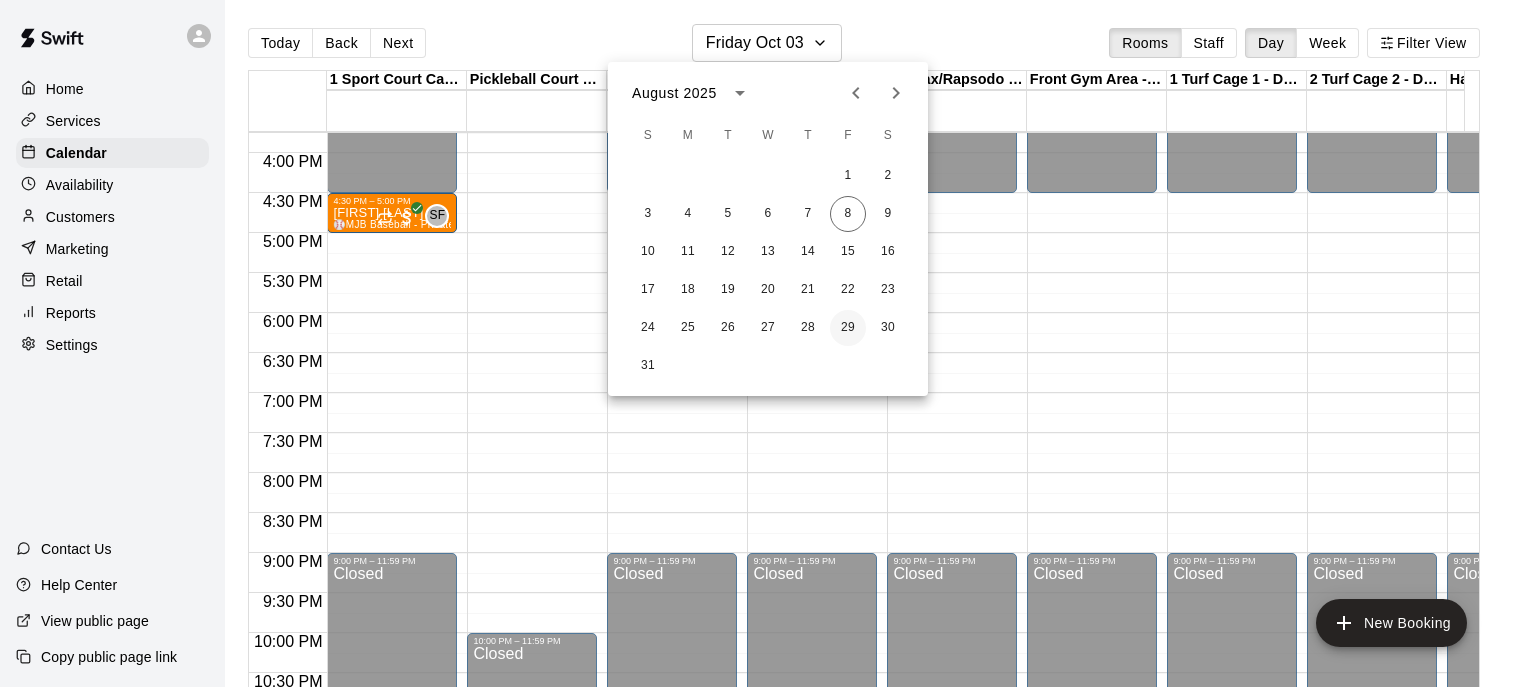 click on "29" at bounding box center [848, 328] 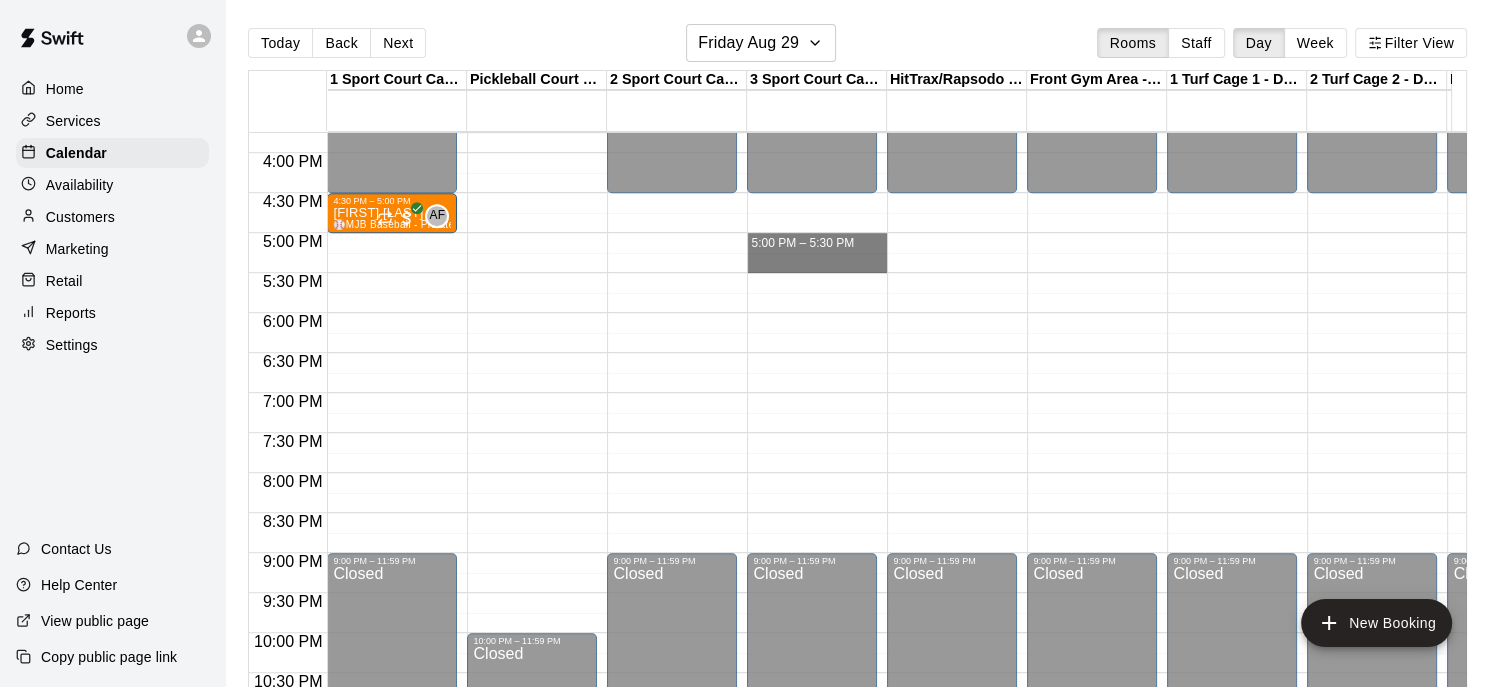 drag, startPoint x: 783, startPoint y: 235, endPoint x: 783, endPoint y: 255, distance: 20 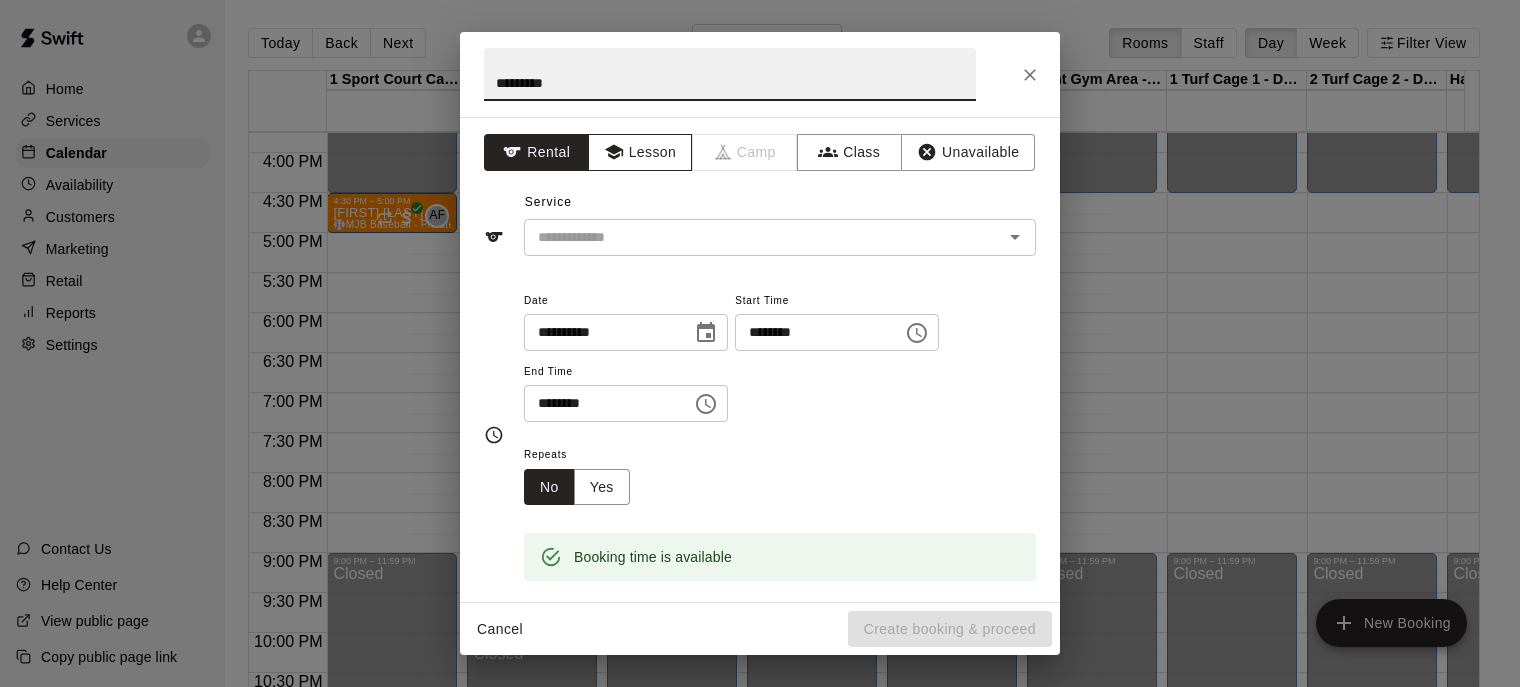 type on "*********" 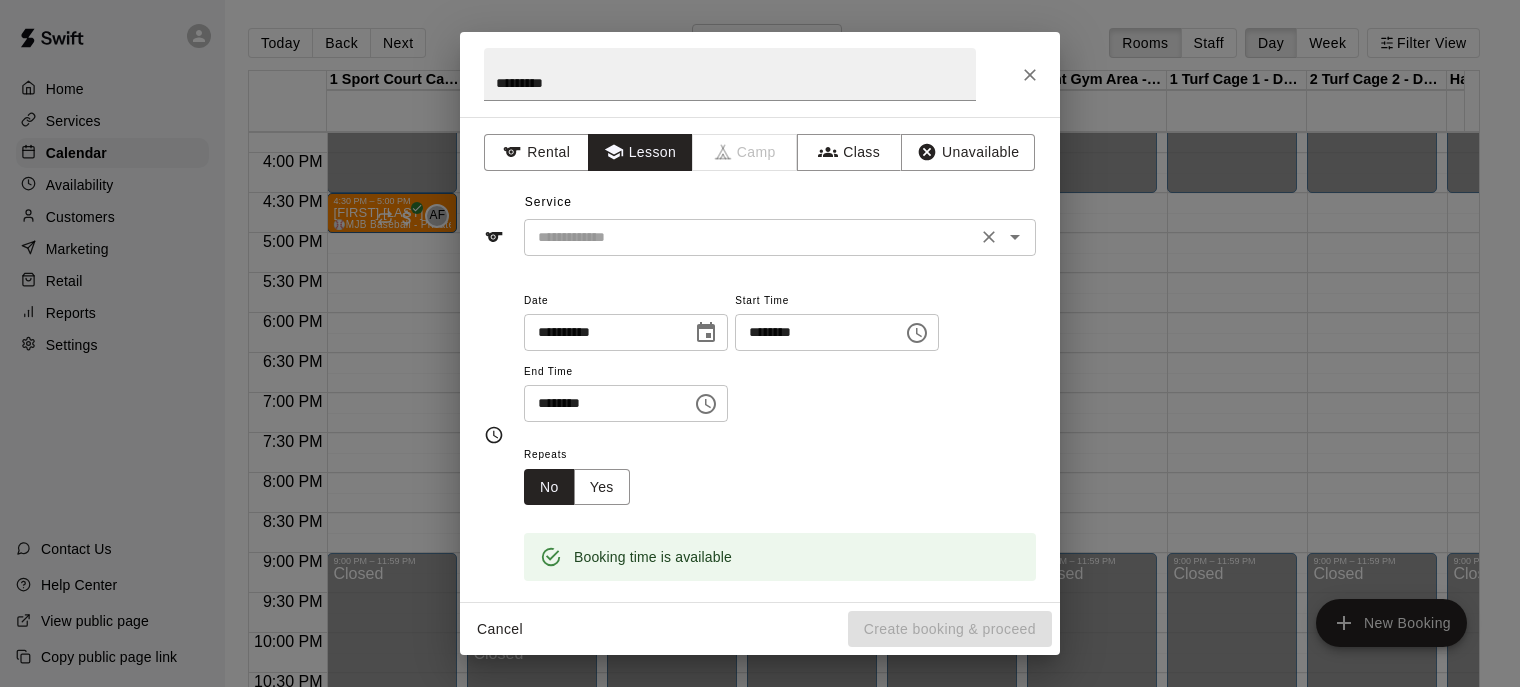 click at bounding box center [750, 237] 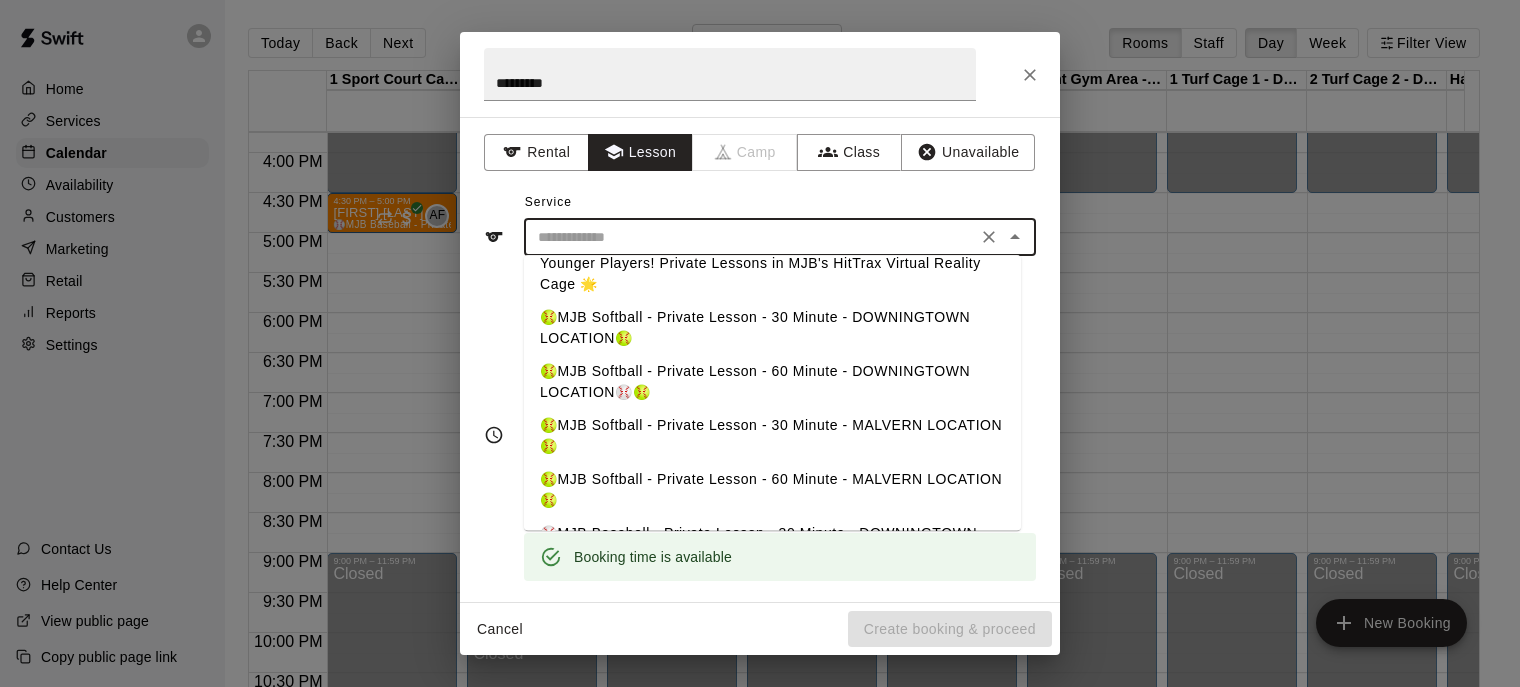 scroll, scrollTop: 168, scrollLeft: 0, axis: vertical 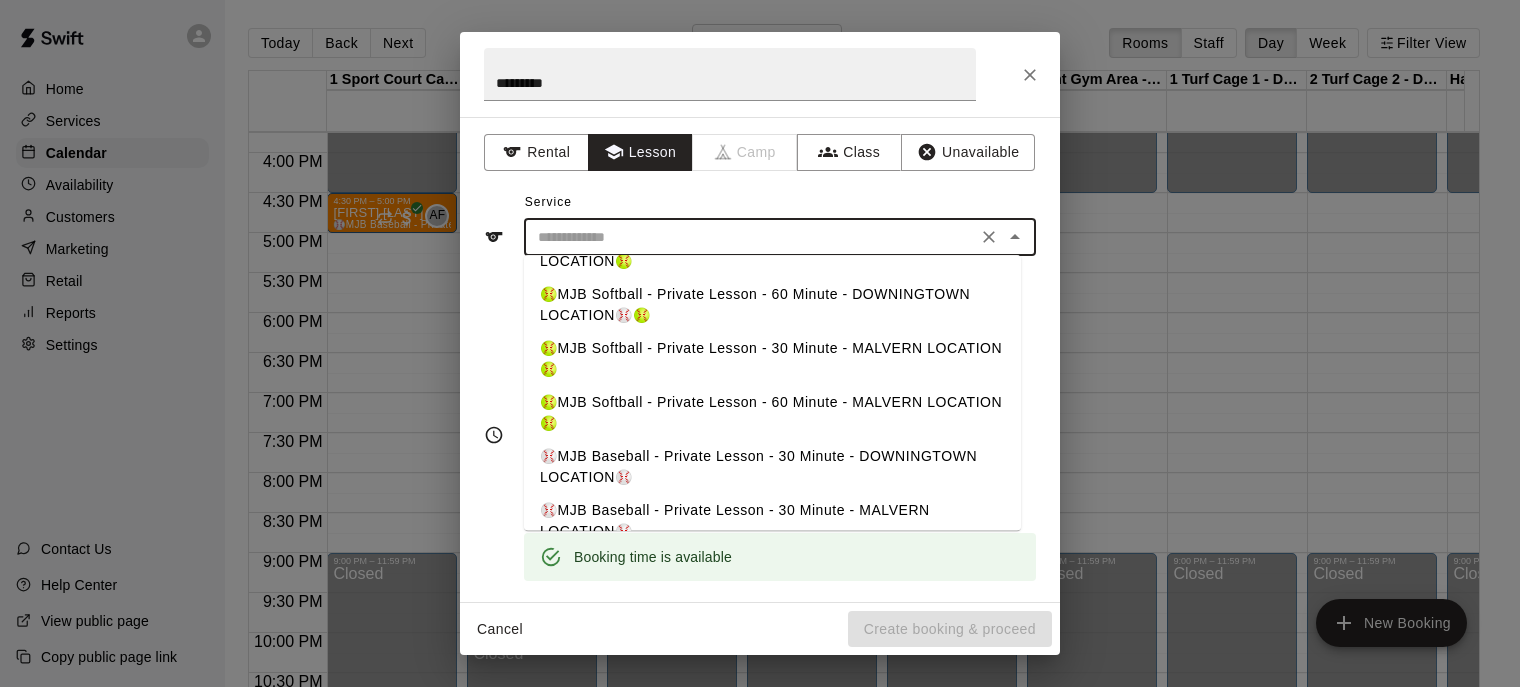 click on "⚾️MJB Baseball - Private Lesson - 30 Minute - DOWNINGTOWN LOCATION⚾️" at bounding box center (772, 467) 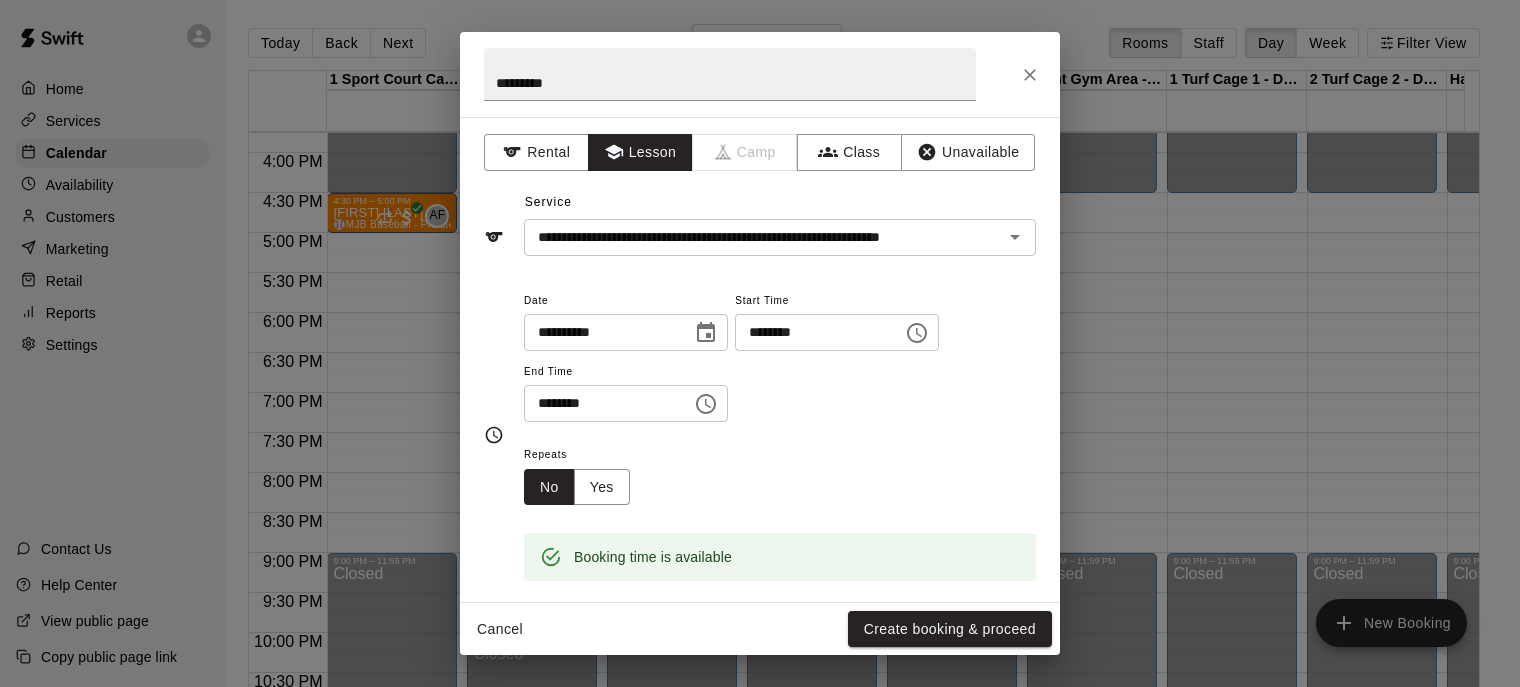 drag, startPoint x: 690, startPoint y: 450, endPoint x: 658, endPoint y: 447, distance: 32.140316 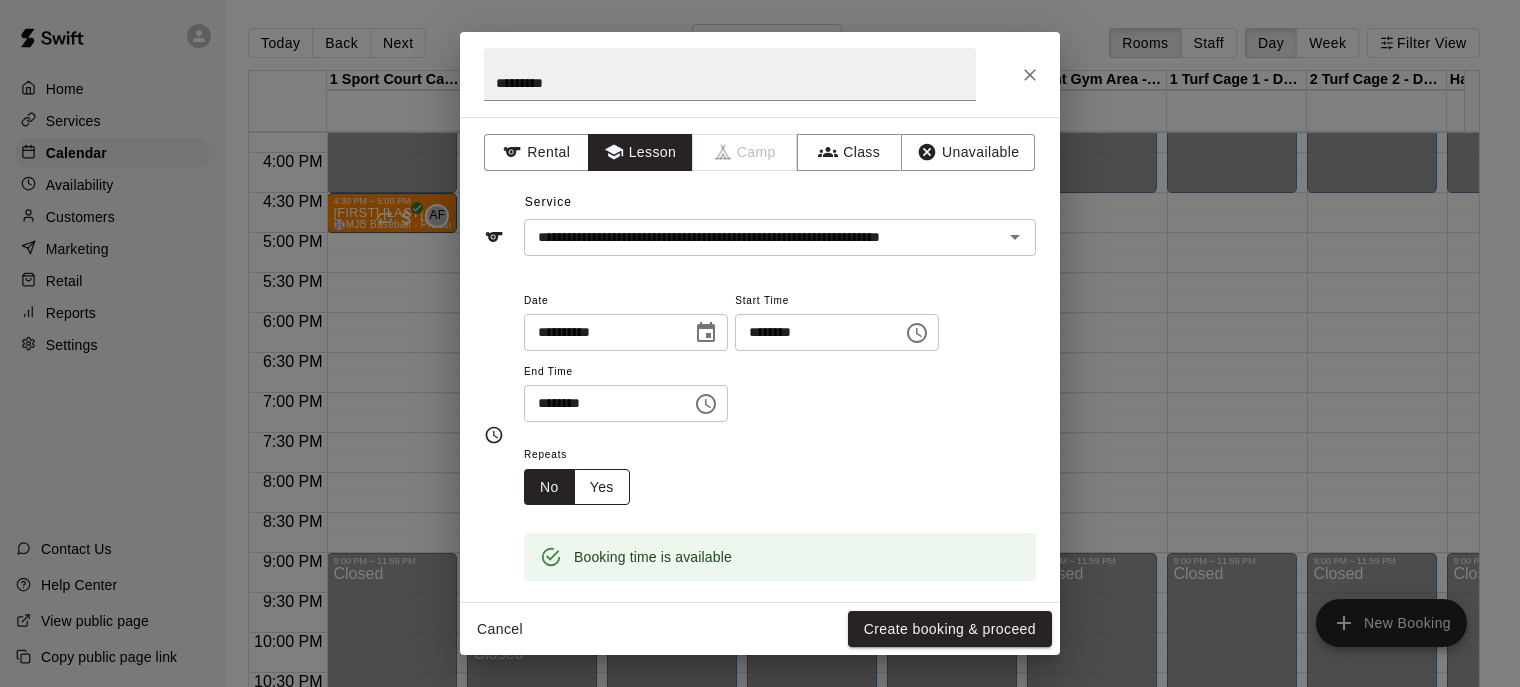click on "Yes" at bounding box center [602, 487] 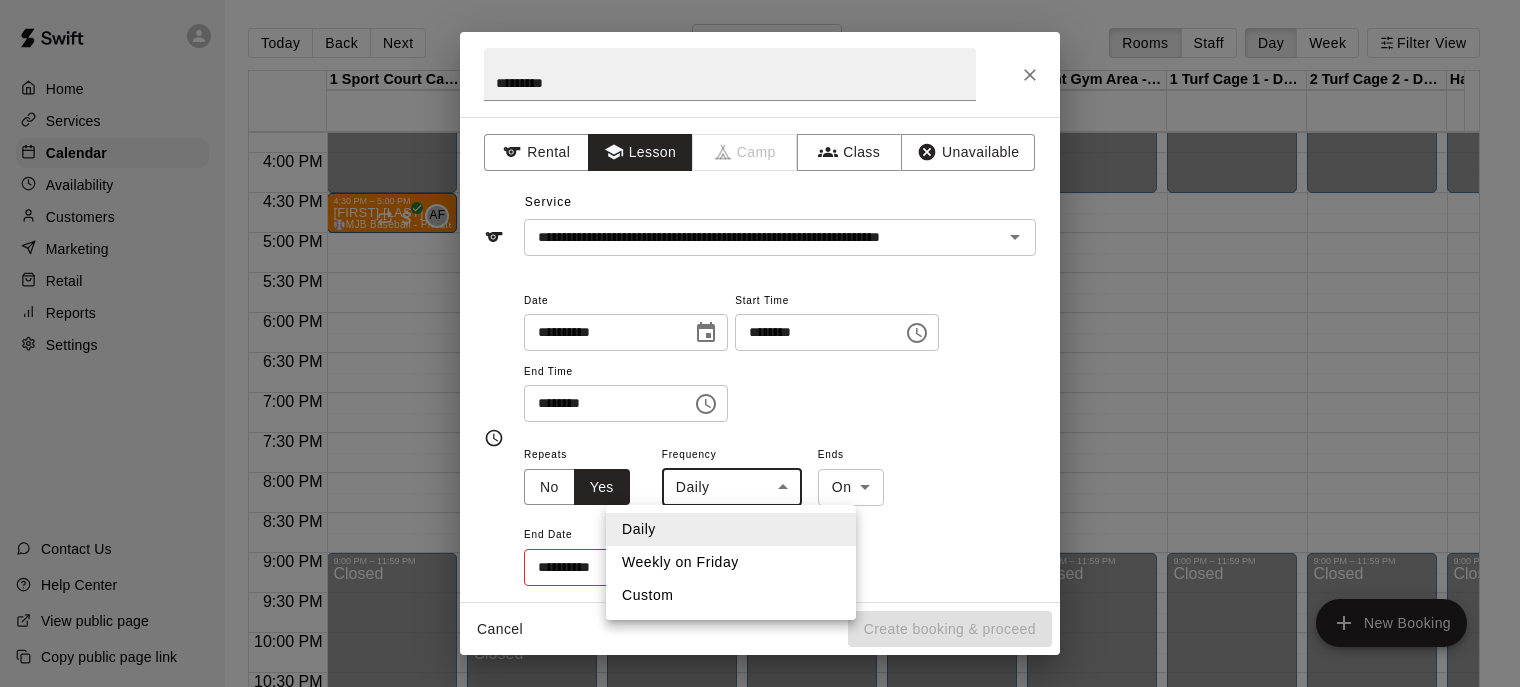 click on "Home Services Calendar Availability Customers Marketing Retail Reports Settings Contact Us Help Center View public page Copy public page link Today Back Next Friday Aug 29 Rooms Staff Day Week Filter View 1 Sport Court Cage 1 - DOWNINGTOWN 29 Fri Pickleball Court Rental 29 Fri 2 Sport Court Cage 2 - DOWNINGTOWN 29 Fri 3 Sport Court Cage 3 - DOWNINGTOWN 29 Fri HitTrax/Rapsodo Virtual Reality Rental Cage - 16'x35' 29 Fri Front Gym Area - DOWNINGTOWN 29 Fri 1 Turf Cage 1 - DOWNINGTOWN 29 Fri 2 Turf Cage 2 - DOWNINGTOWN 29 Fri Half Turf Area - DOWNINGTOWN 29 Fri 3 Turf Cage 3 - DOWNINGTOWN 29 Fri Downingtown Location - OUTDOOR Turf Area 29 Fri Cage 1 - MALVERN 29 Fri Cage 2 - MALVERN 29 Fri 12:00 AM 12:30 AM 1:00 AM 1:30 AM 2:00 AM 2:30 AM 3:00 AM 3:30 AM 4:00 AM 4:30 AM 5:00 AM 5:30 AM 6:00 AM 6:30 AM 7:00 AM 7:30 AM 8:00 AM 8:30 AM 9:00 AM 9:30 AM 10:00 AM 10:30 AM 11:00 AM 11:30 AM 12:00 PM 12:30 PM 1:00 PM 1:30 PM 2:00 PM 2:30 PM 3:00 PM 3:30 PM 4:00 PM 4:30 PM 5:00 PM 5:30 PM 6:00 PM 6:30 PM 7:00 PM 7:30 PM" at bounding box center (760, 359) 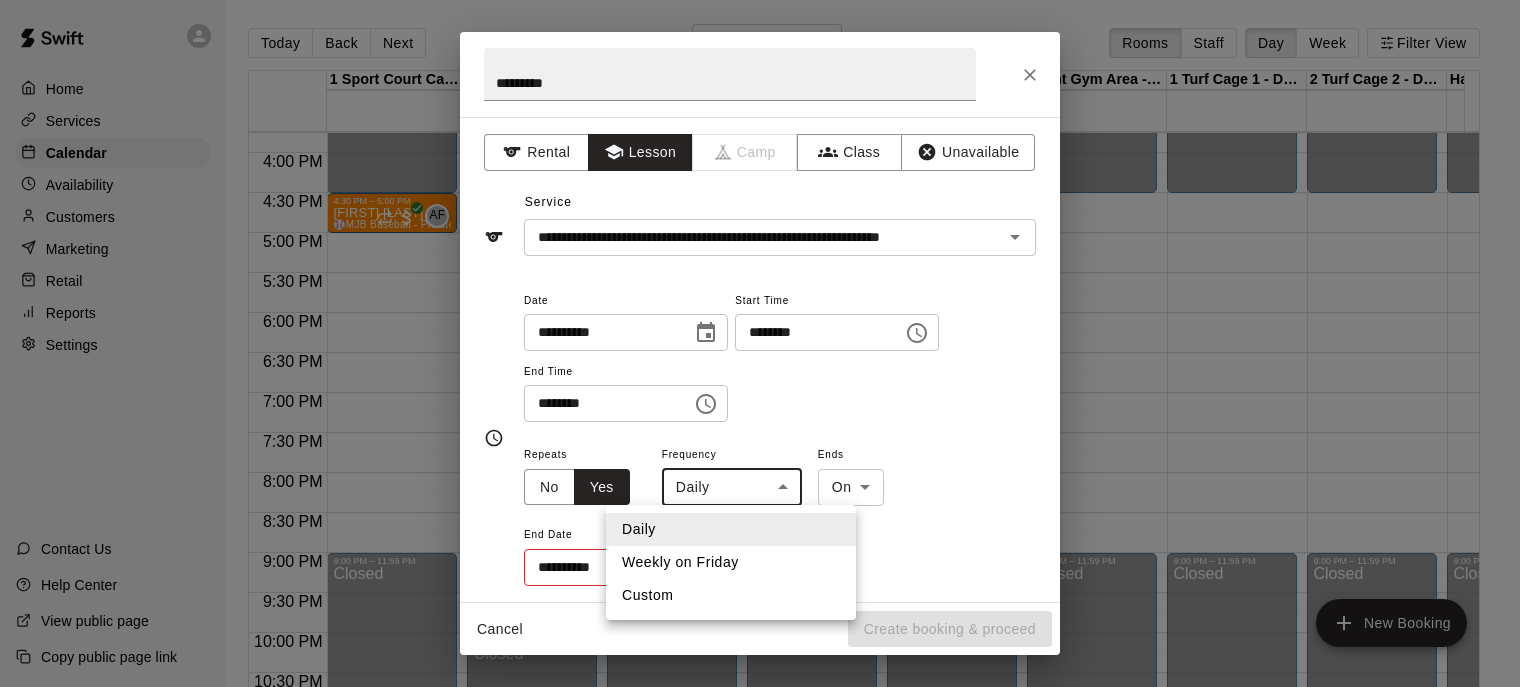 type on "******" 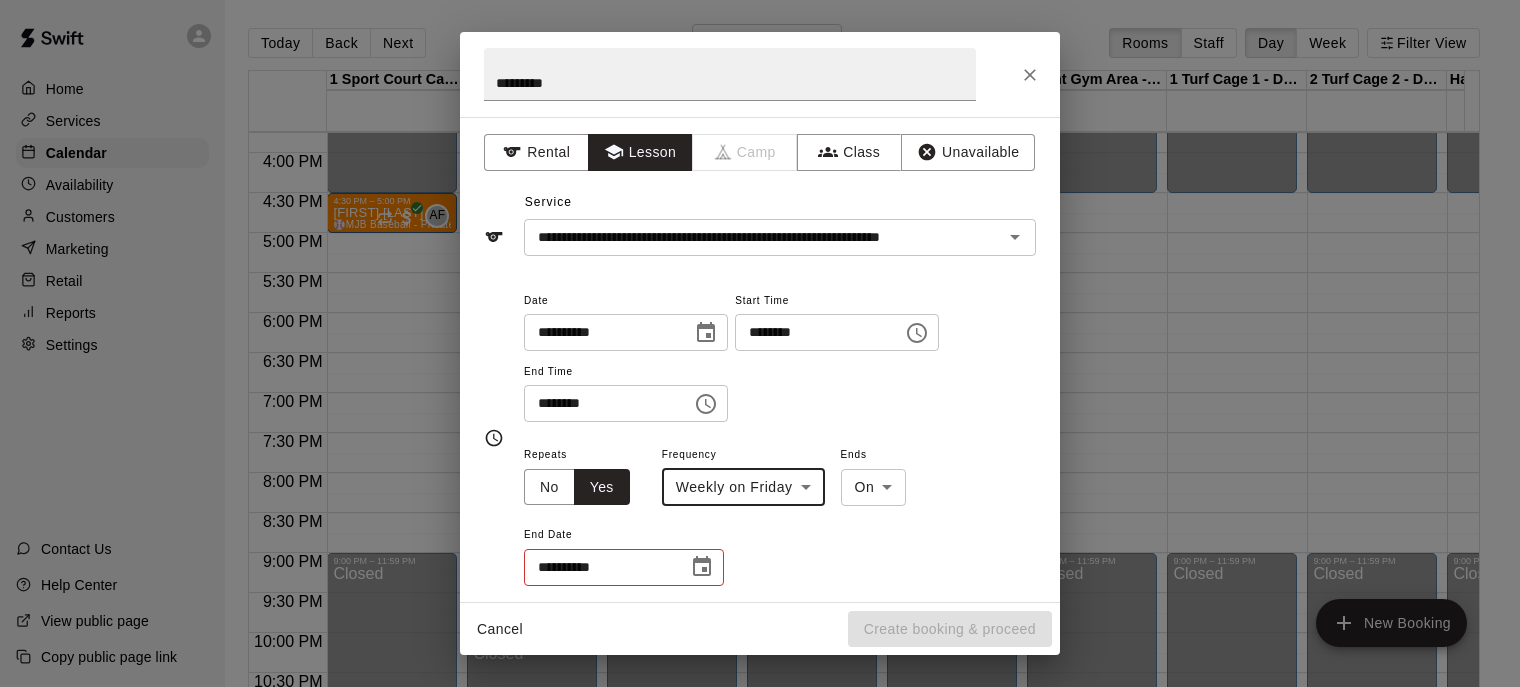 click 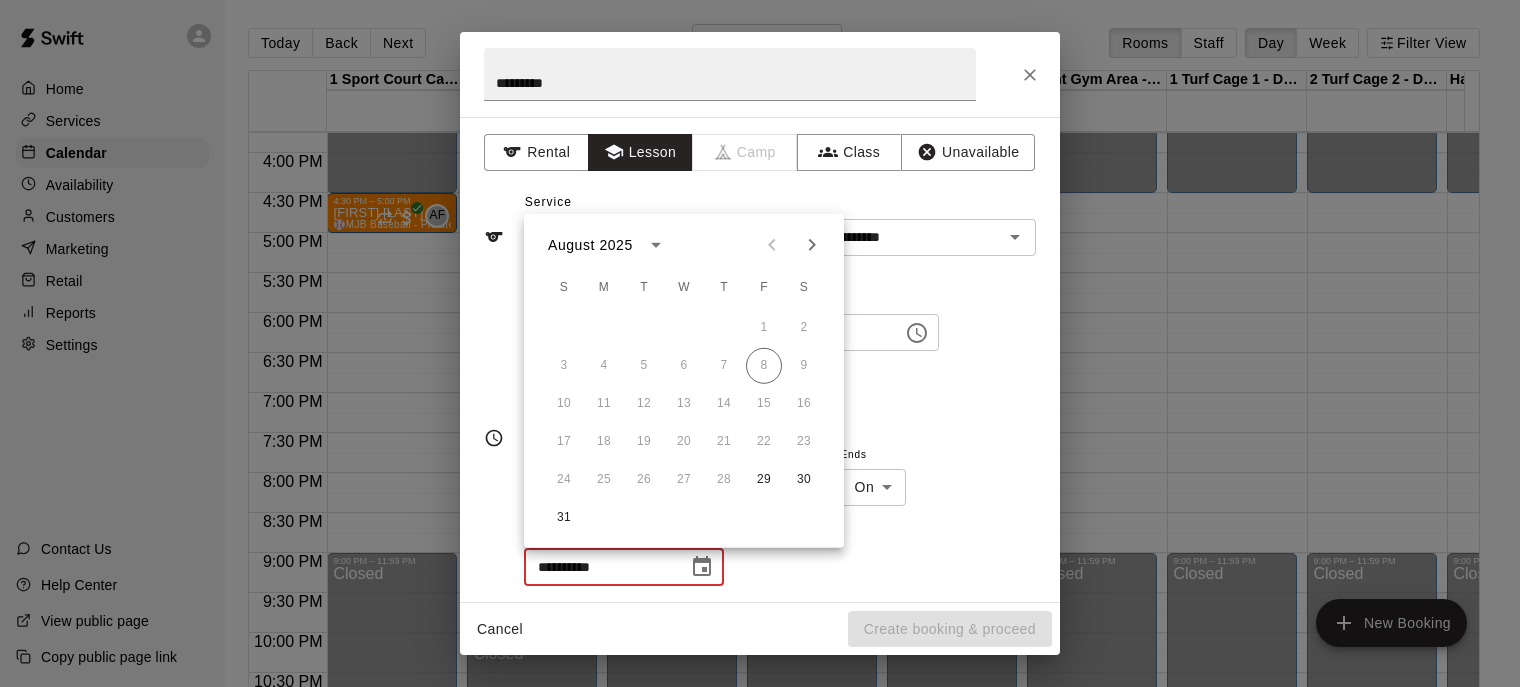click 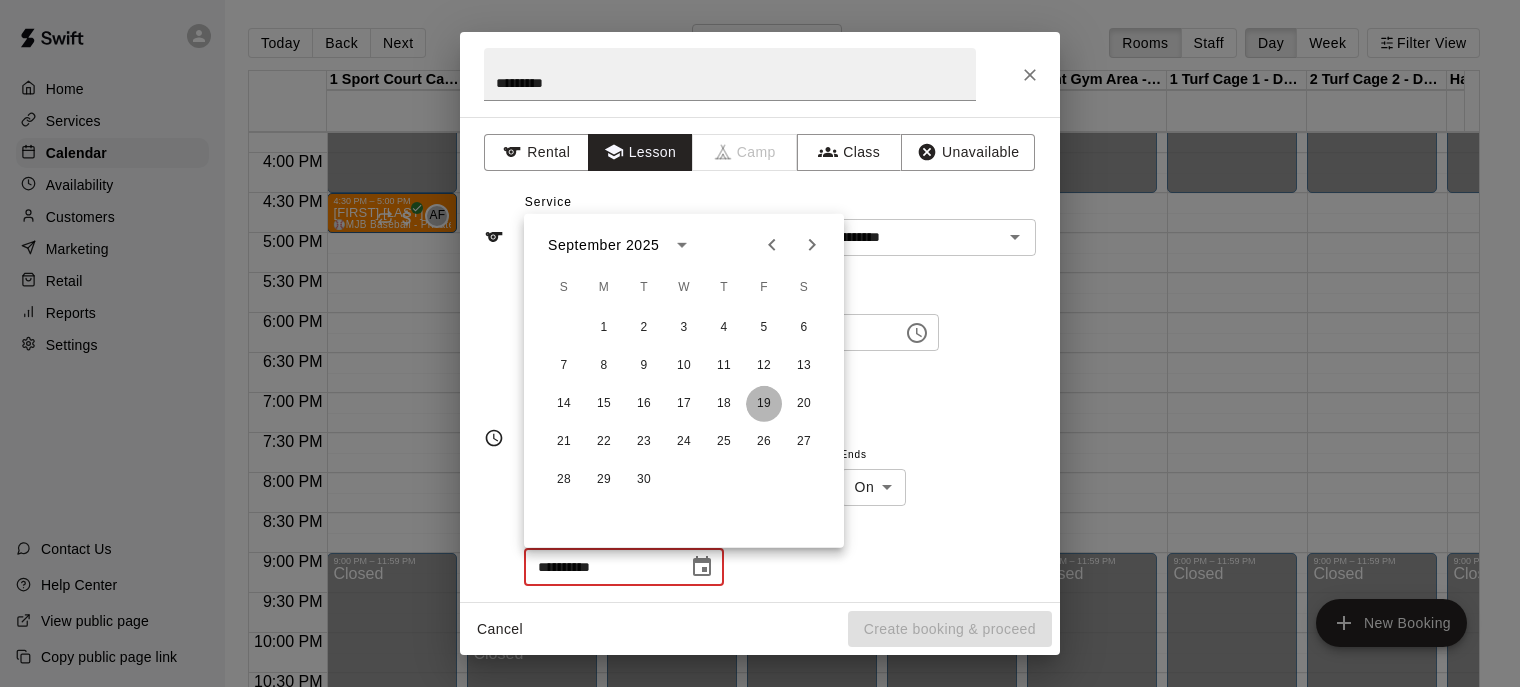 click on "19" at bounding box center [764, 404] 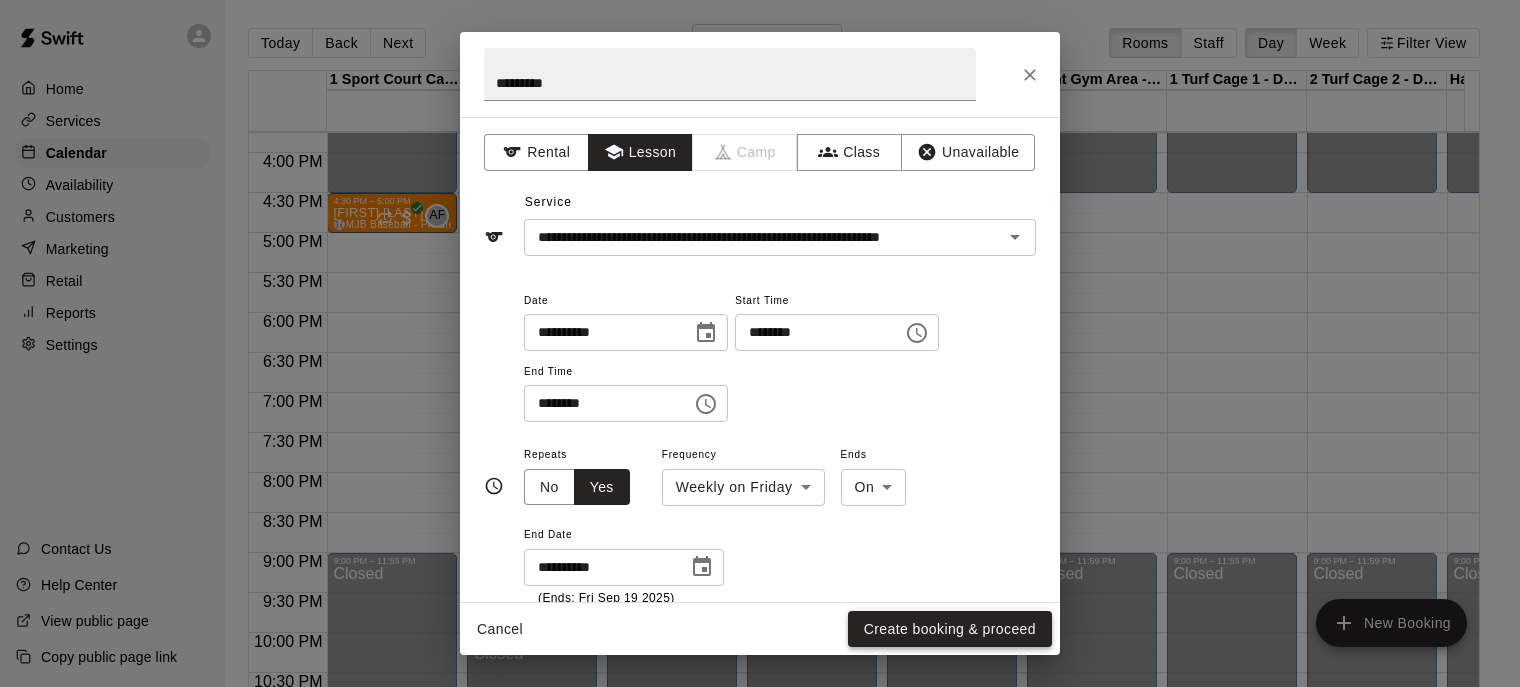 click on "Create booking & proceed" at bounding box center [950, 629] 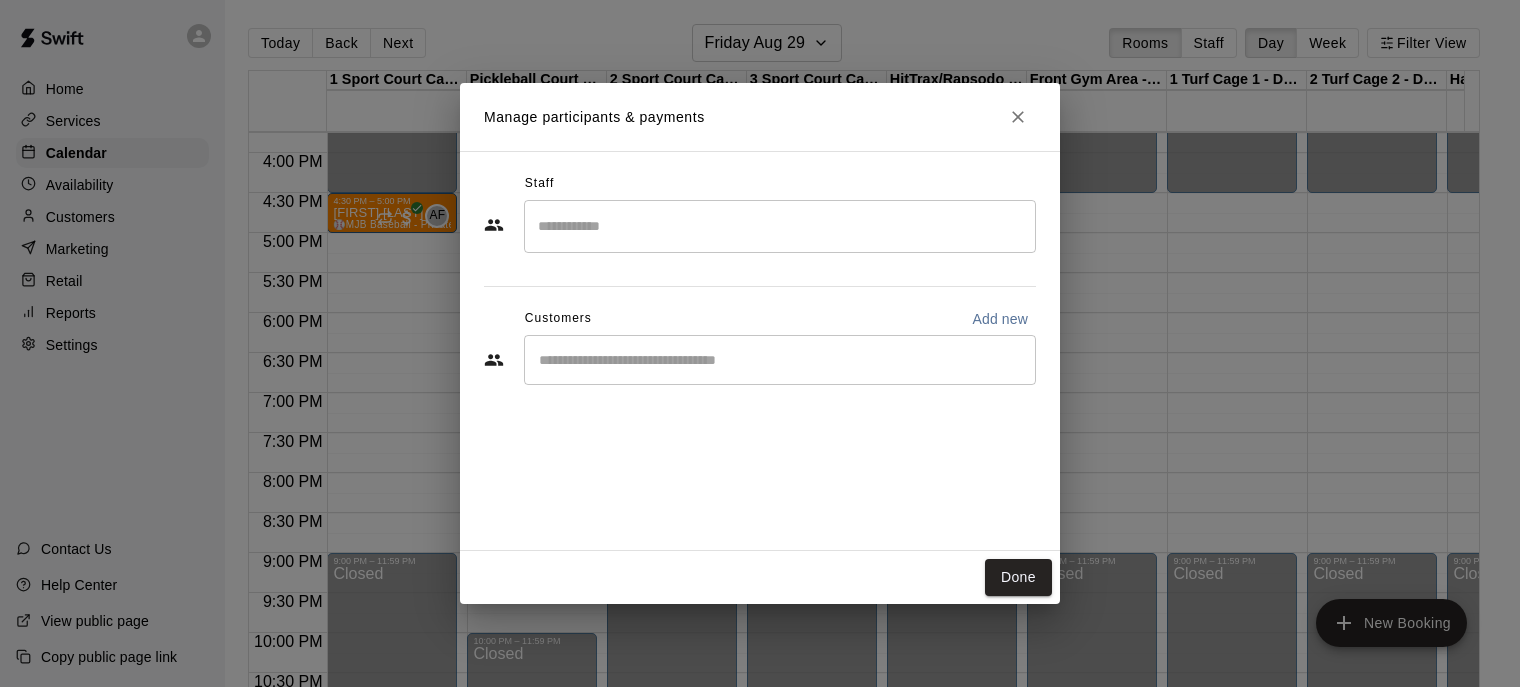 click at bounding box center (780, 226) 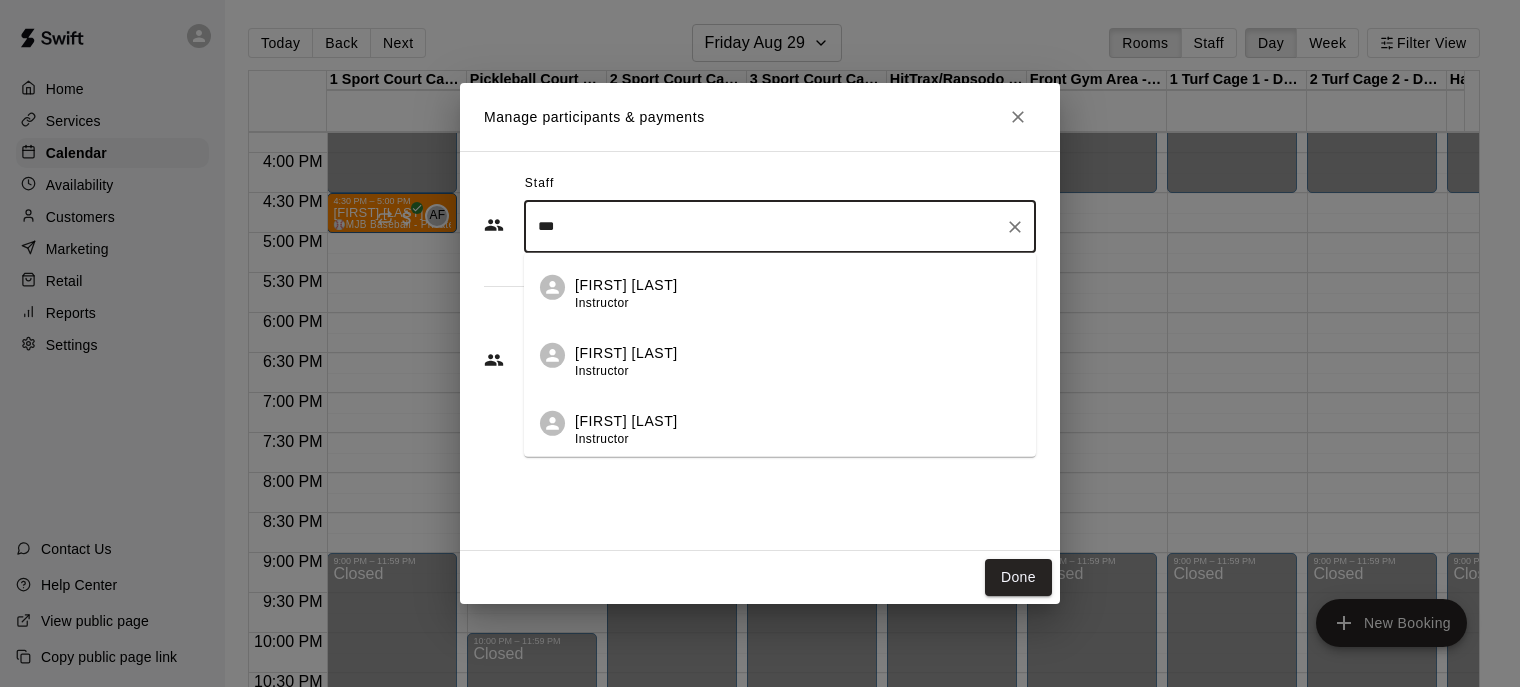 click on "[FIRST] [LAST] Instructor" at bounding box center [780, 355] 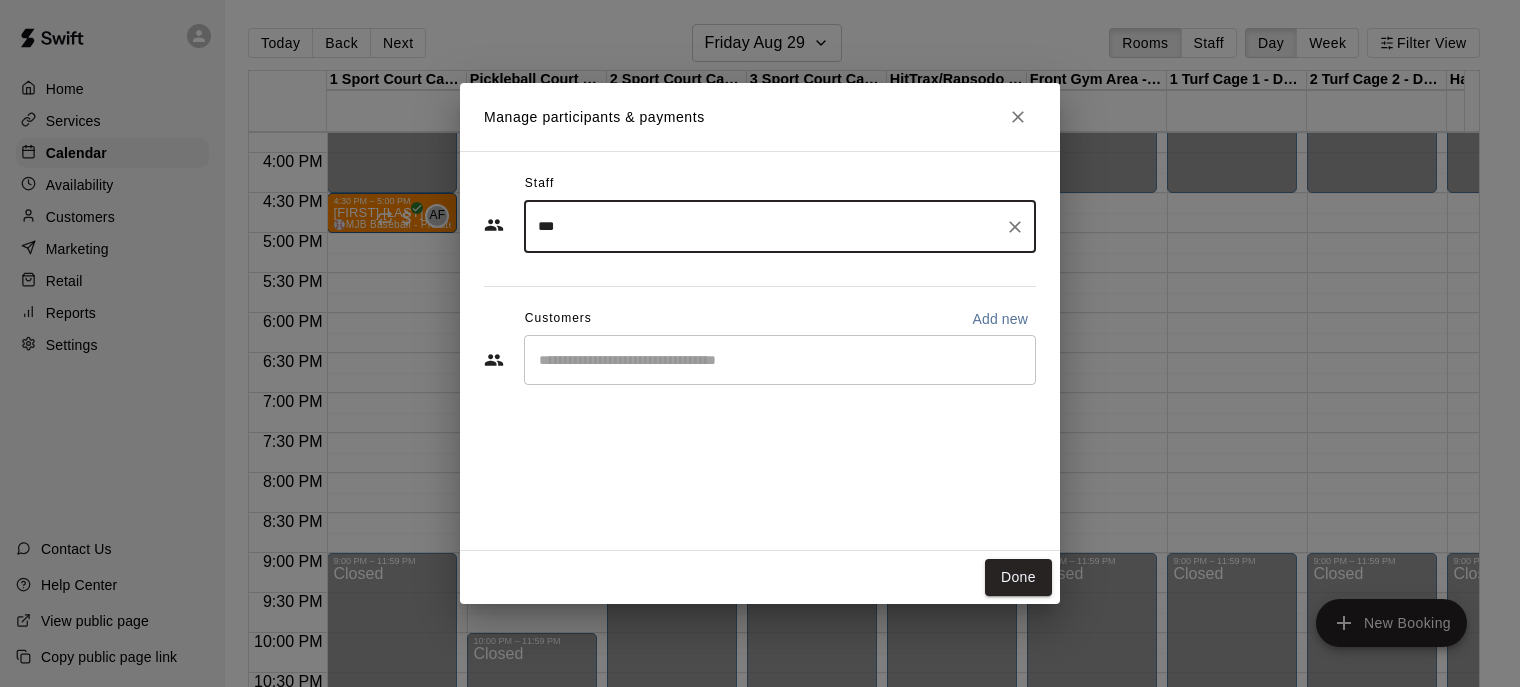 type on "***" 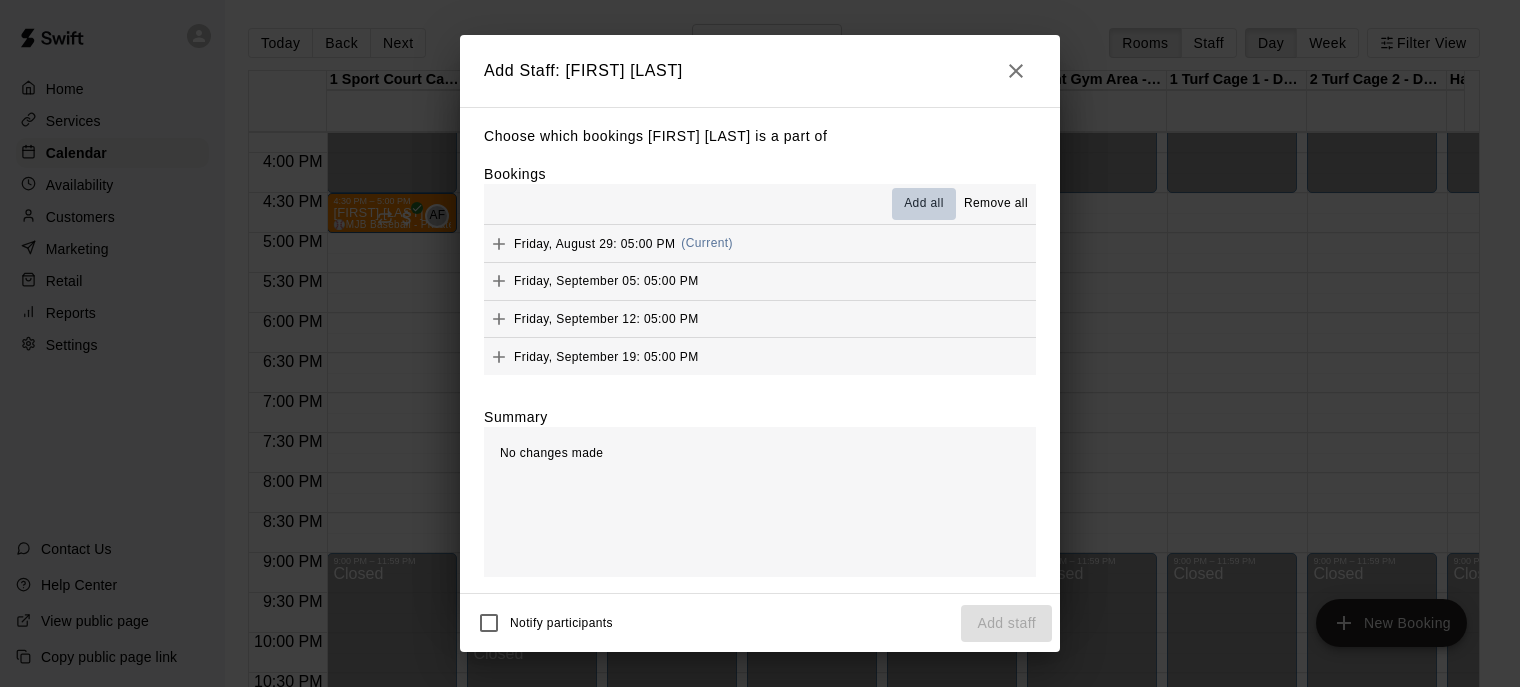 click on "Add all" at bounding box center (924, 204) 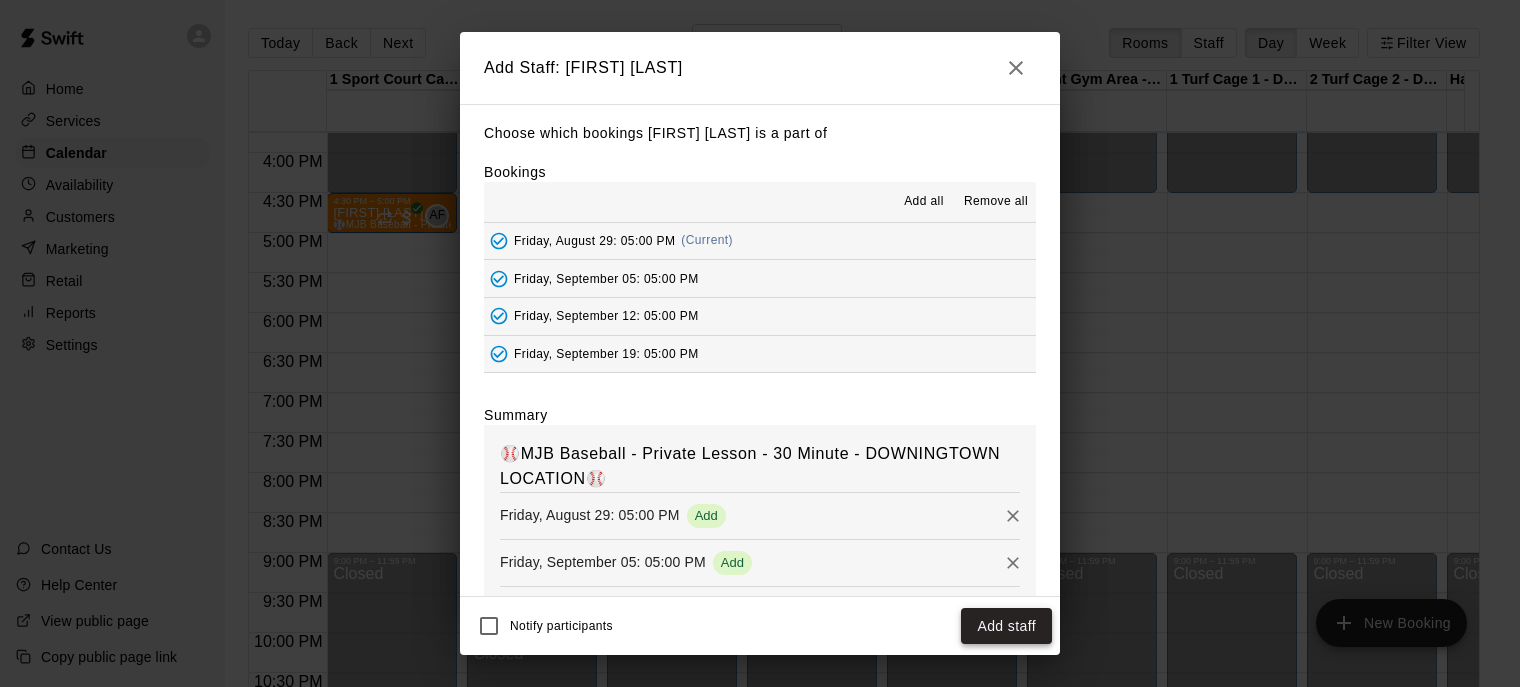 click on "Add staff" at bounding box center (1006, 626) 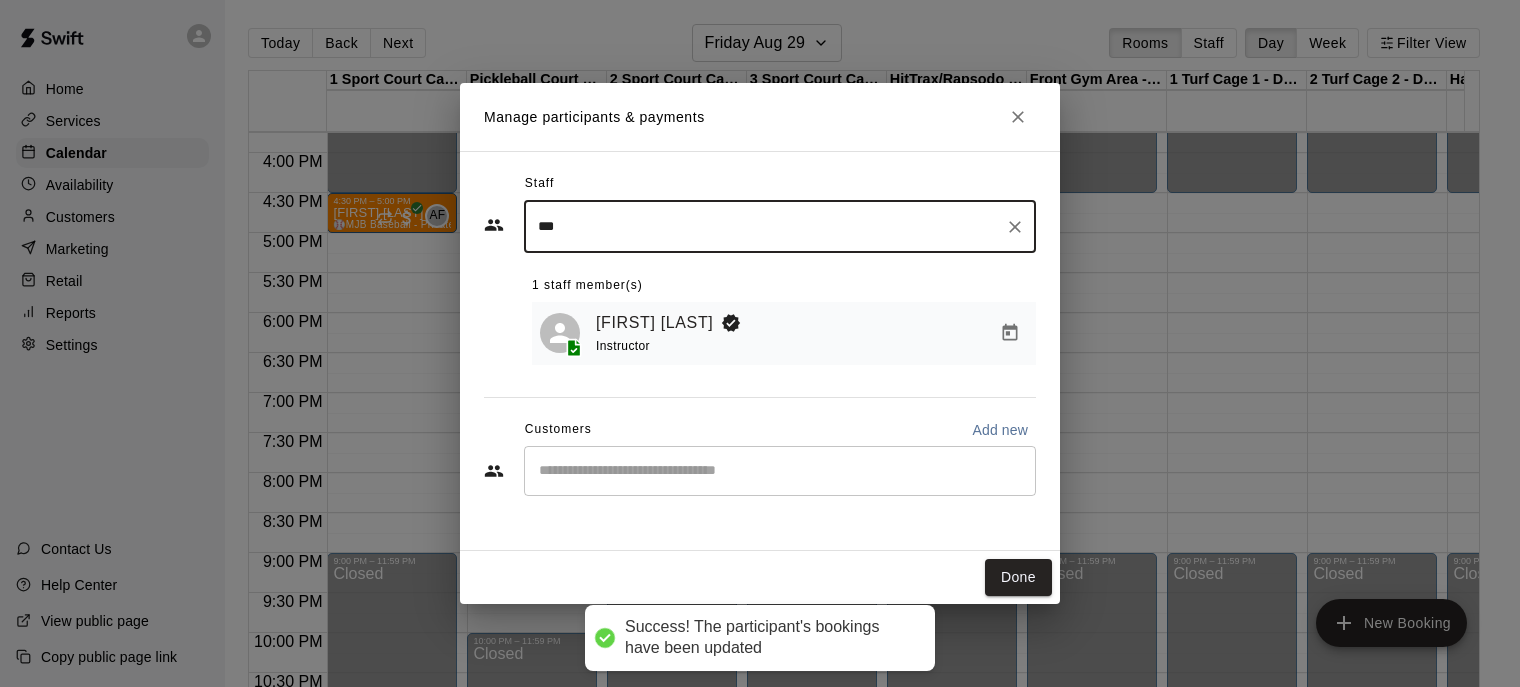 click at bounding box center [780, 471] 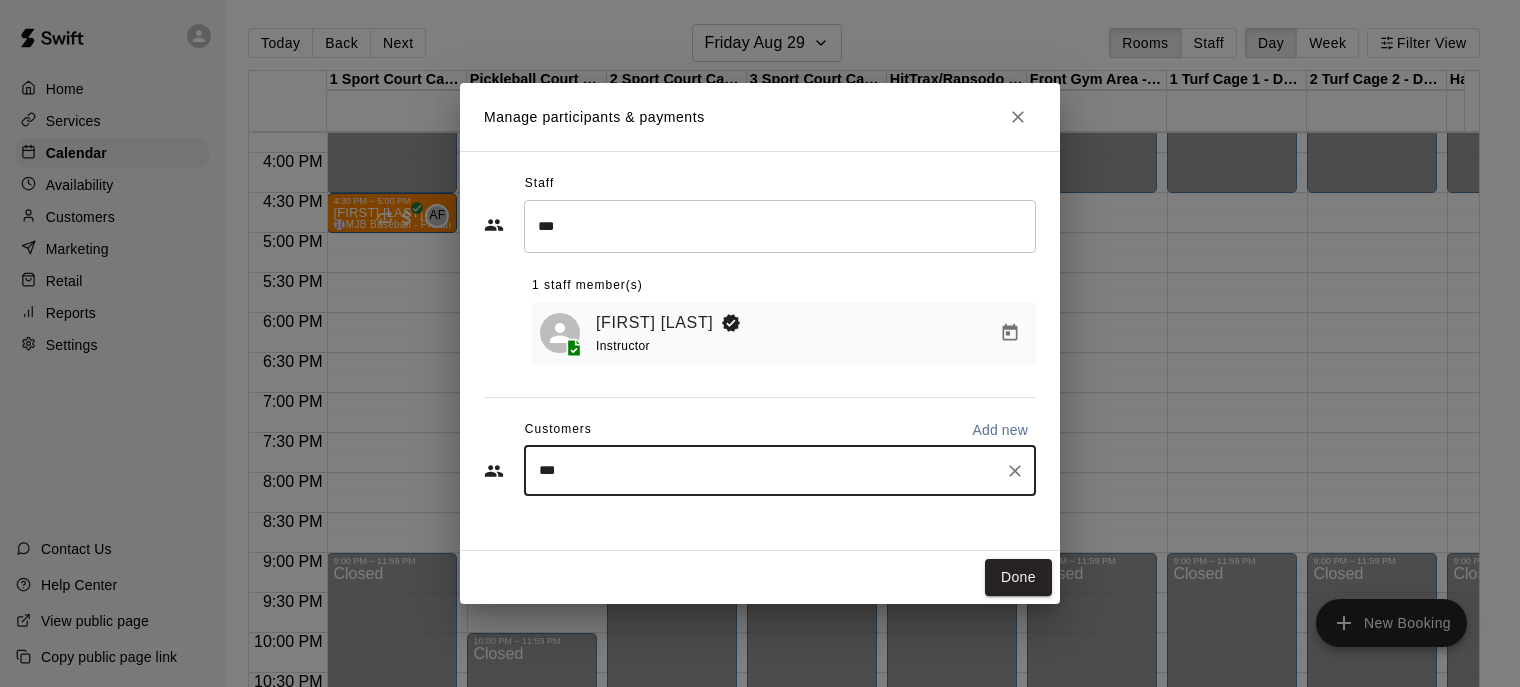 type on "****" 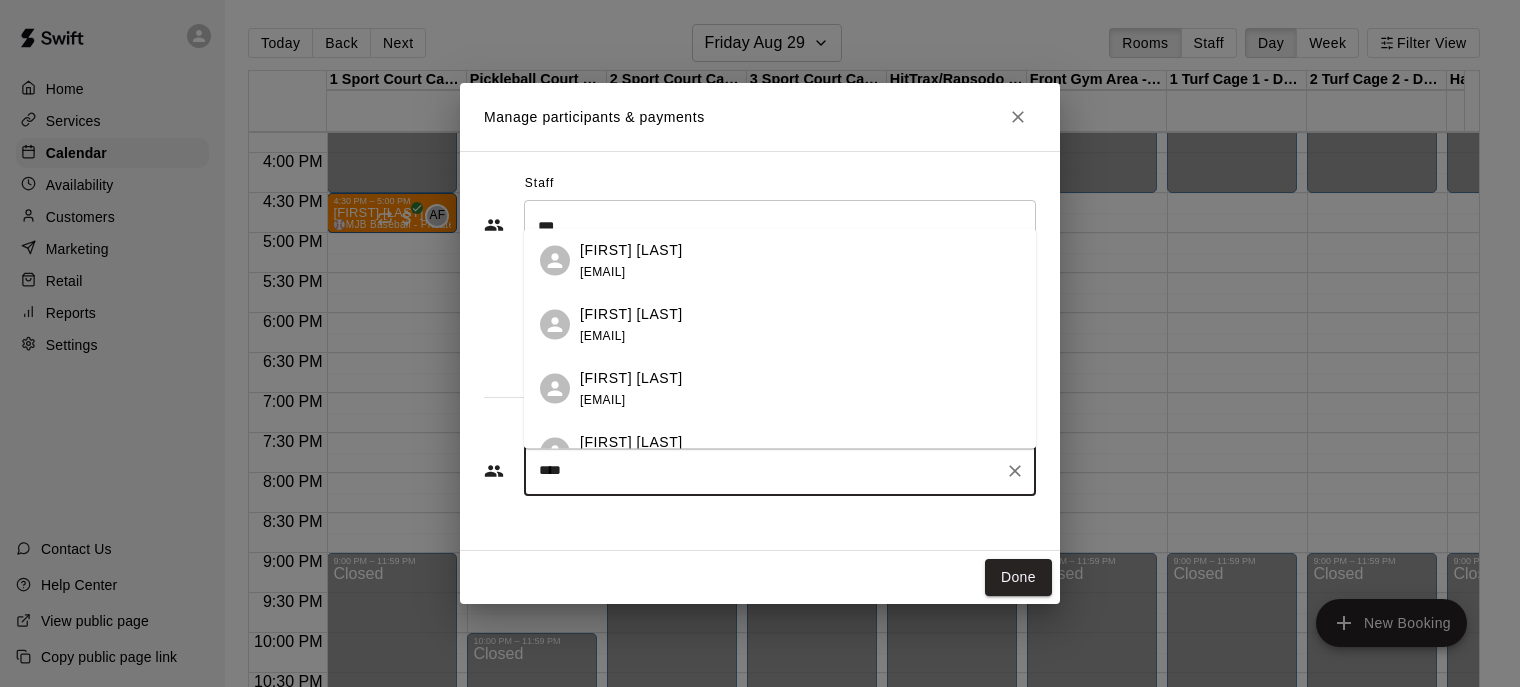 click on "[FIRST] [LAST] [EMAIL]" at bounding box center [780, 453] 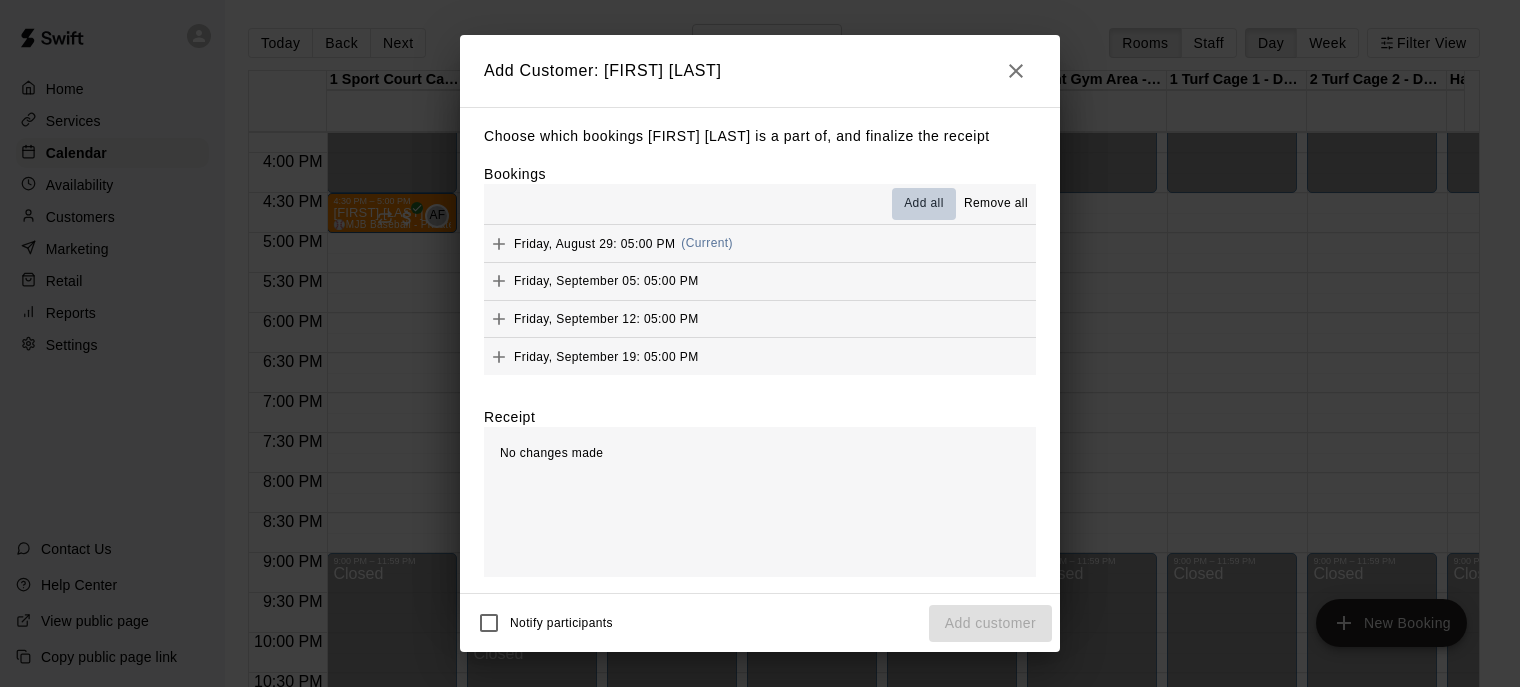 click on "Add all" at bounding box center [924, 204] 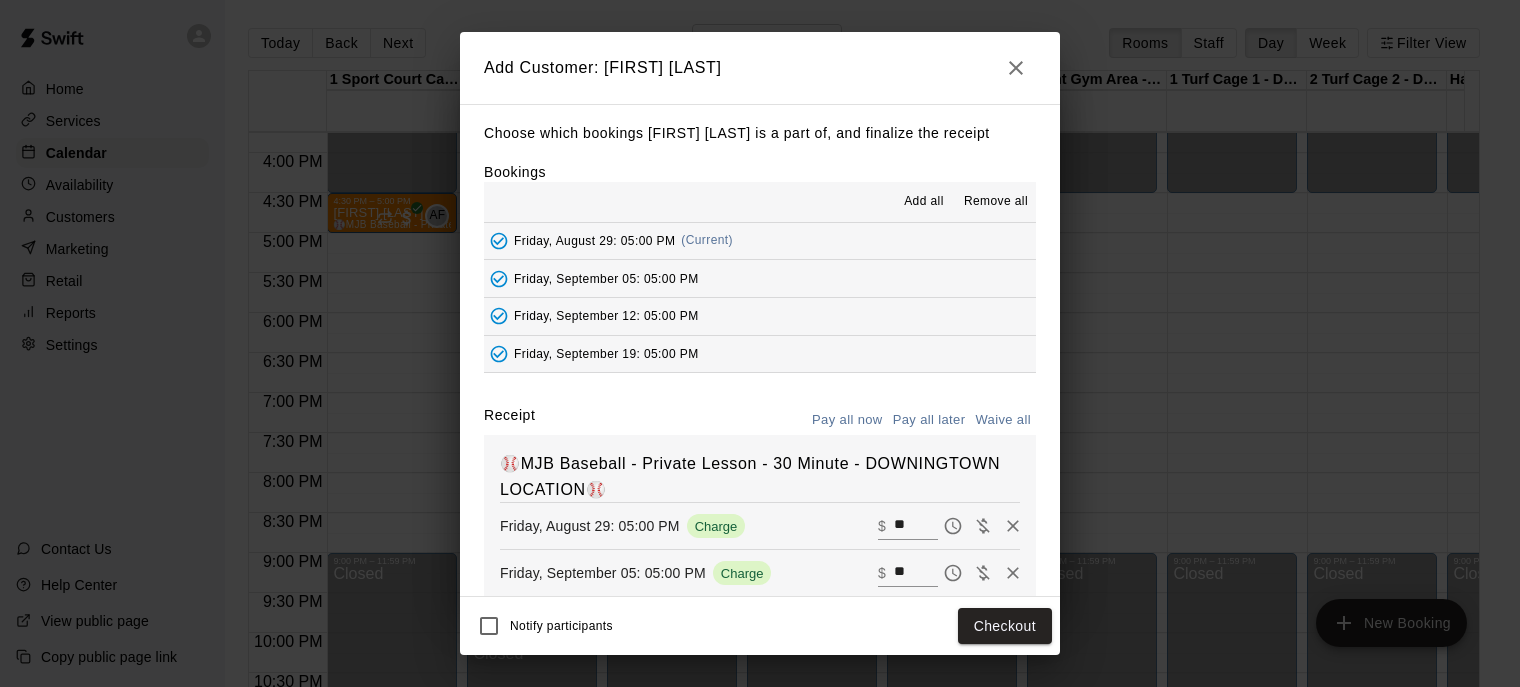 scroll, scrollTop: 186, scrollLeft: 0, axis: vertical 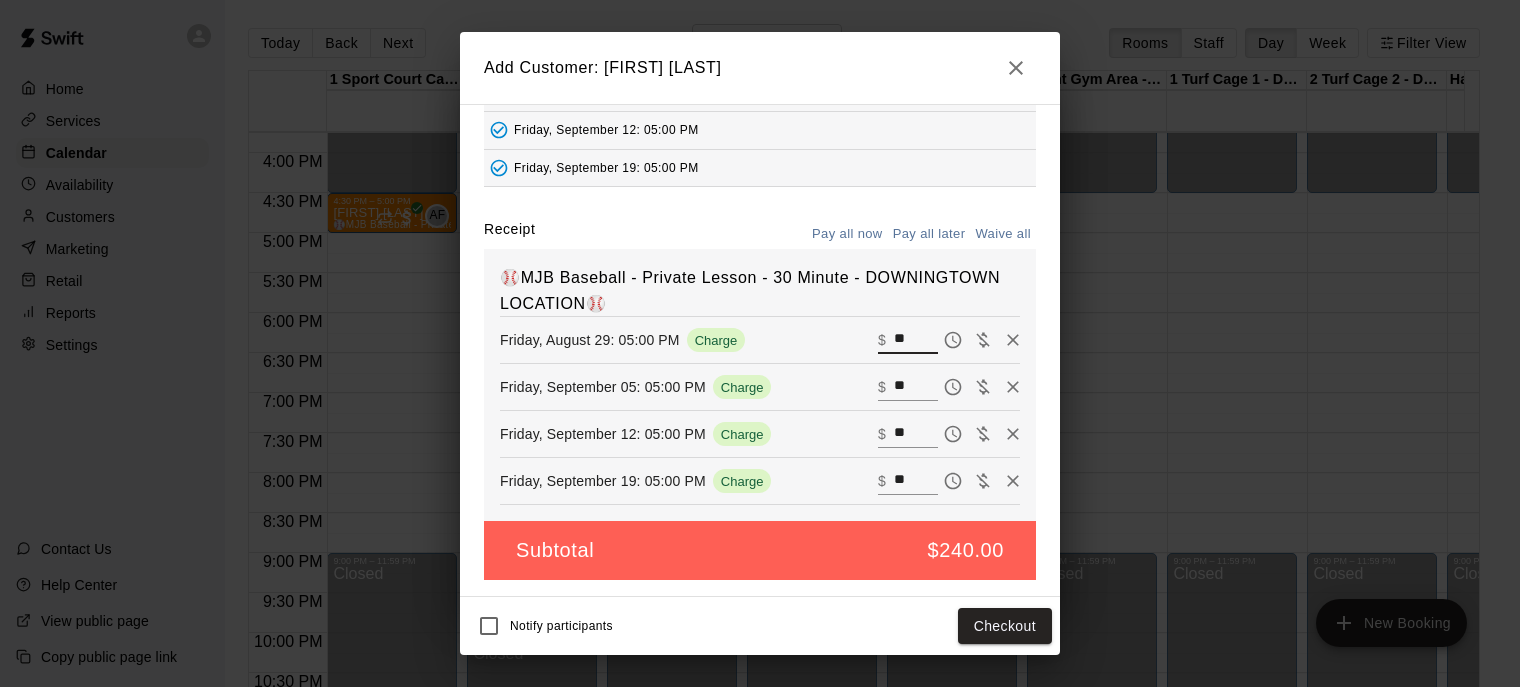 click on "**" at bounding box center (916, 340) 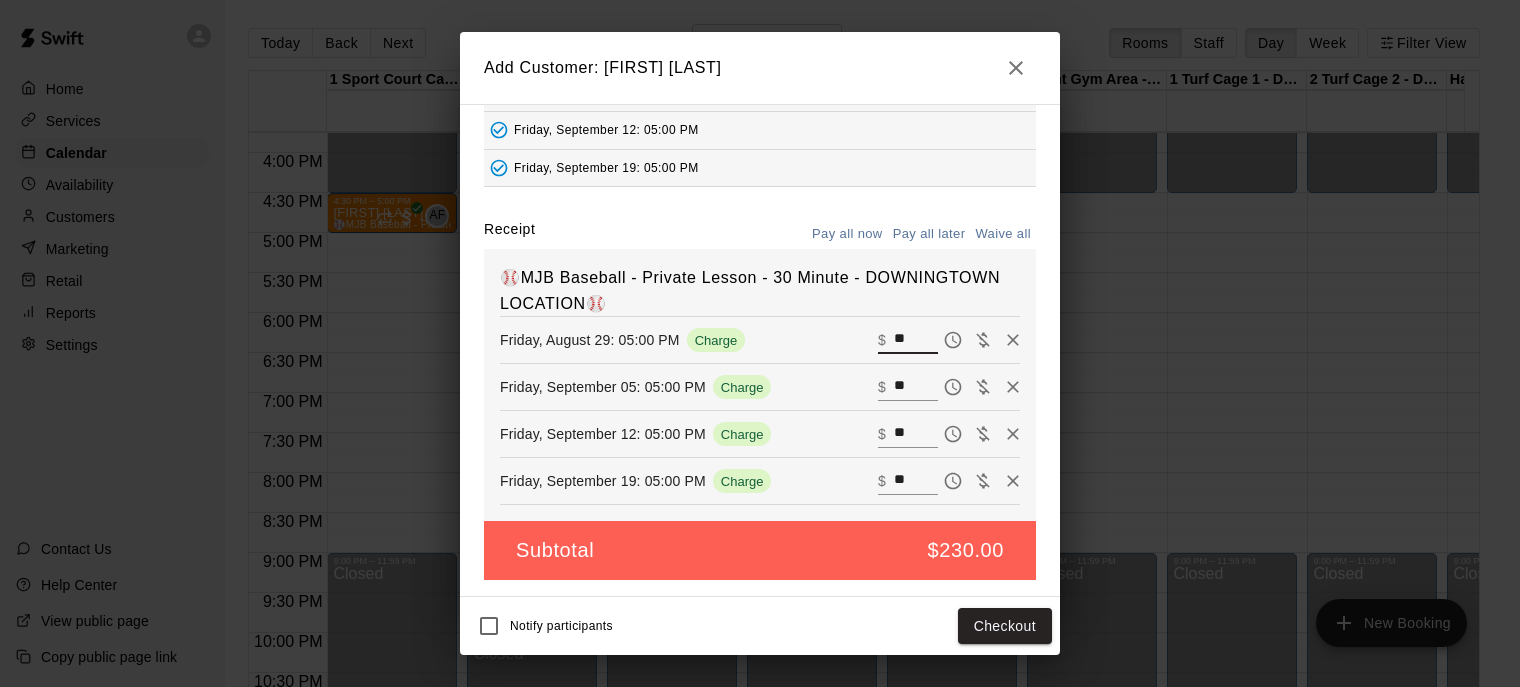 type on "**" 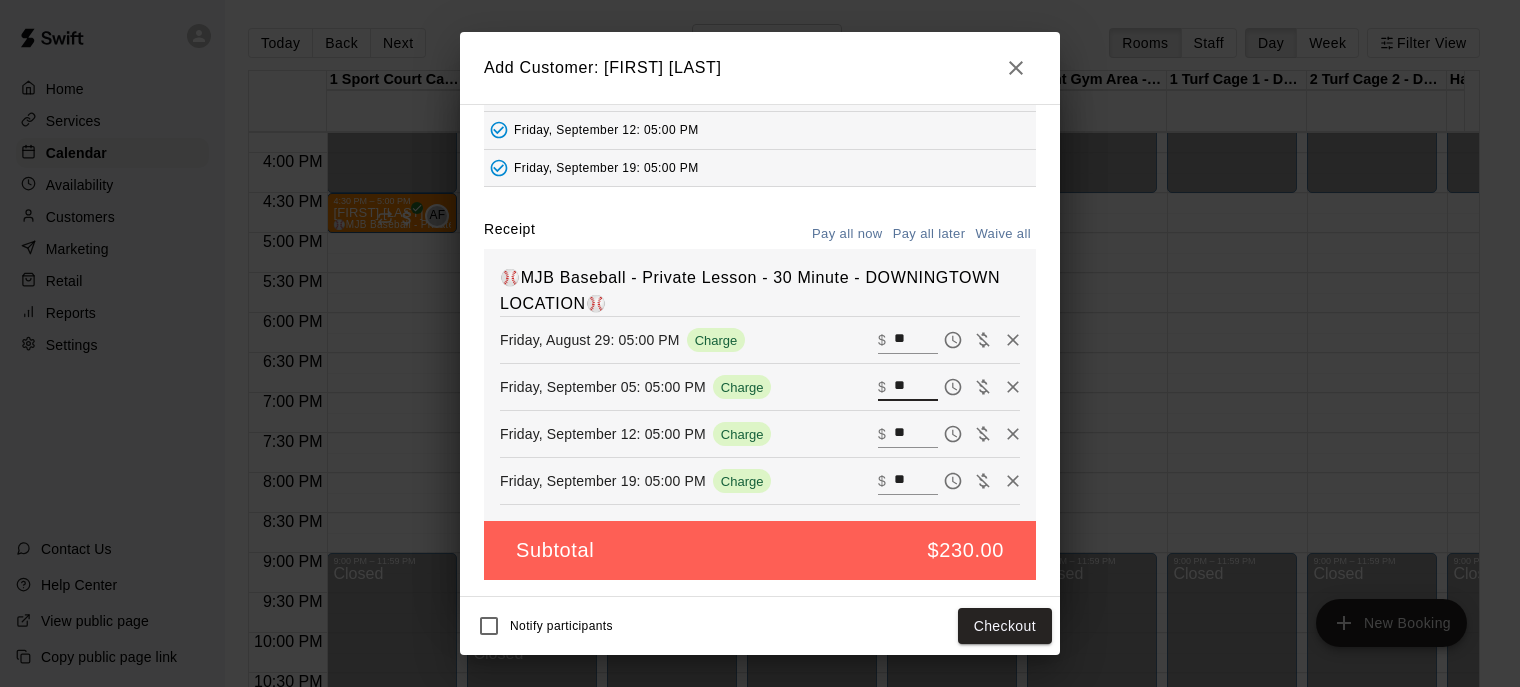 click on "**" at bounding box center [916, 387] 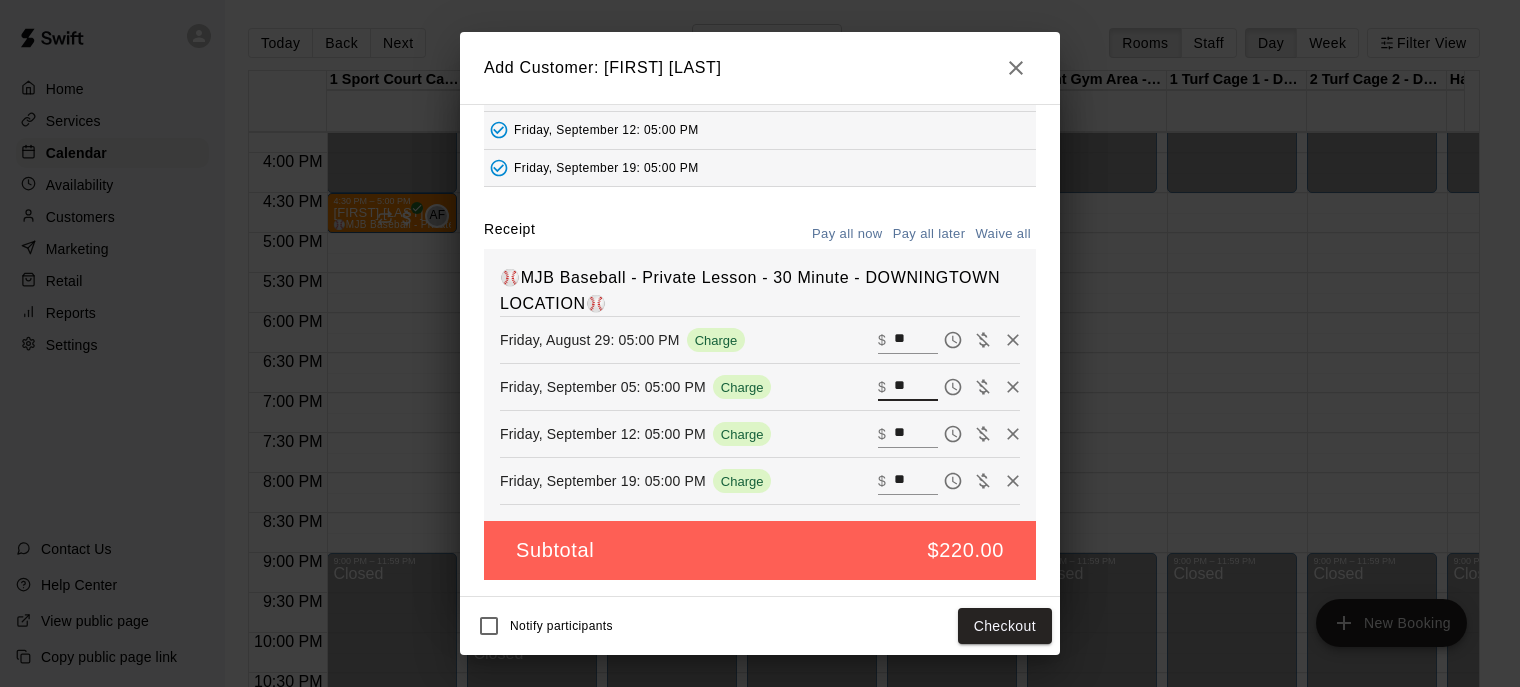 type on "**" 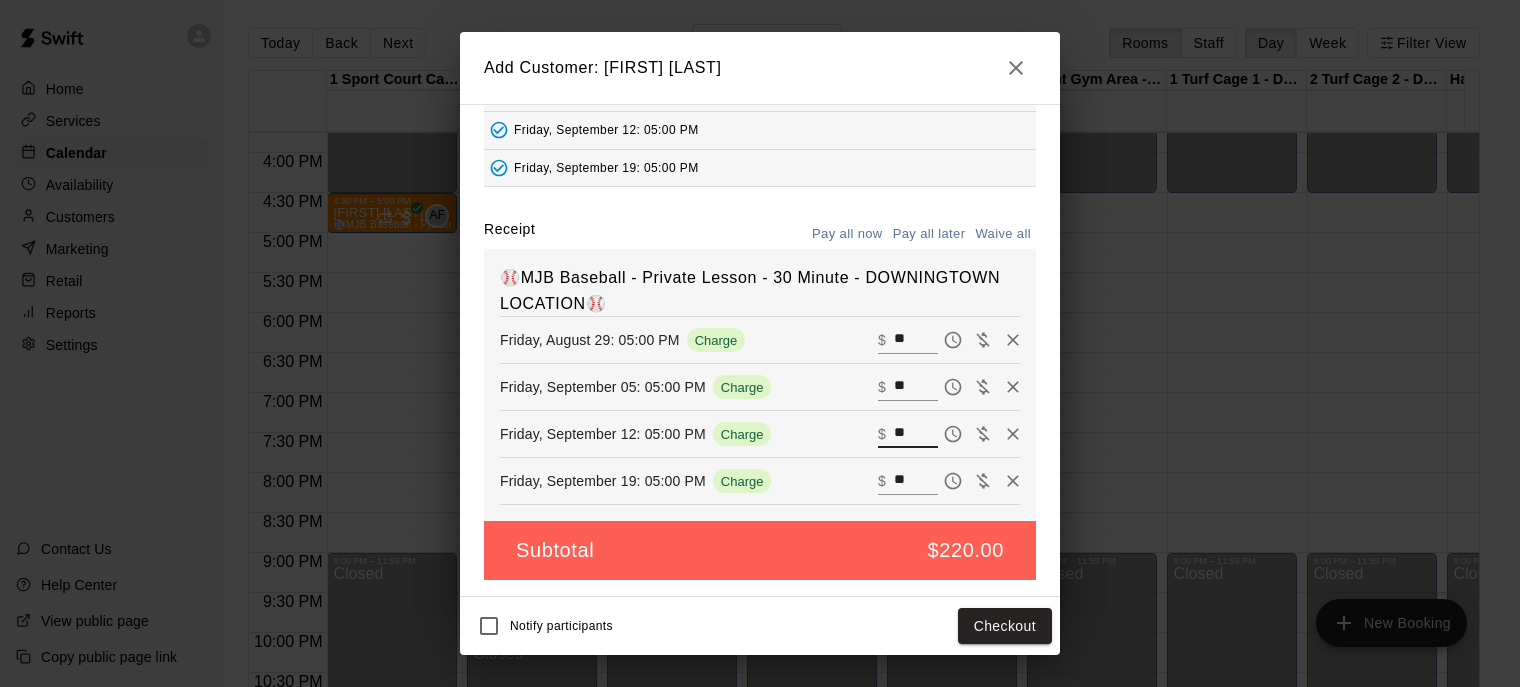 click on "**" at bounding box center [916, 434] 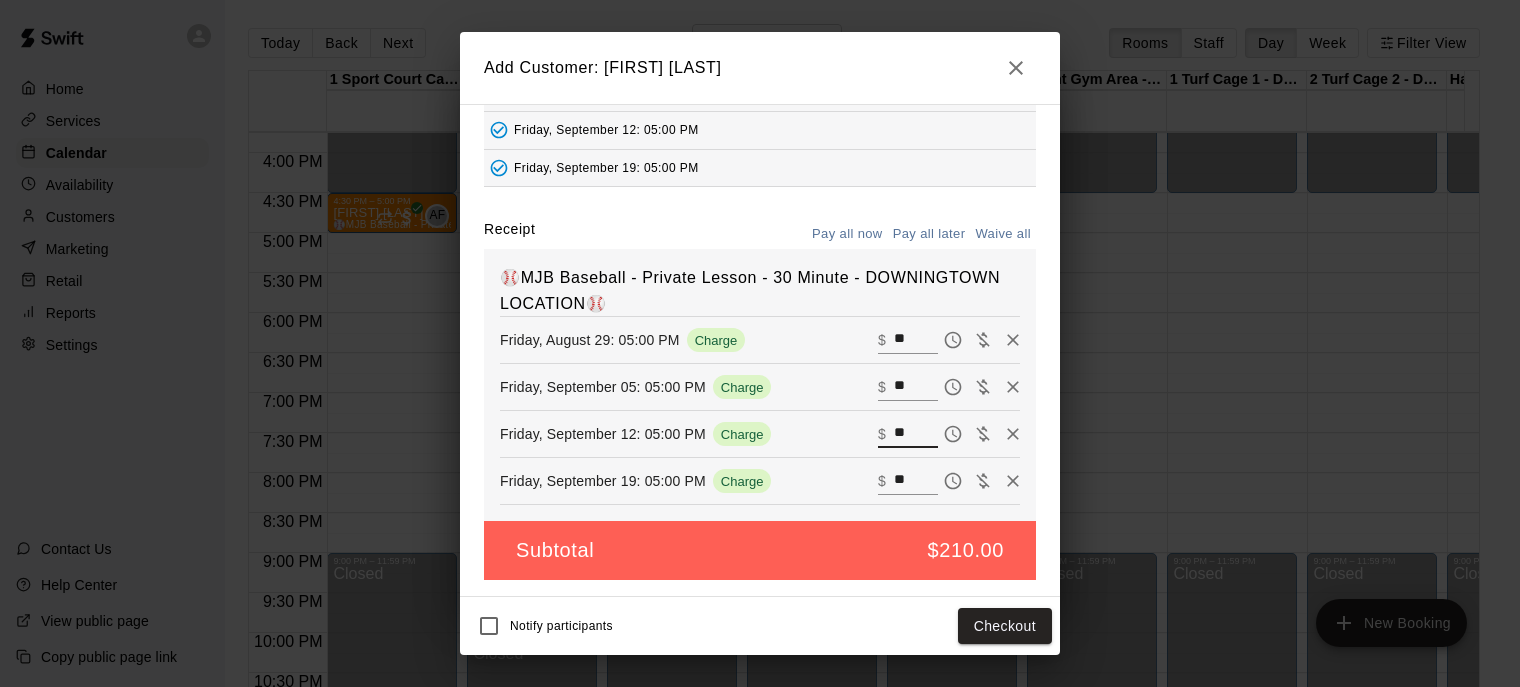 type on "**" 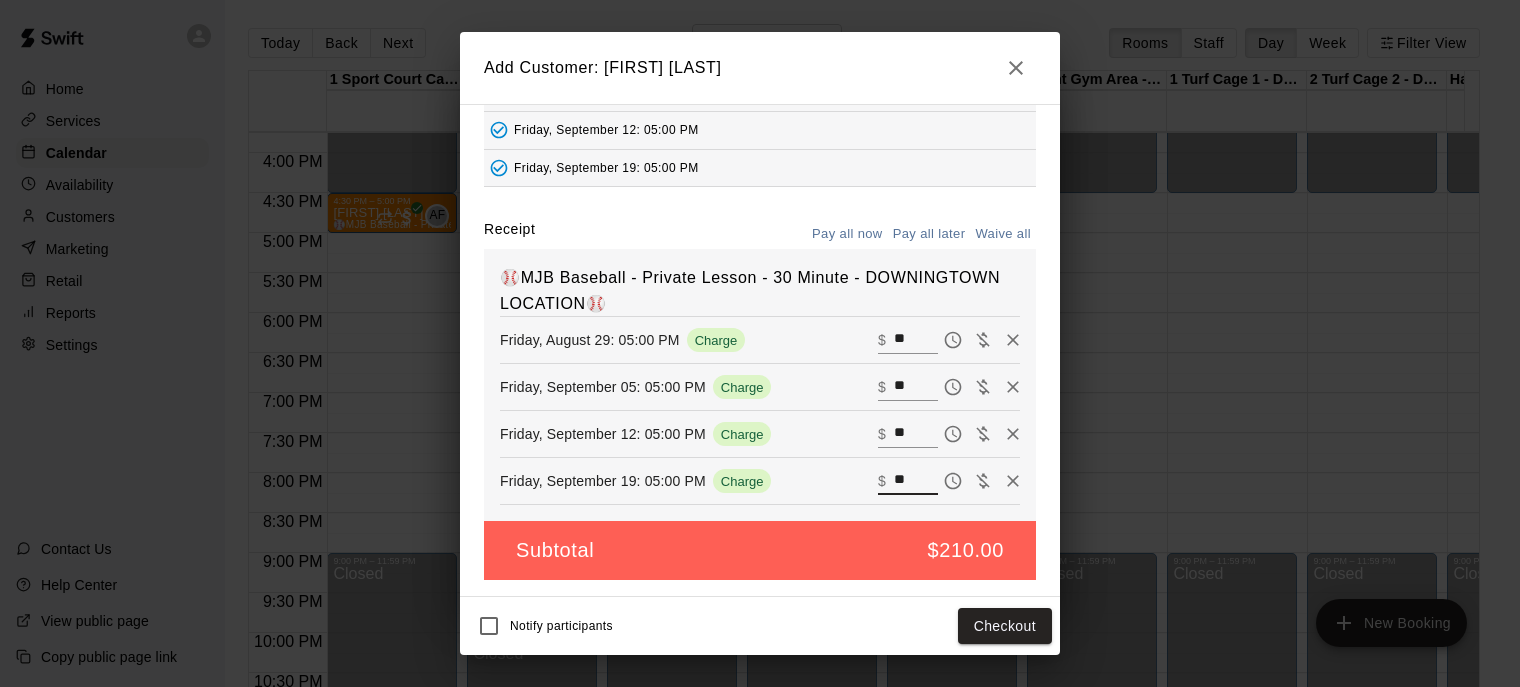 click on "**" at bounding box center (916, 481) 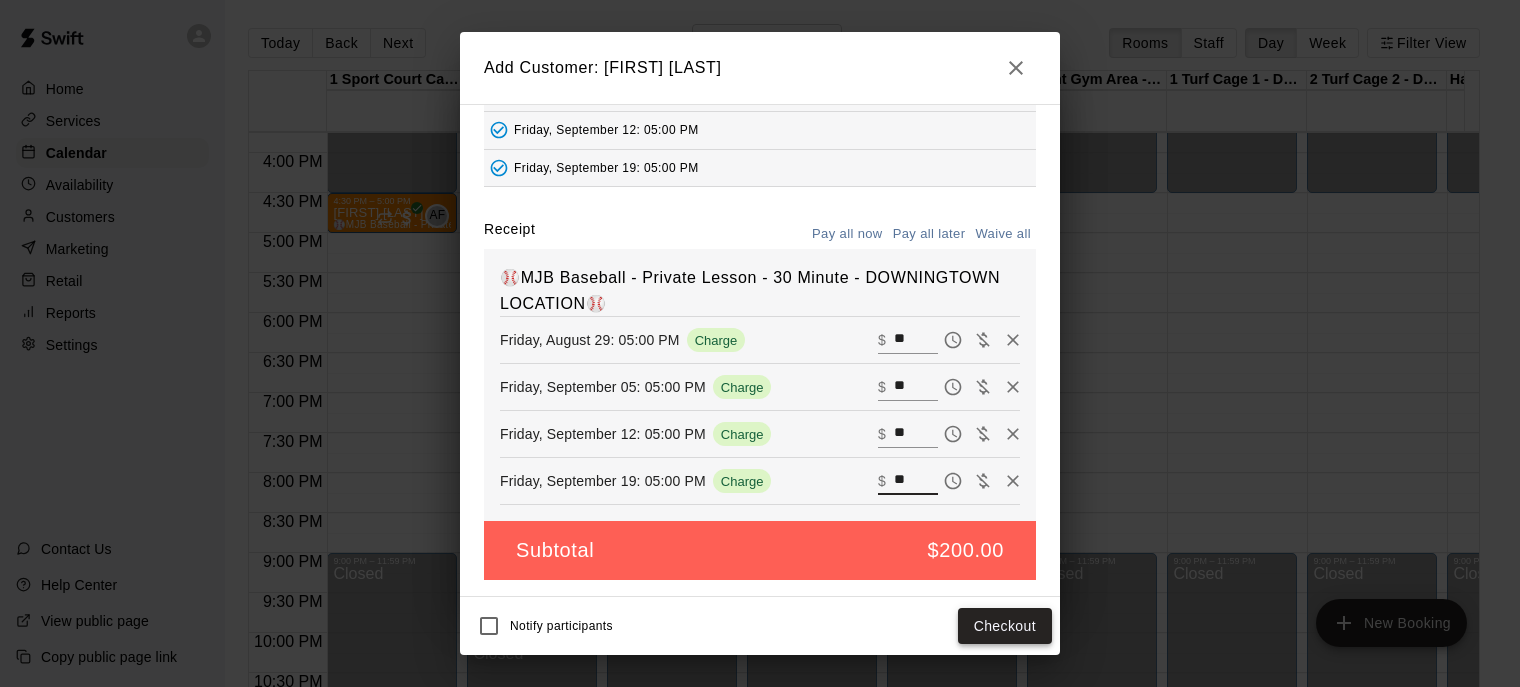 type on "**" 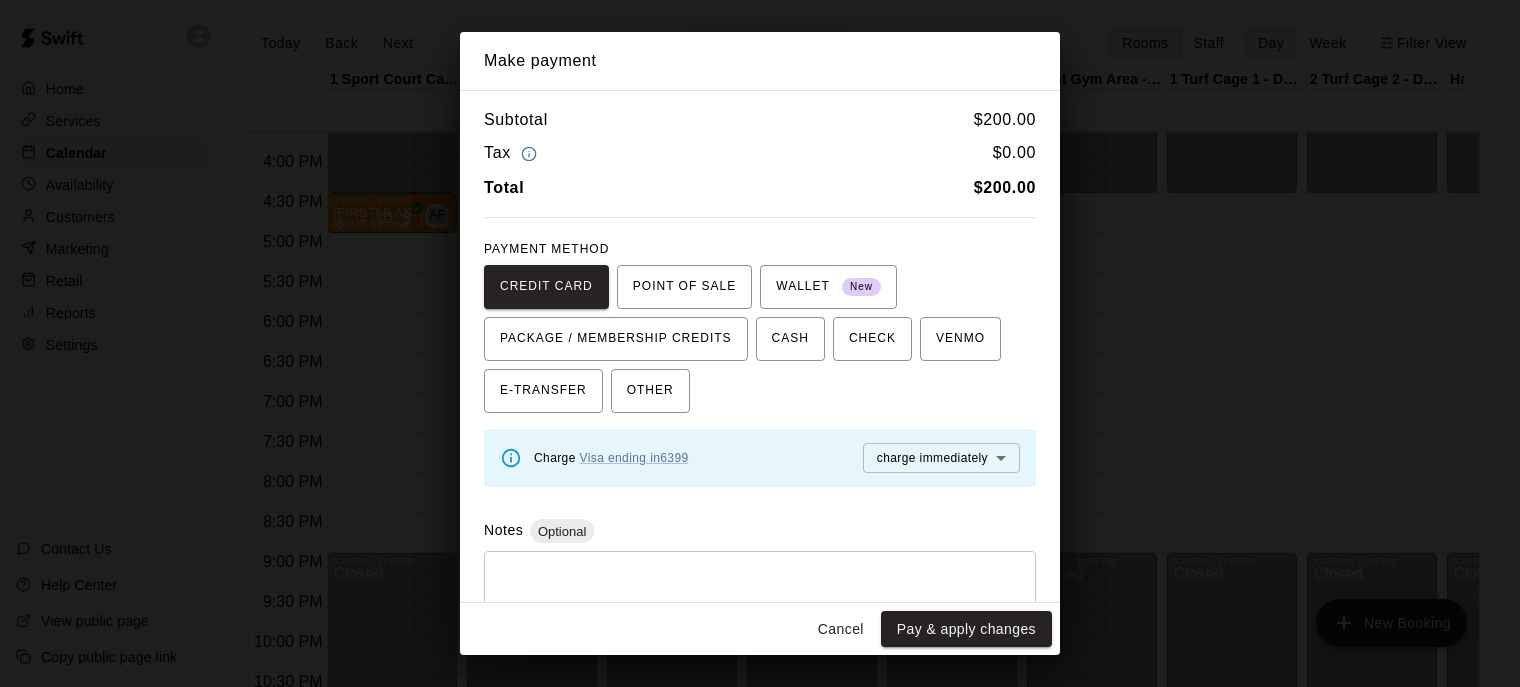 click on "Subtotal $ 200.00 Tax   $ 0.00 Total $ 200.00 PAYMENT METHOD CREDIT CARD POINT OF SALE WALLET   New PACKAGE / MEMBERSHIP CREDITS CASH CHECK VENMO E-TRANSFER OTHER Charge   Visa   ending in  6399   charge immediately **** ​ Notes Optional * ​" at bounding box center [760, 346] 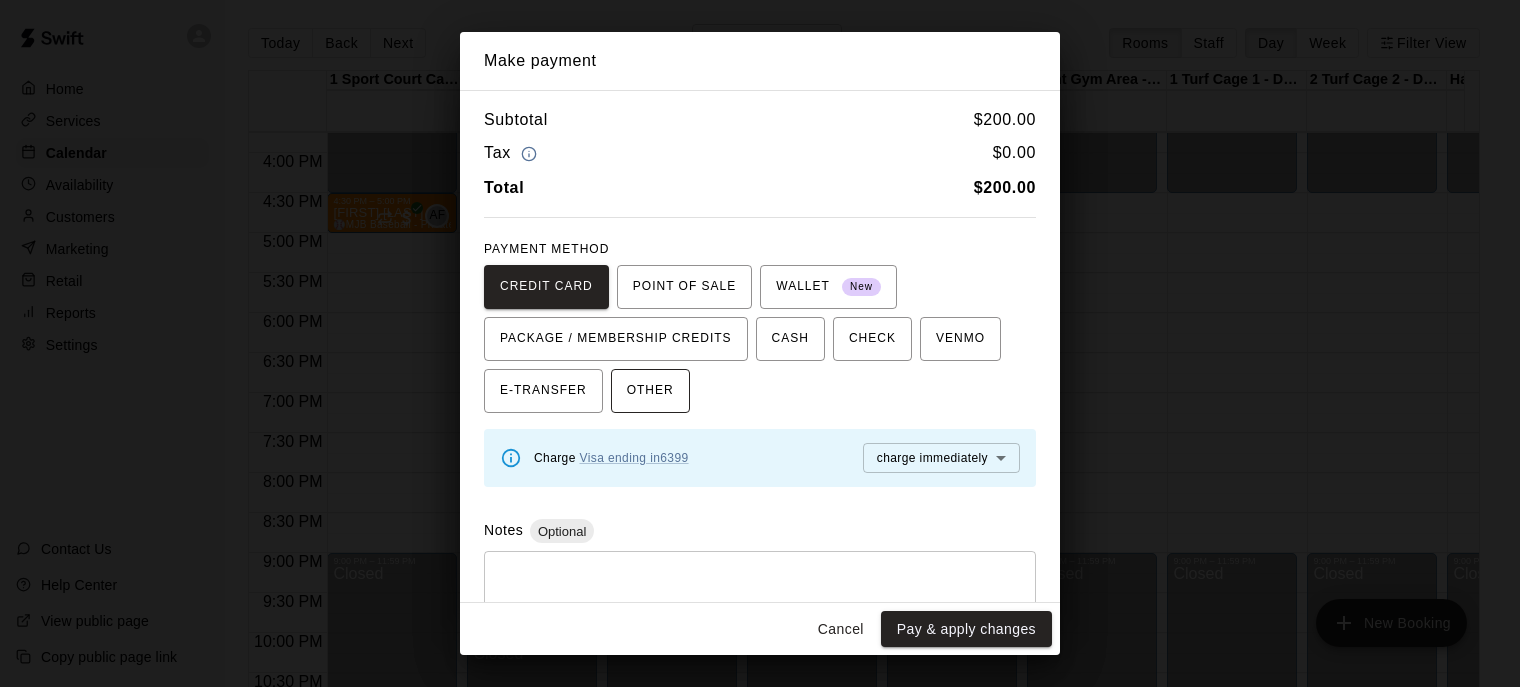 click on "OTHER" at bounding box center [650, 391] 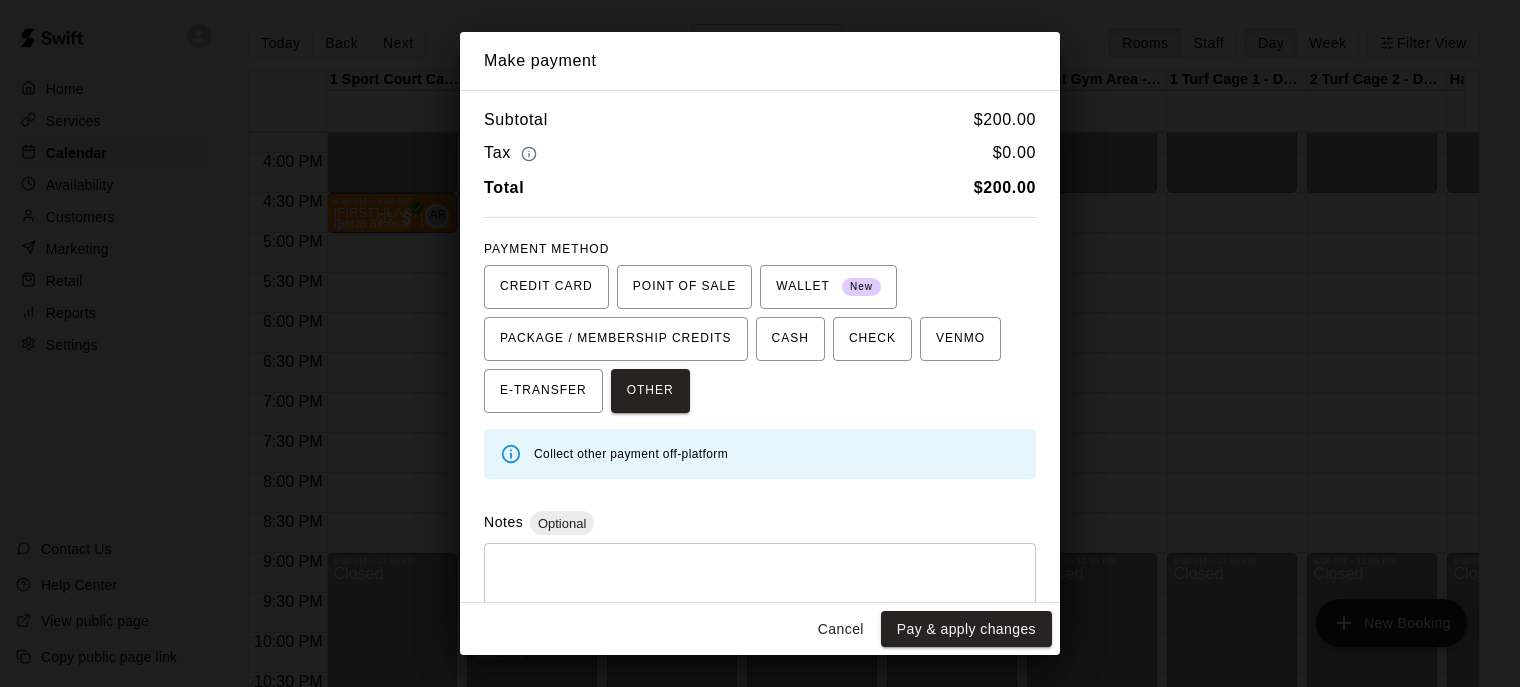 scroll, scrollTop: 51, scrollLeft: 0, axis: vertical 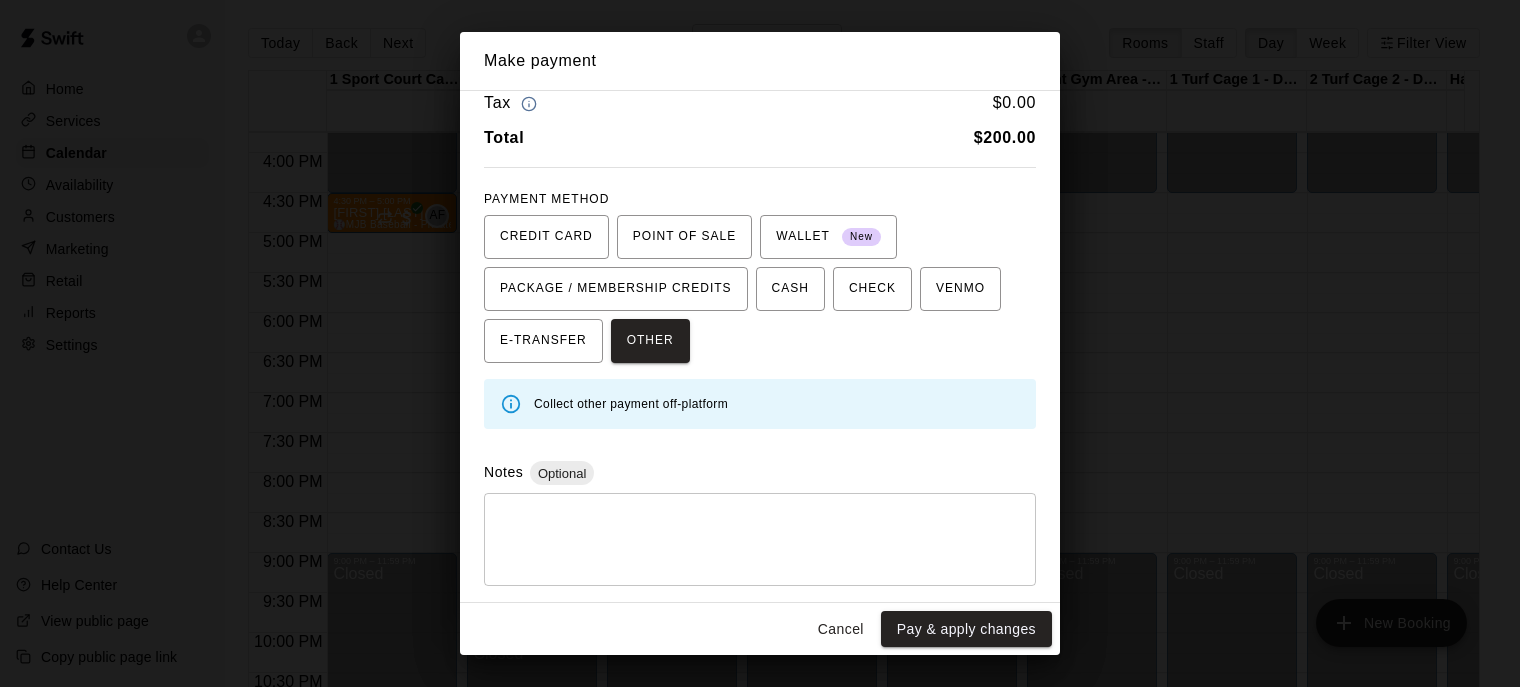 click at bounding box center [760, 540] 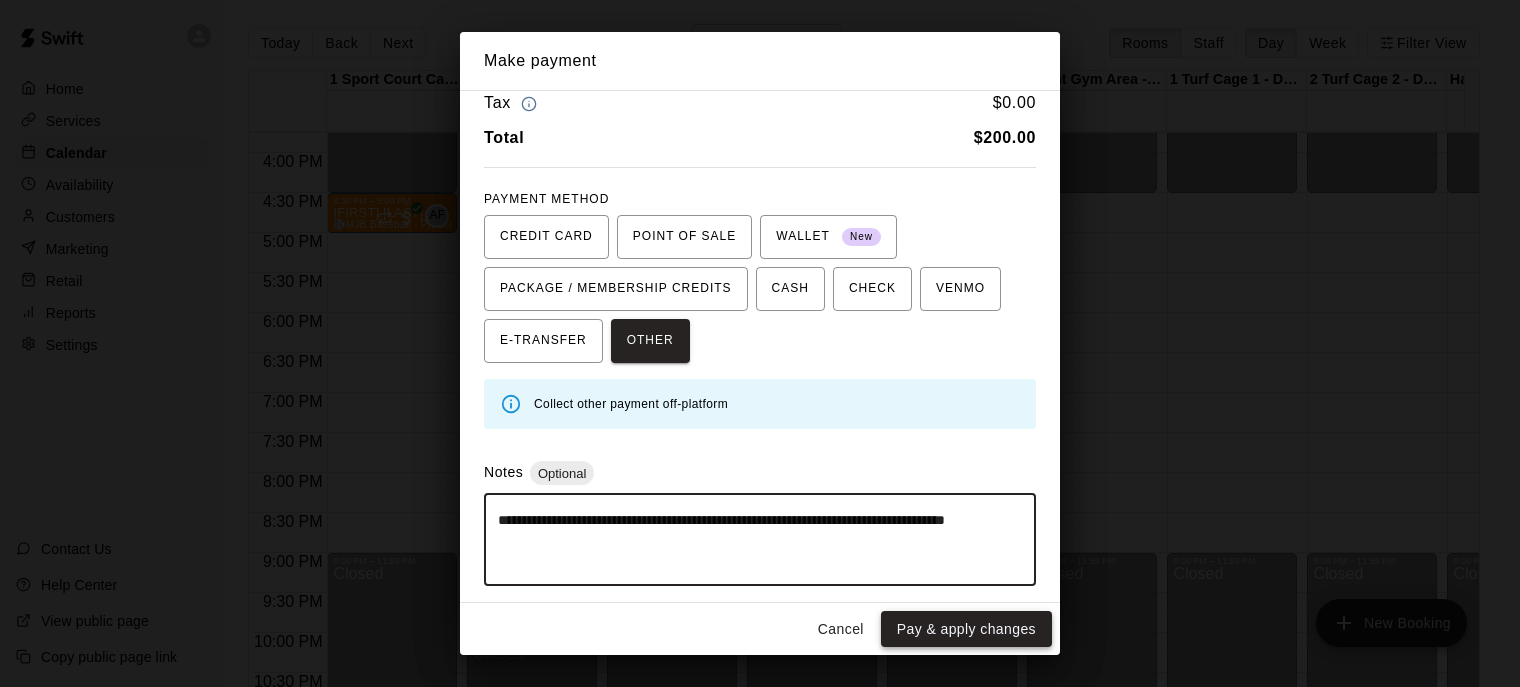 type on "**********" 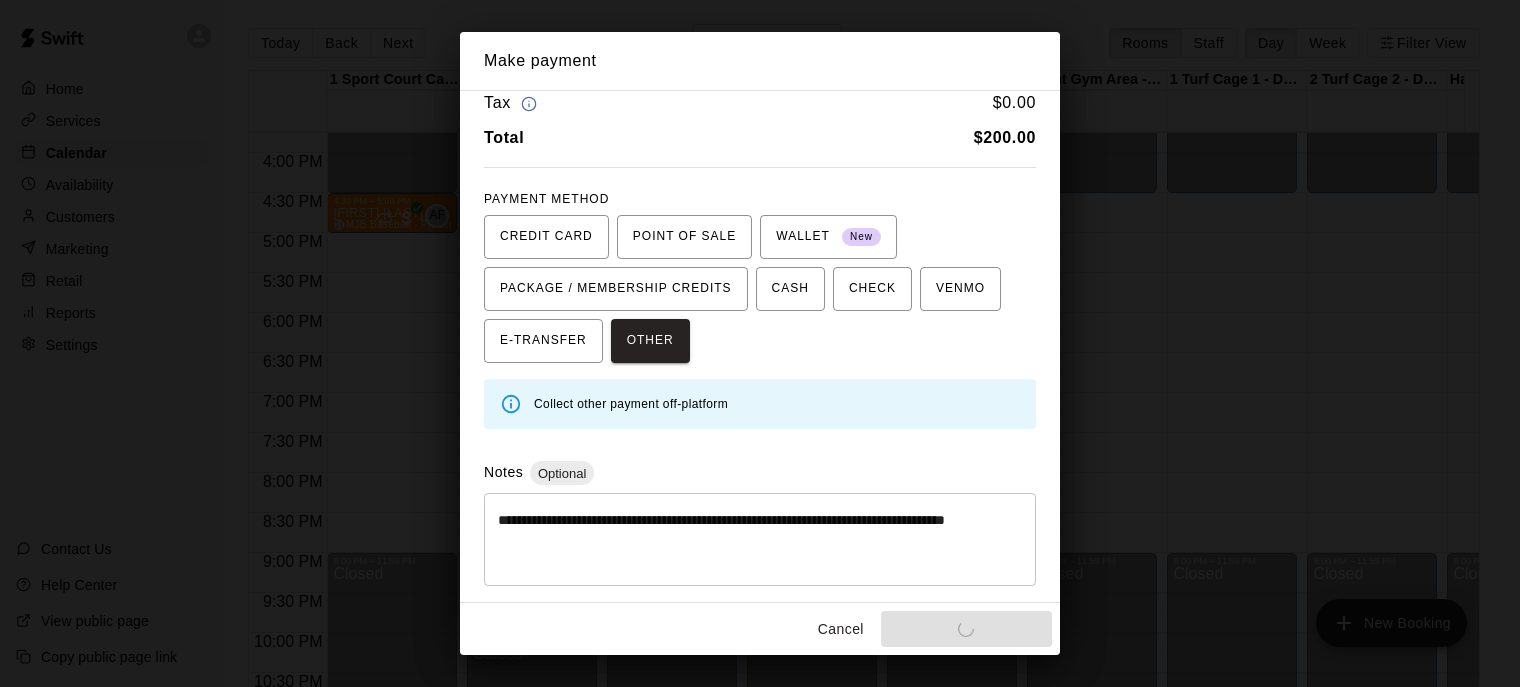 scroll, scrollTop: 116, scrollLeft: 0, axis: vertical 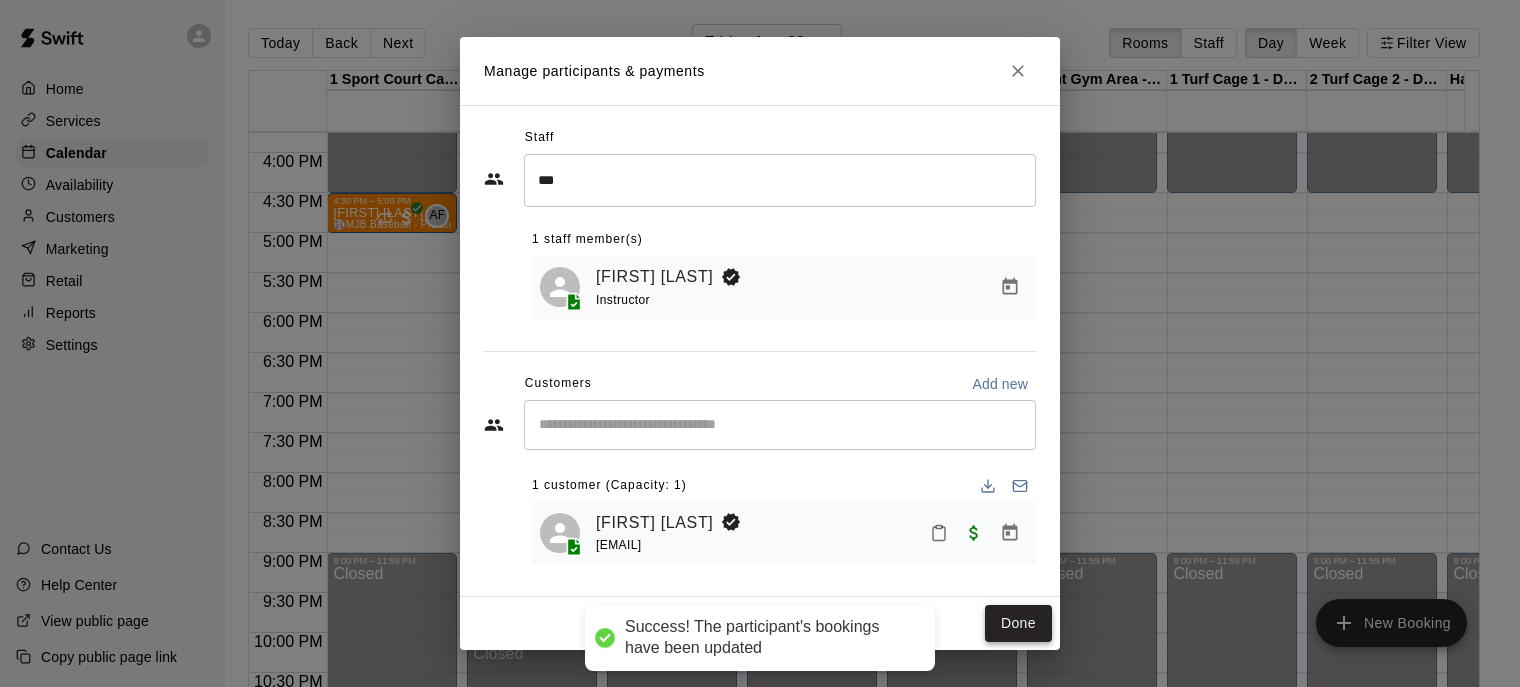 click on "Done" at bounding box center [1018, 623] 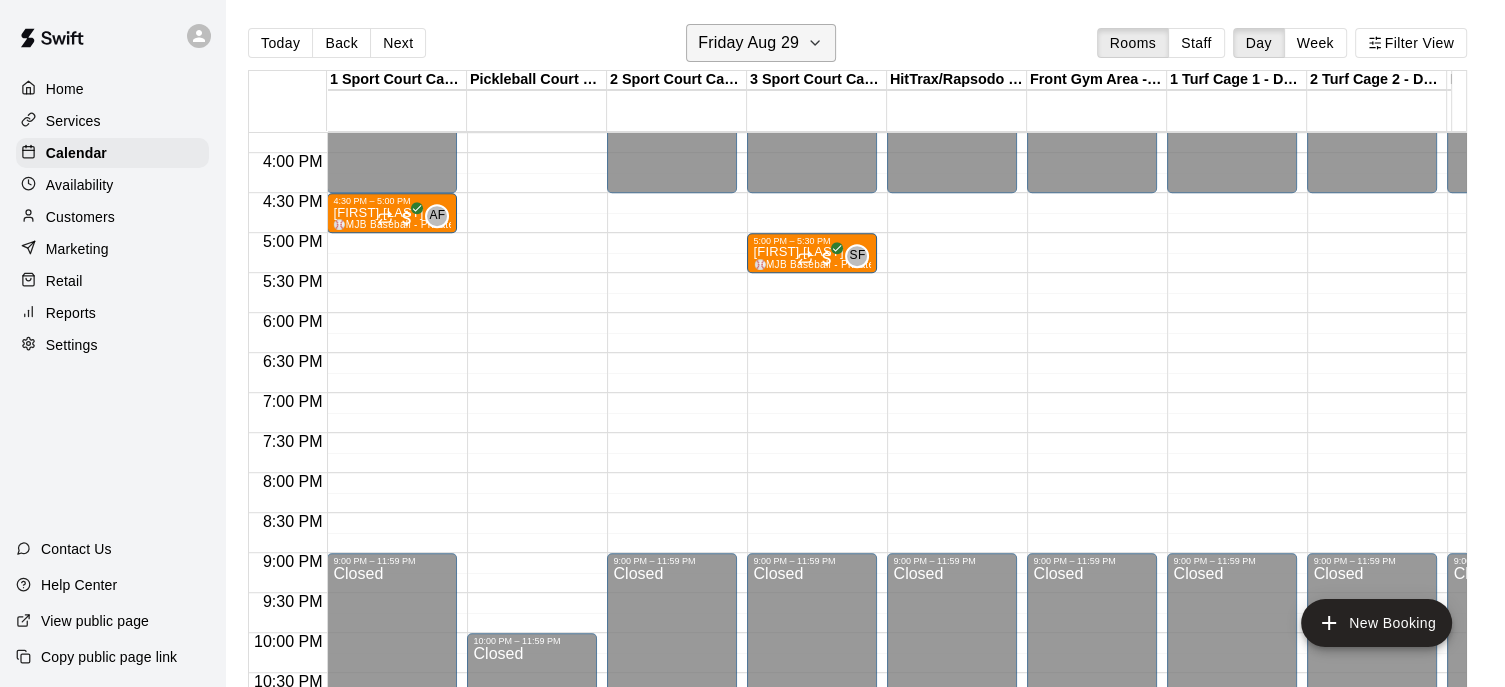 click 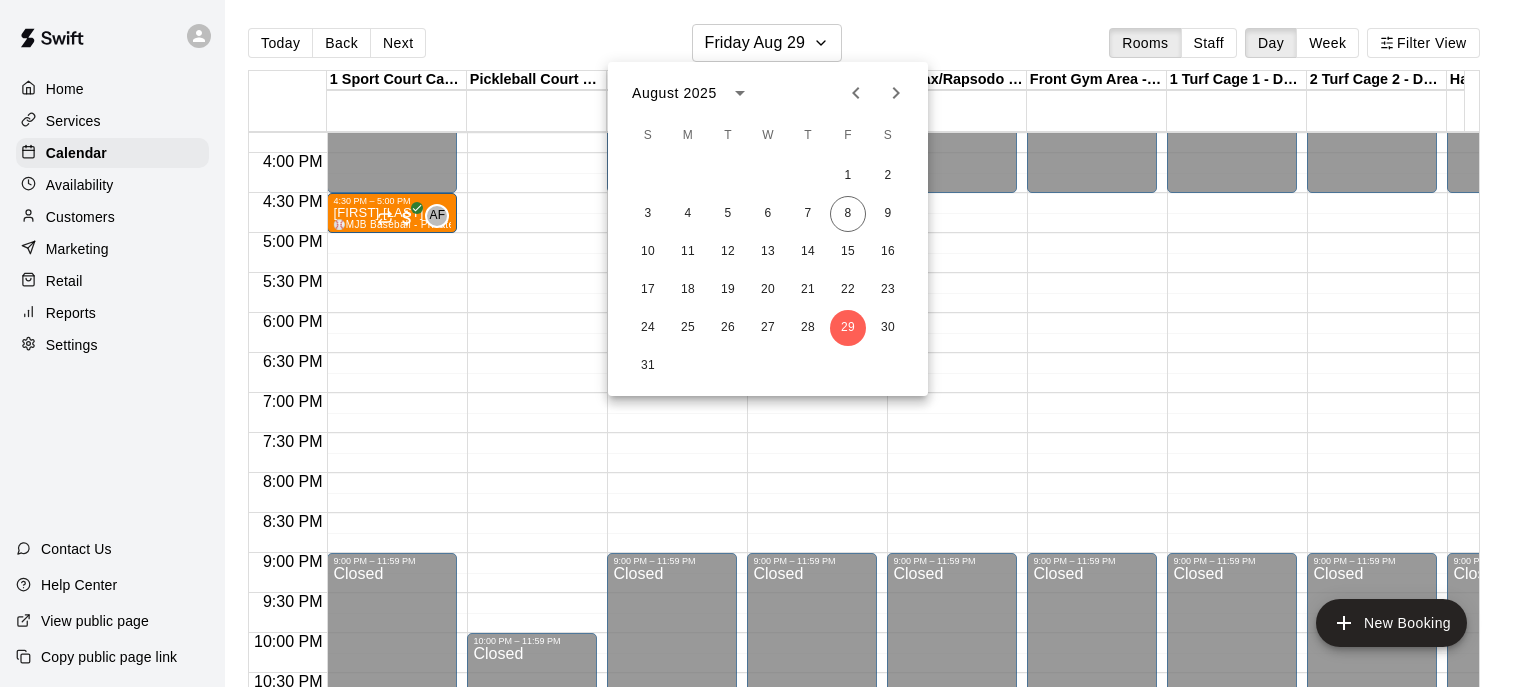 click 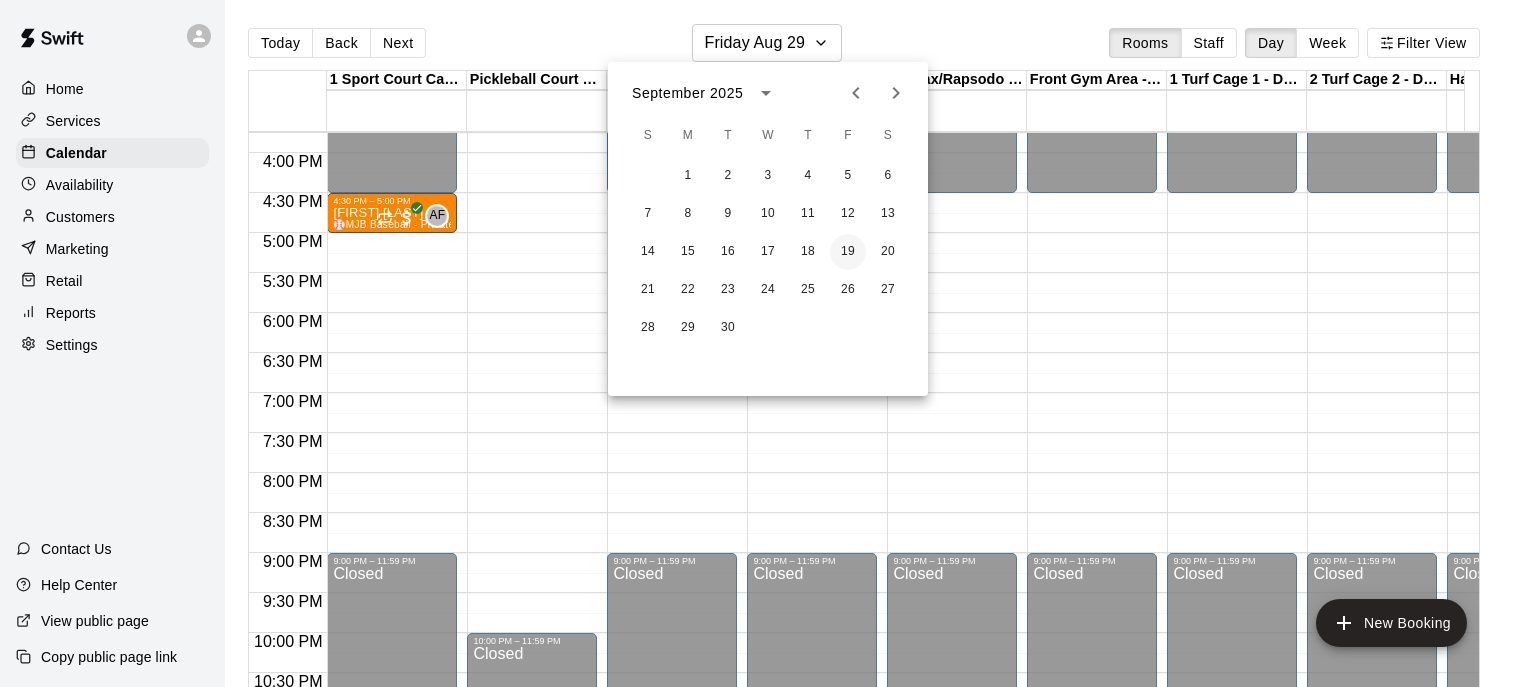 click on "19" at bounding box center (848, 252) 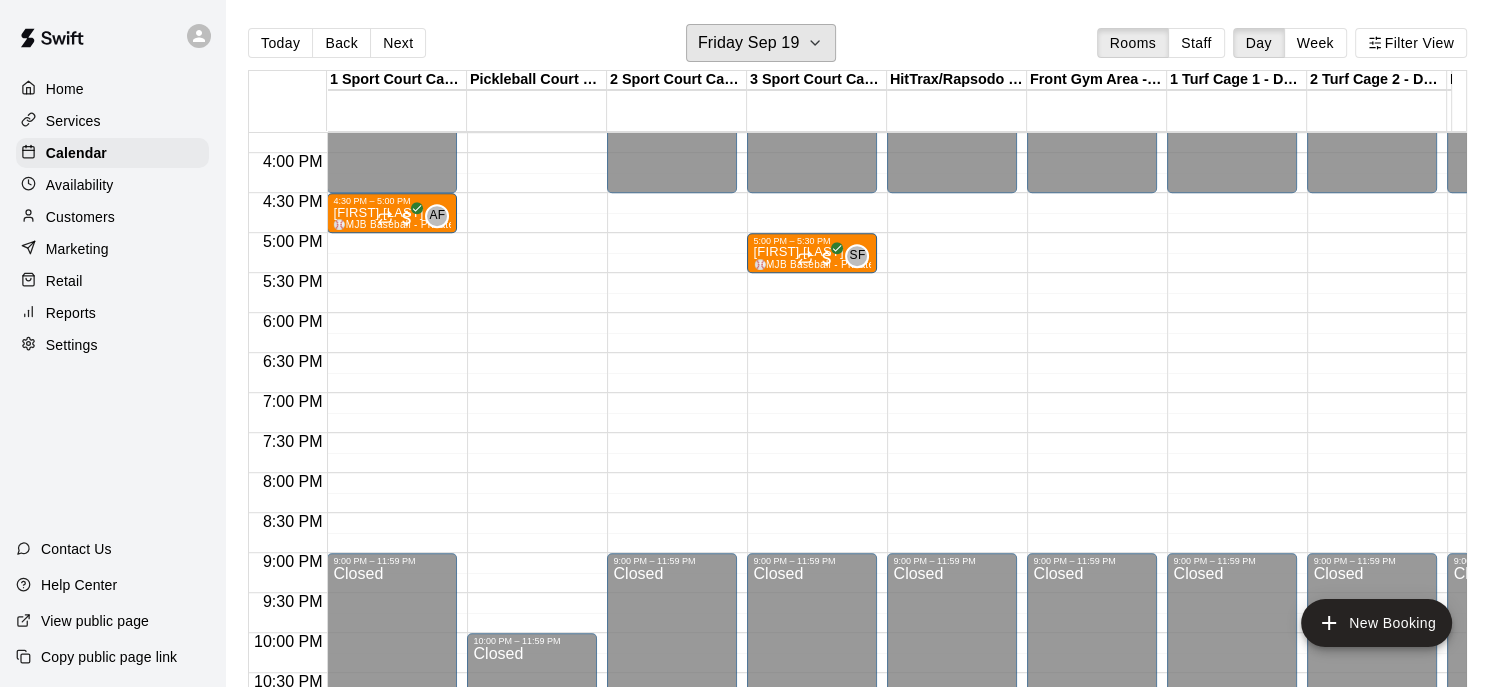 click on "Friday Sep 19" at bounding box center [761, 43] 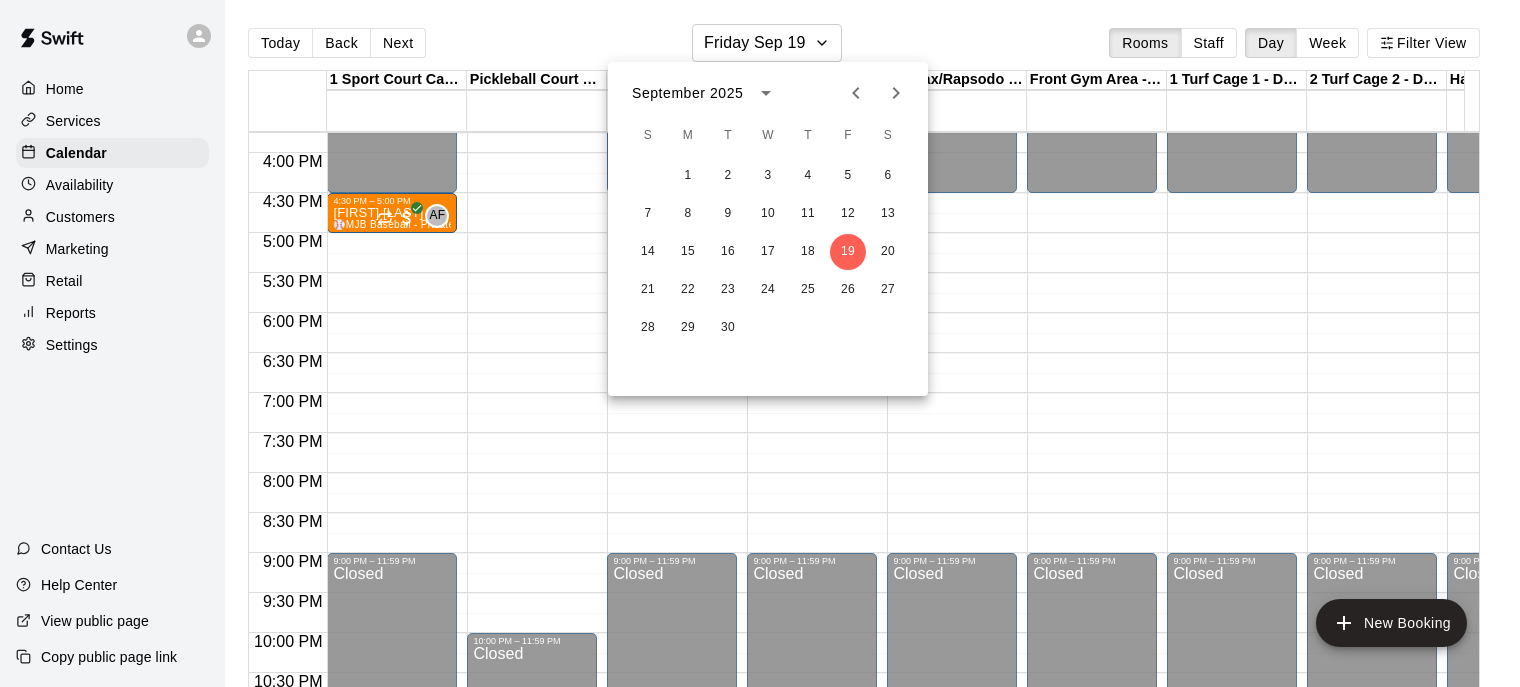 click 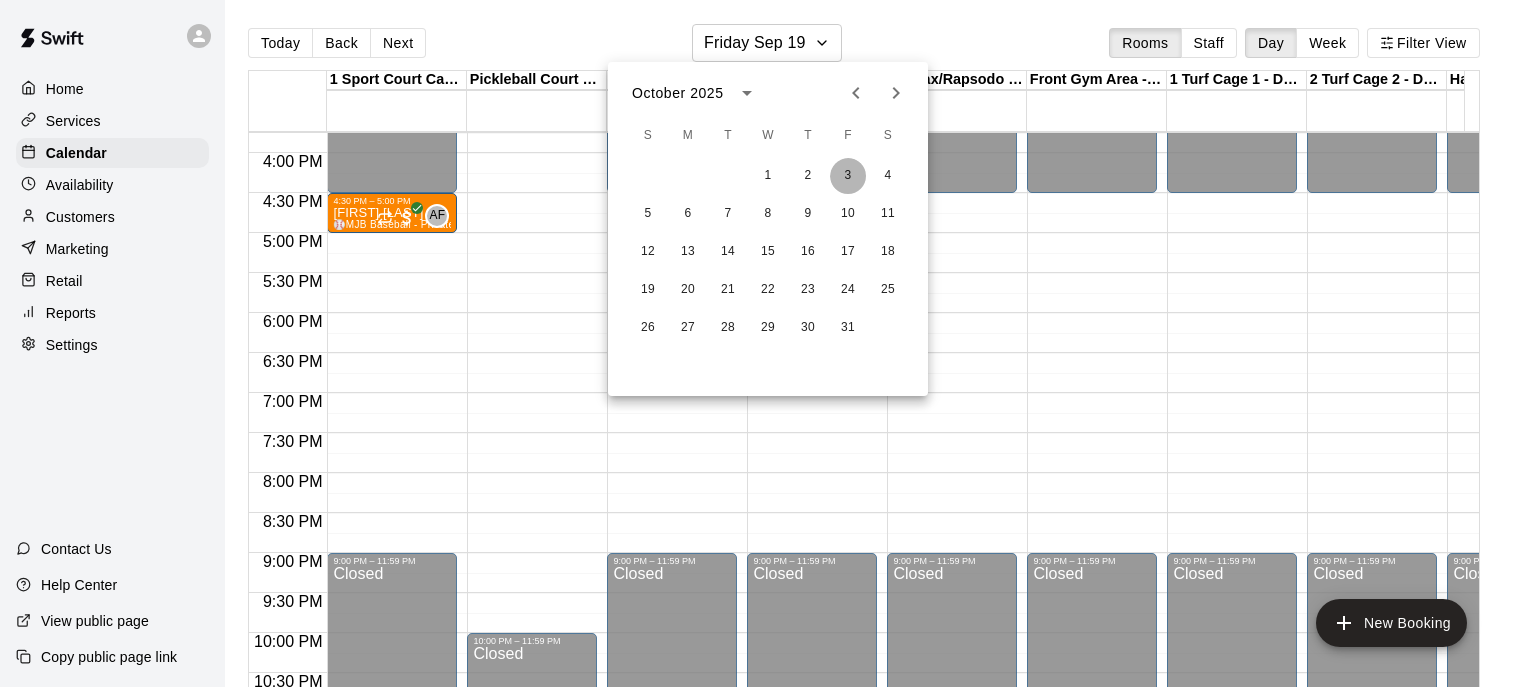 click on "3" at bounding box center [848, 176] 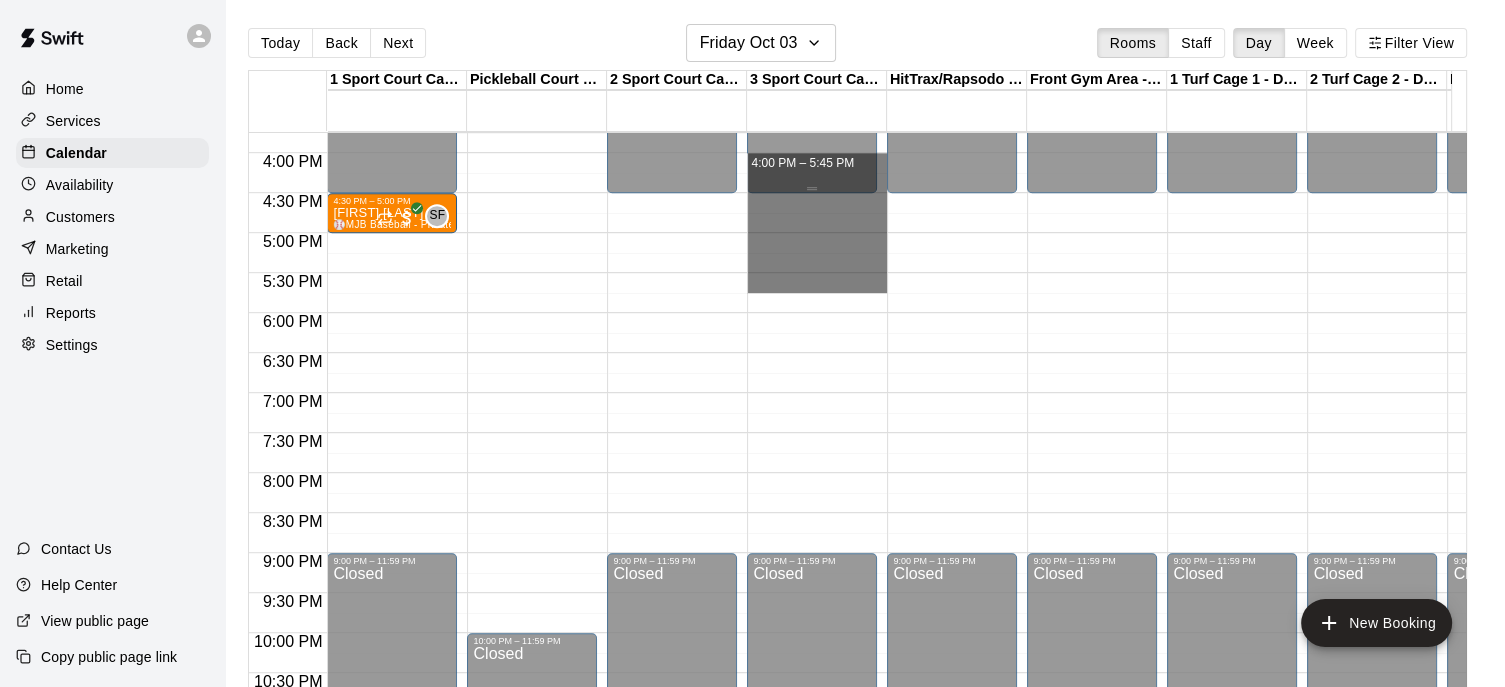 drag, startPoint x: 814, startPoint y: 276, endPoint x: 820, endPoint y: 171, distance: 105.17129 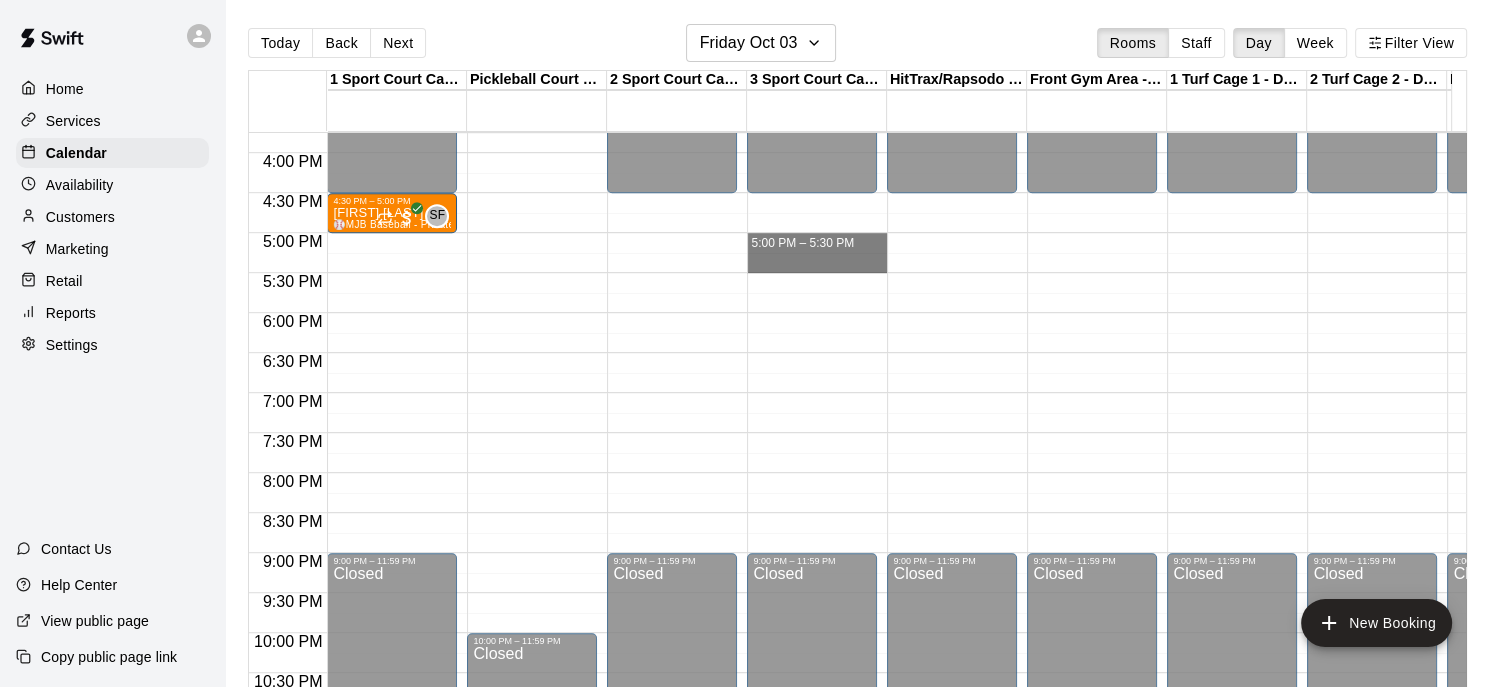 drag, startPoint x: 796, startPoint y: 235, endPoint x: 796, endPoint y: 257, distance: 22 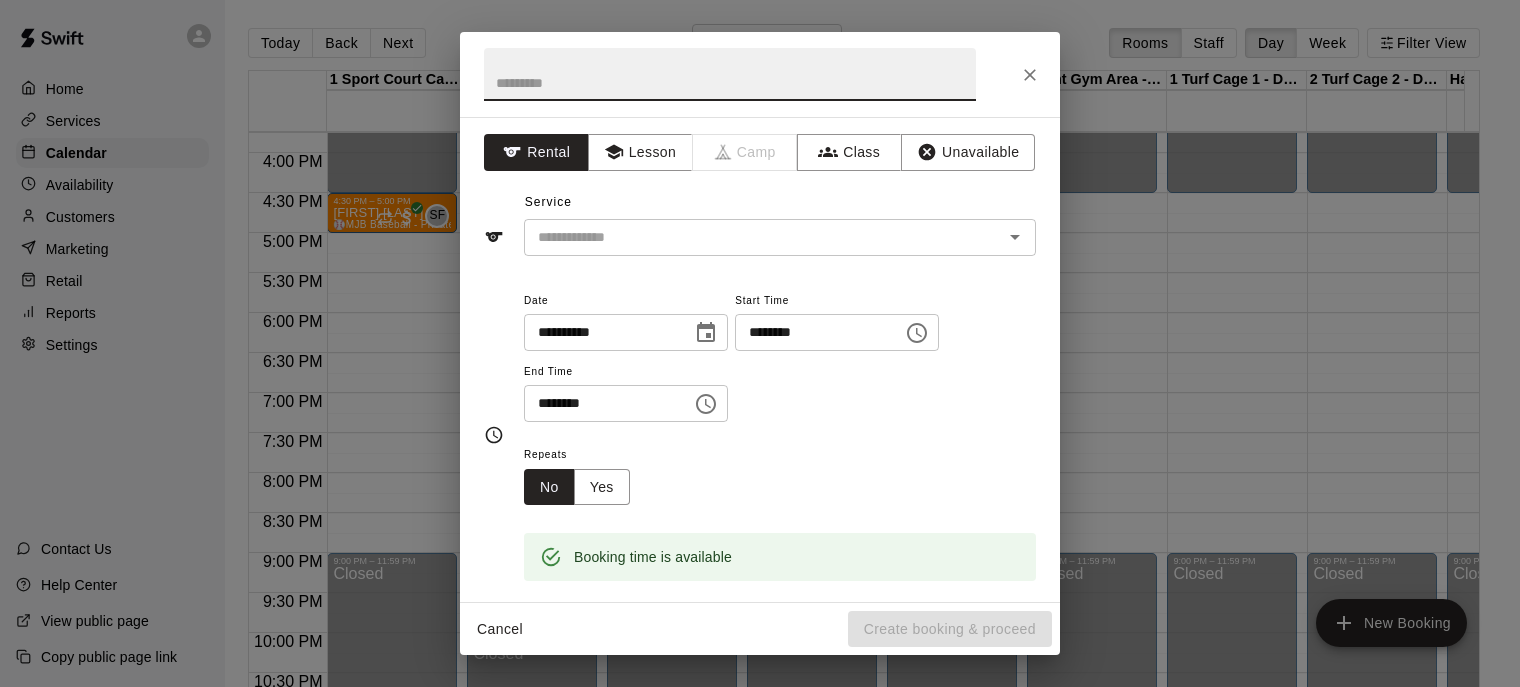 click at bounding box center (730, 74) 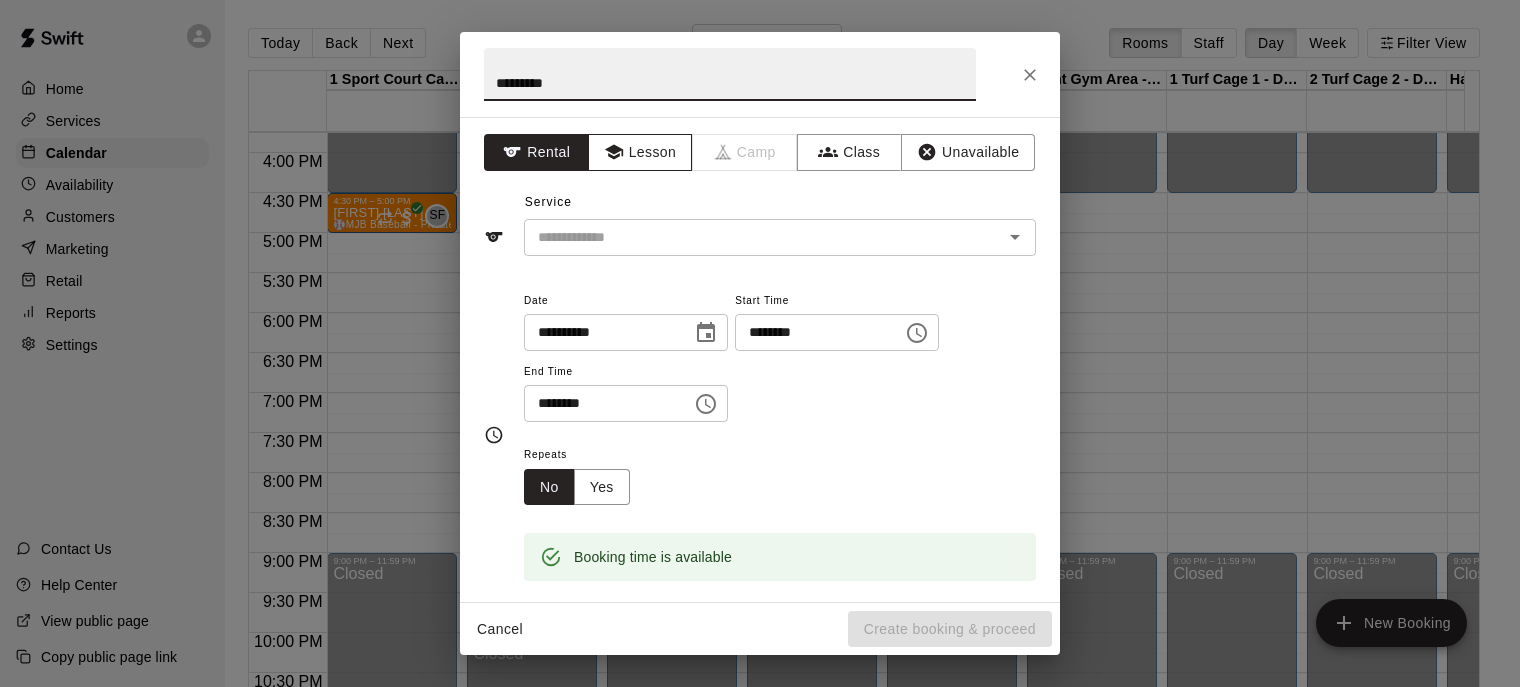 type on "*********" 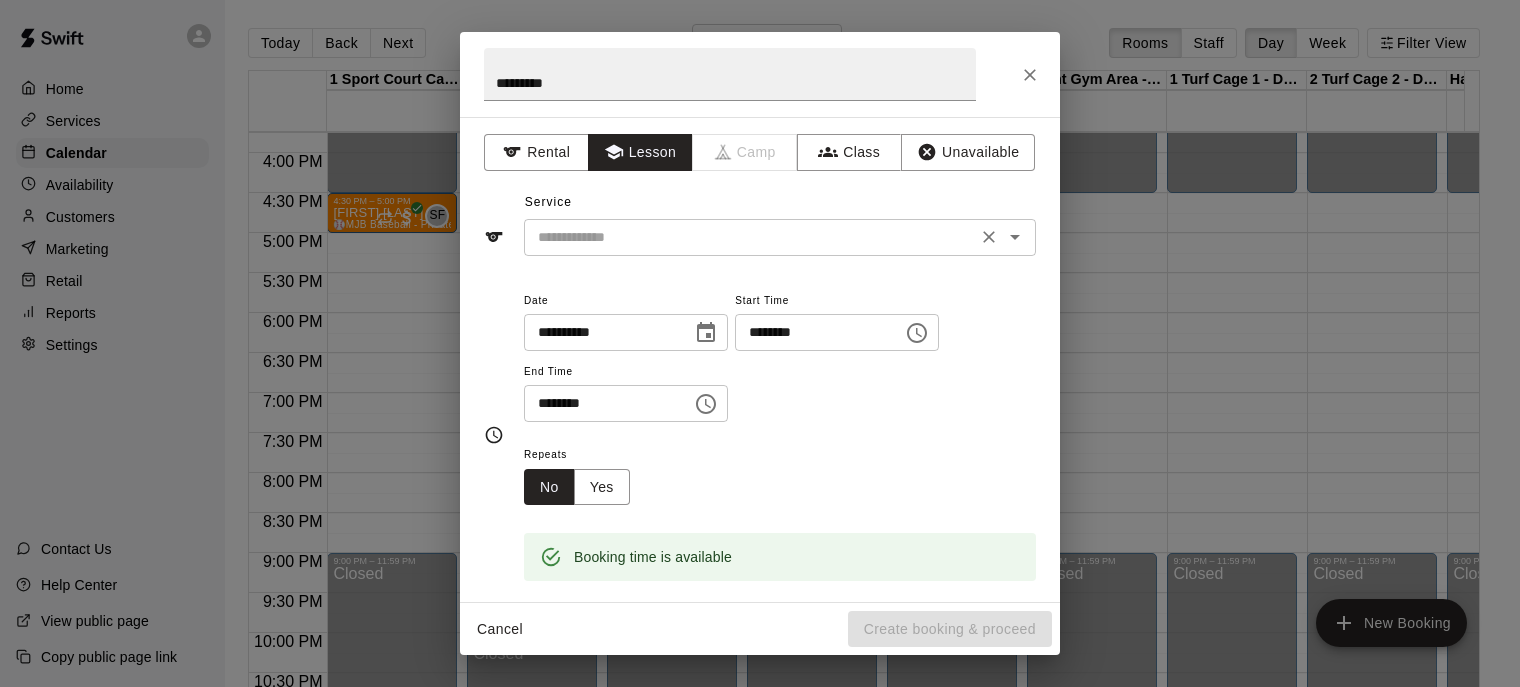 click on "​" at bounding box center (780, 237) 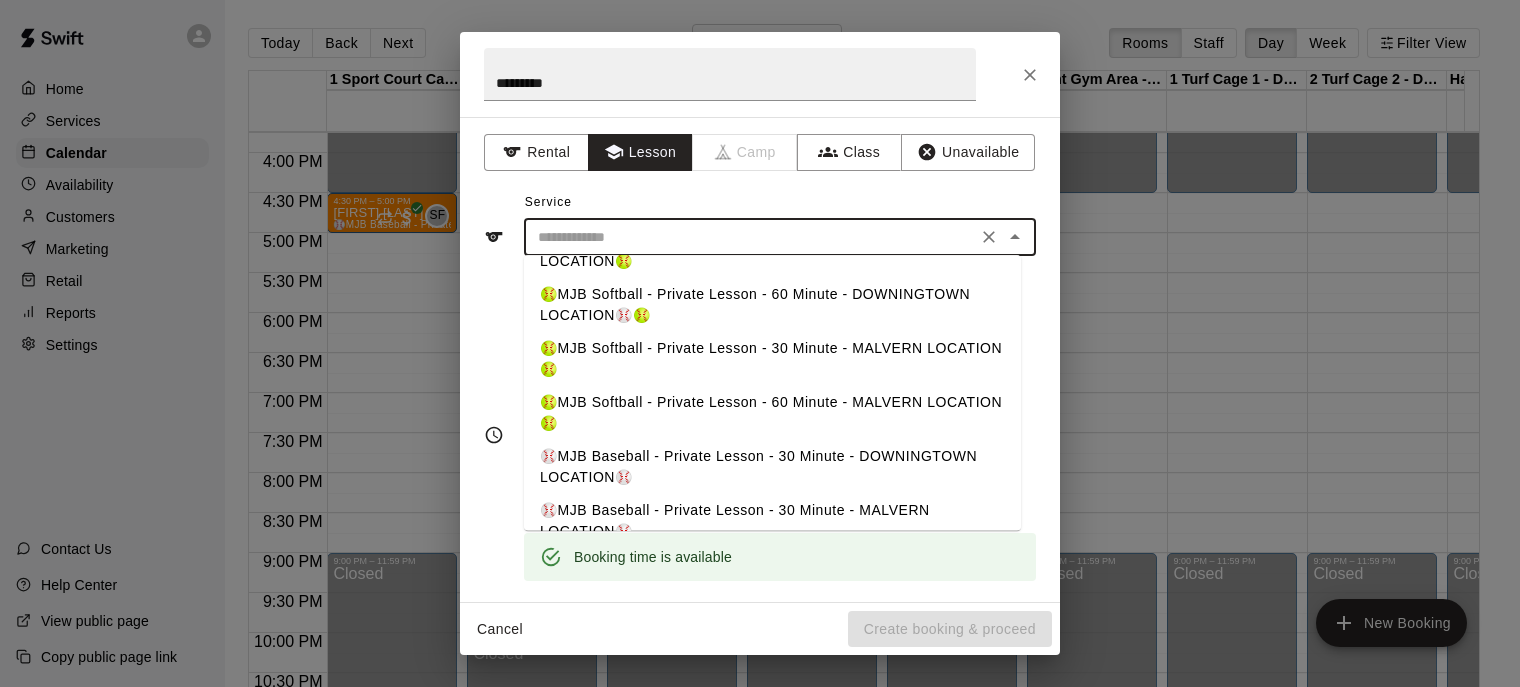 scroll, scrollTop: 170, scrollLeft: 0, axis: vertical 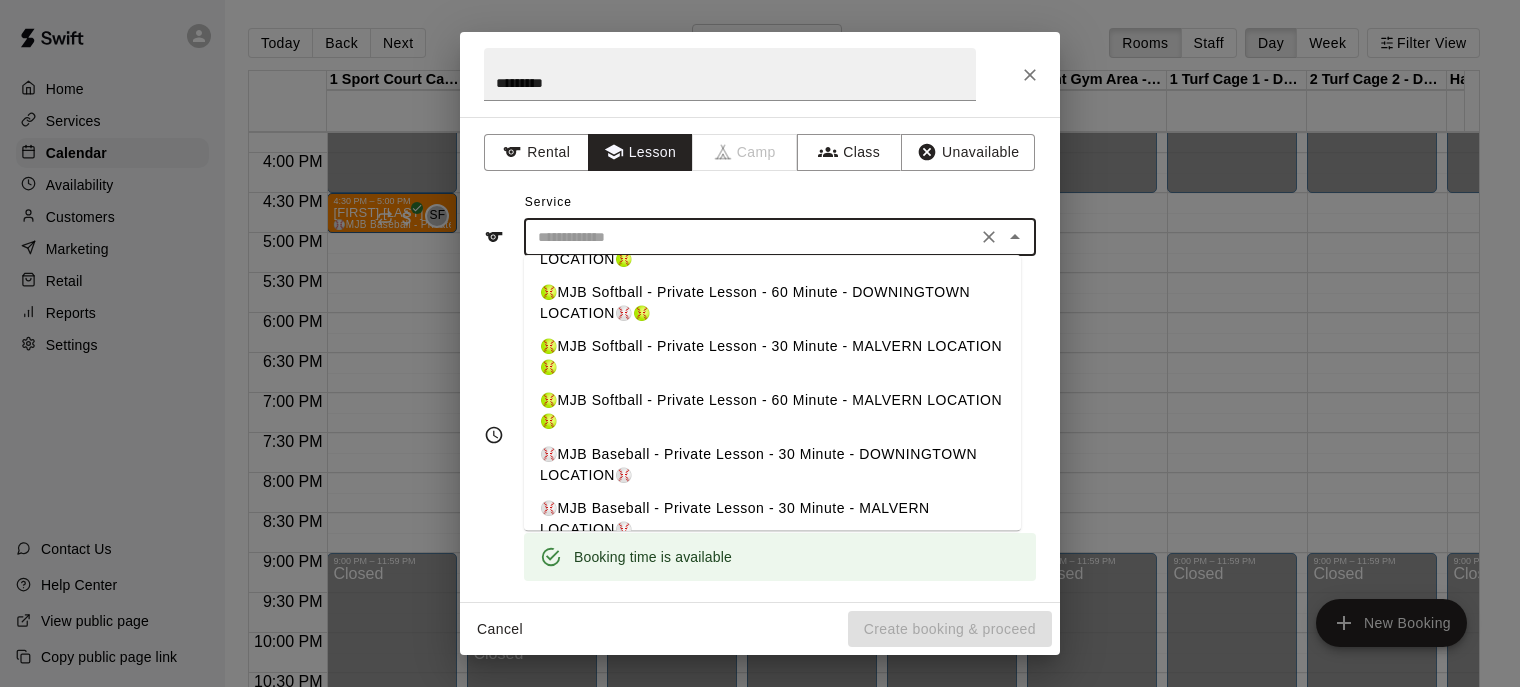 click on "⚾️MJB Baseball - Private Lesson - 30 Minute - DOWNINGTOWN LOCATION⚾️" at bounding box center (772, 465) 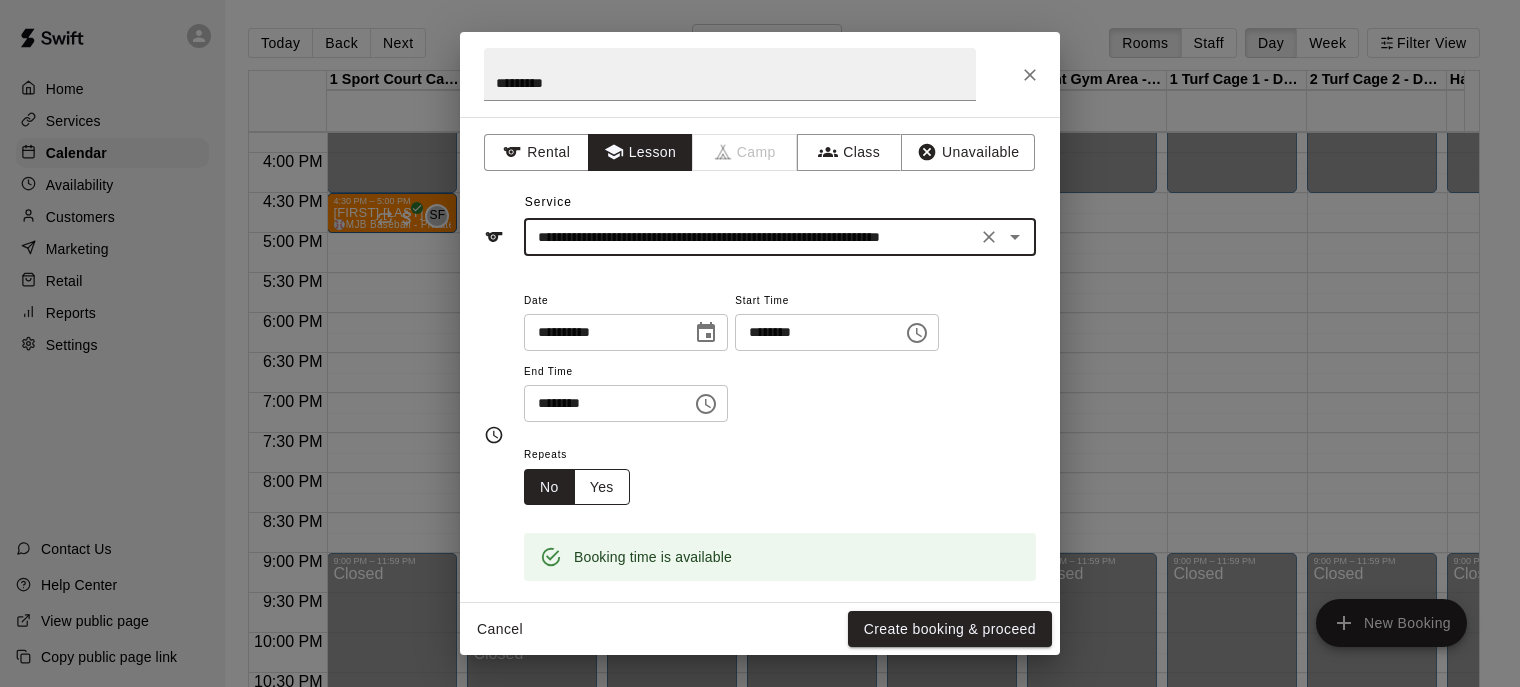 click on "Yes" at bounding box center (602, 487) 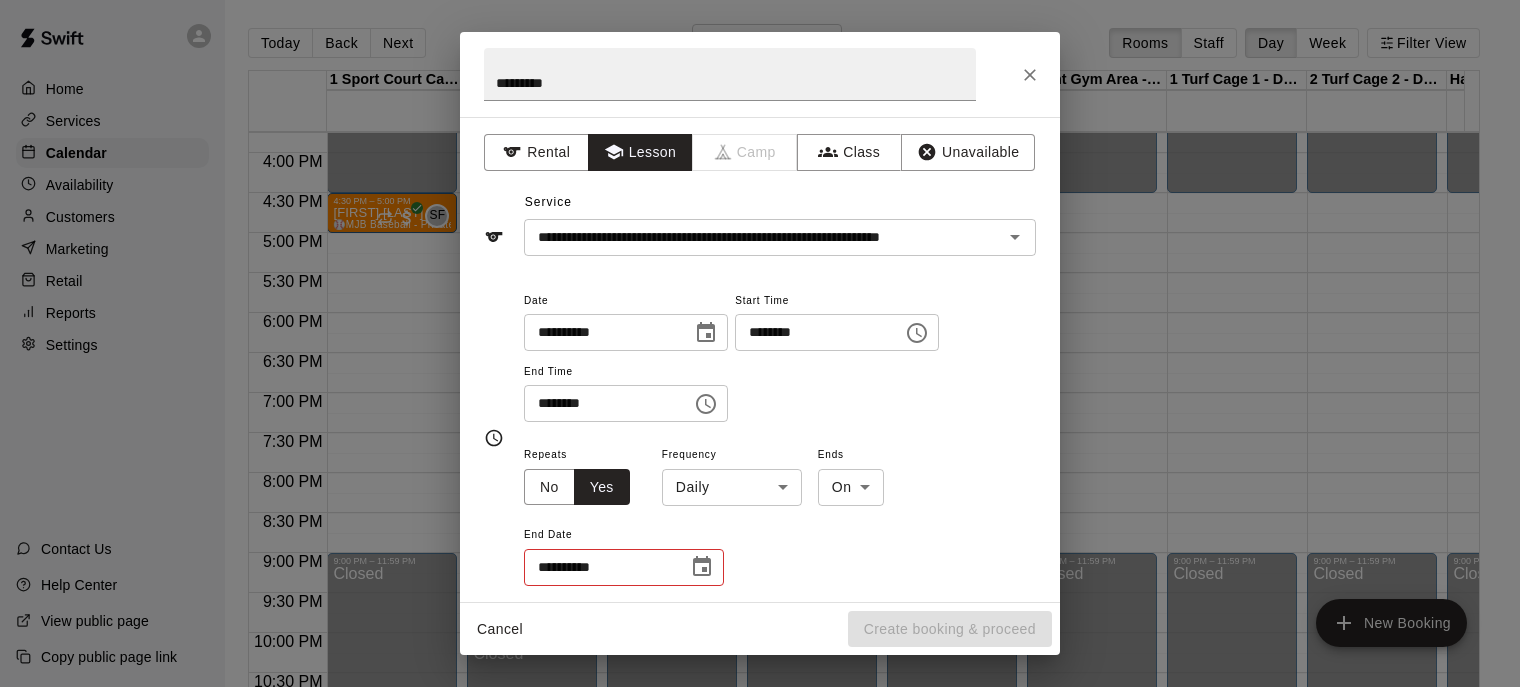 click on "Home Services Calendar Availability Customers Marketing Retail Reports Settings Contact Us Help Center View public page Copy public page link Today Back Next Friday Oct 03 Rooms Staff Day Week Filter View 1 Sport Court Cage 1 - DOWNINGTOWN 03 Fri Pickleball Court Rental 03 Fri 2 Sport Court Cage 2 - DOWNINGTOWN 03 Fri 3 Sport Court Cage 3 - DOWNINGTOWN 03 Fri HitTrax/Rapsodo Virtual Reality Rental Cage - 16'x35' 03 Fri Front Gym Area - DOWNINGTOWN 03 Fri 1 Turf Cage 1 - DOWNINGTOWN 03 Fri 2 Turf Cage 2 - DOWNINGTOWN 03 Fri Half Turf Area - DOWNINGTOWN 03 Fri 3 Turf Cage 3 - DOWNINGTOWN 03 Fri Downingtown Location - OUTDOOR Turf Area 03 Fri Cage 1 - MALVERN 03 Fri Cage 2 - MALVERN 03 Fri 12:00 AM 12:30 AM 1:00 AM 1:30 AM 2:00 AM 2:30 AM 3:00 AM 3:30 AM 4:00 AM 4:30 AM 5:00 AM 5:30 AM 6:00 AM 6:30 AM 7:00 AM 7:30 AM 8:00 AM 8:30 AM 9:00 AM 9:30 AM 10:00 AM 10:30 AM 11:00 AM 11:30 AM 12:00 PM 12:30 PM 1:00 PM 1:30 PM 2:00 PM 2:30 PM 3:00 PM 3:30 PM 4:00 PM 4:30 PM 5:00 PM 5:30 PM 6:00 PM 6:30 PM 7:00 PM 7:30 PM" at bounding box center (760, 359) 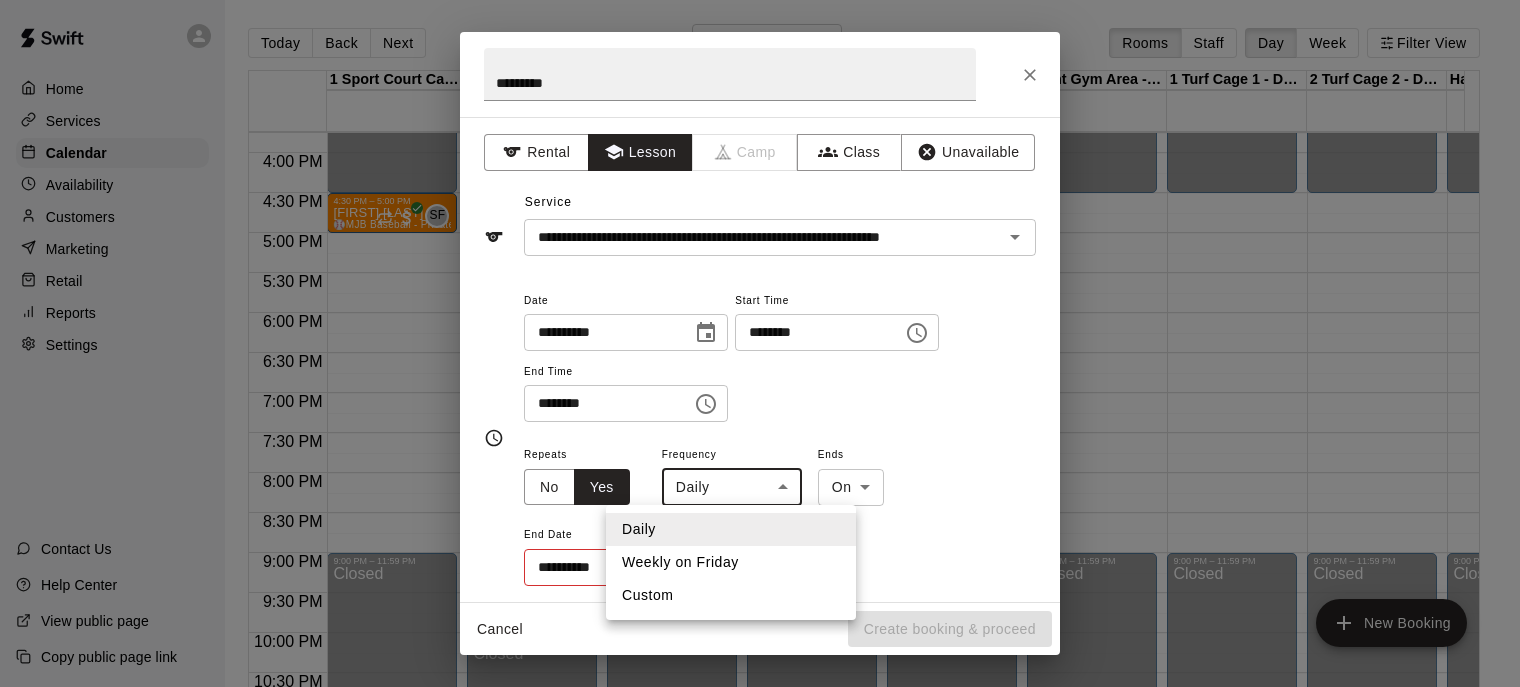 click on "Weekly on Friday" at bounding box center (731, 562) 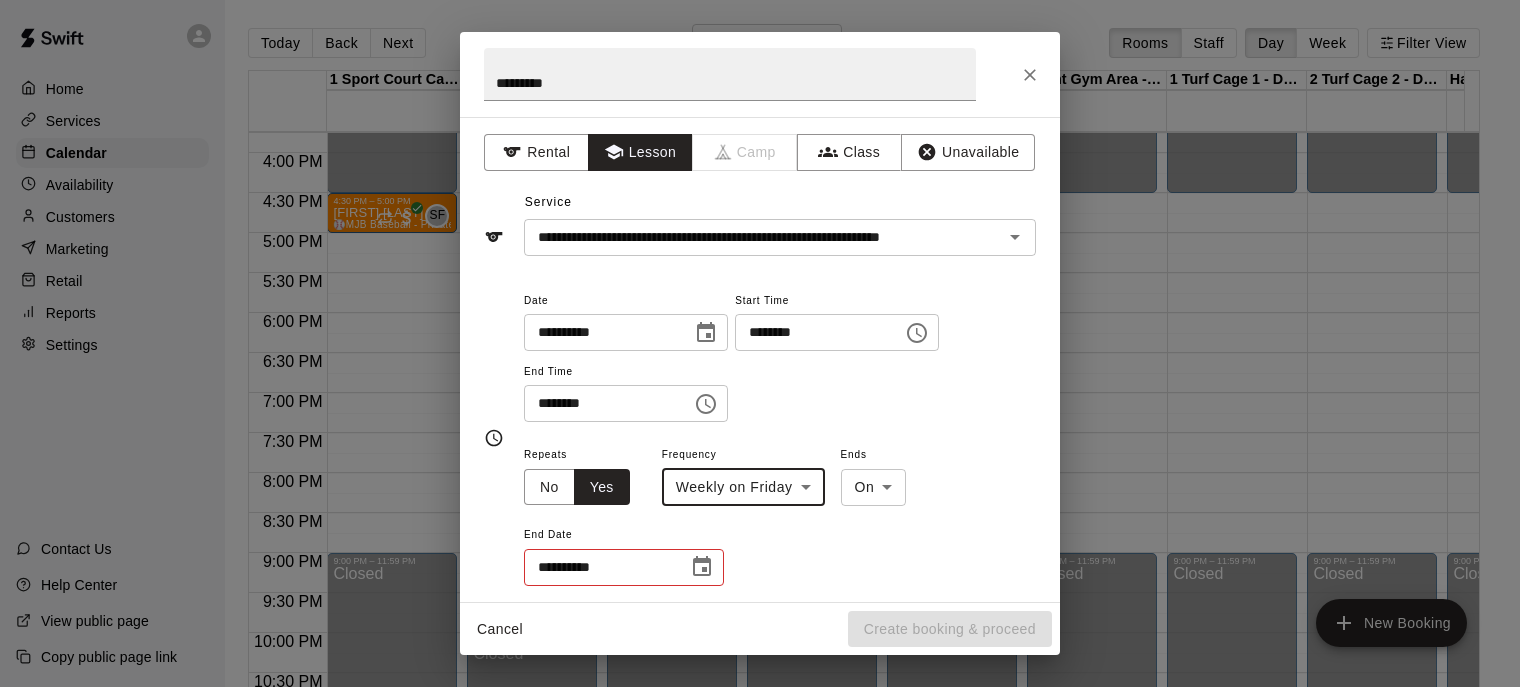 click 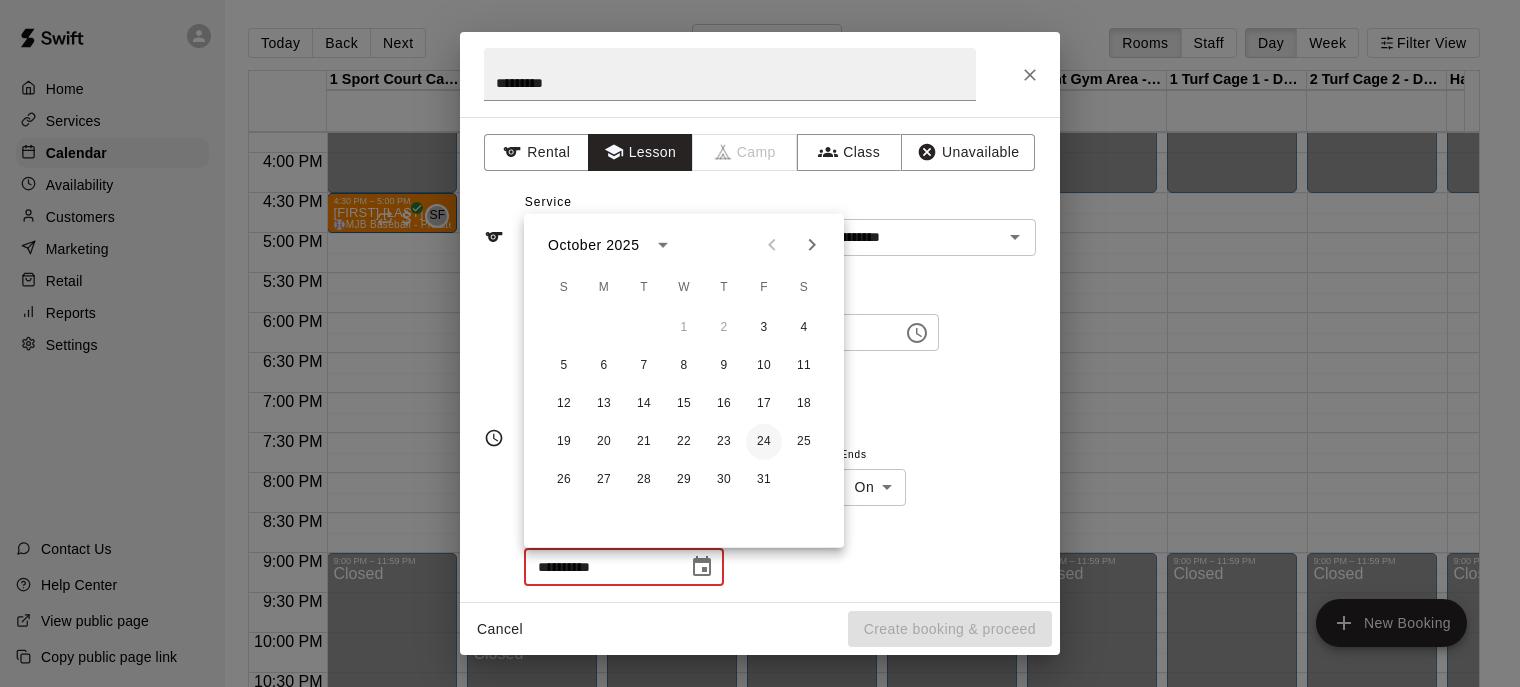 click on "24" at bounding box center (764, 442) 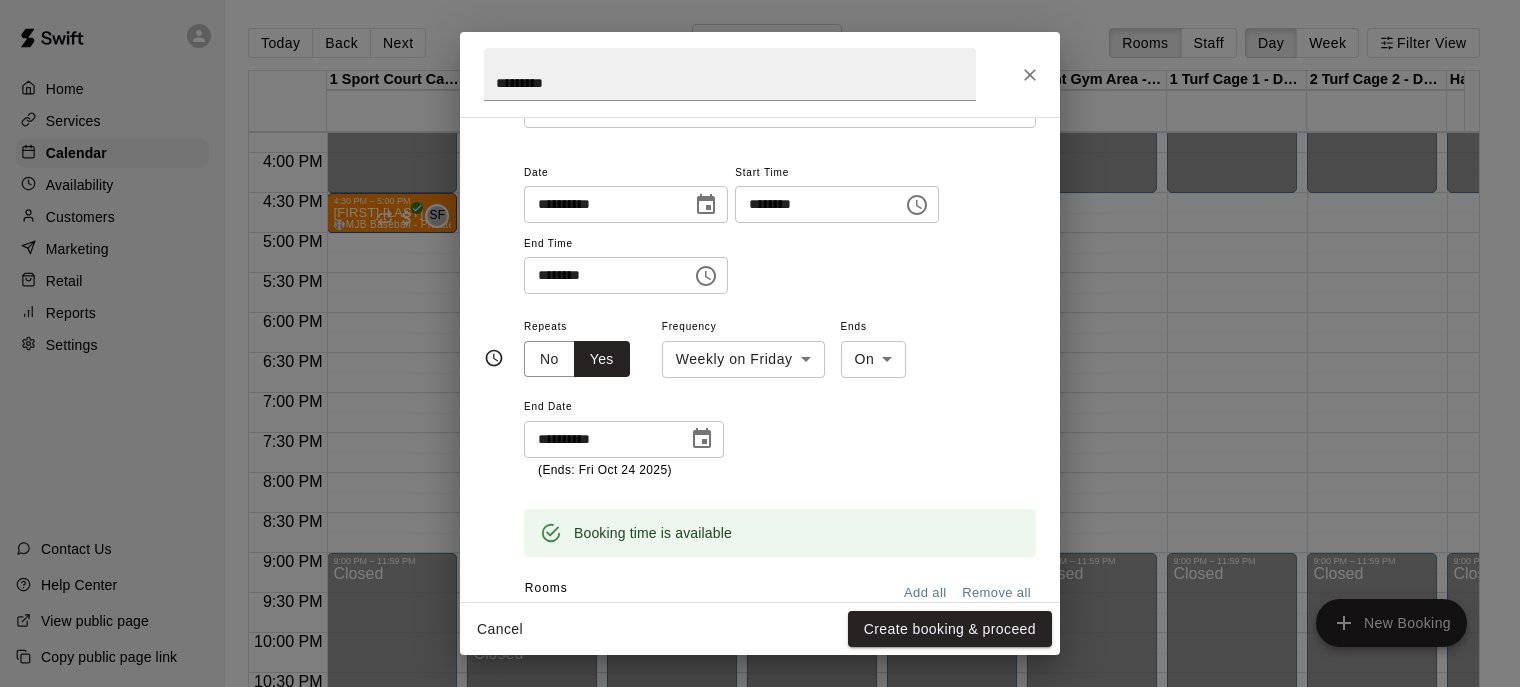 scroll, scrollTop: 0, scrollLeft: 0, axis: both 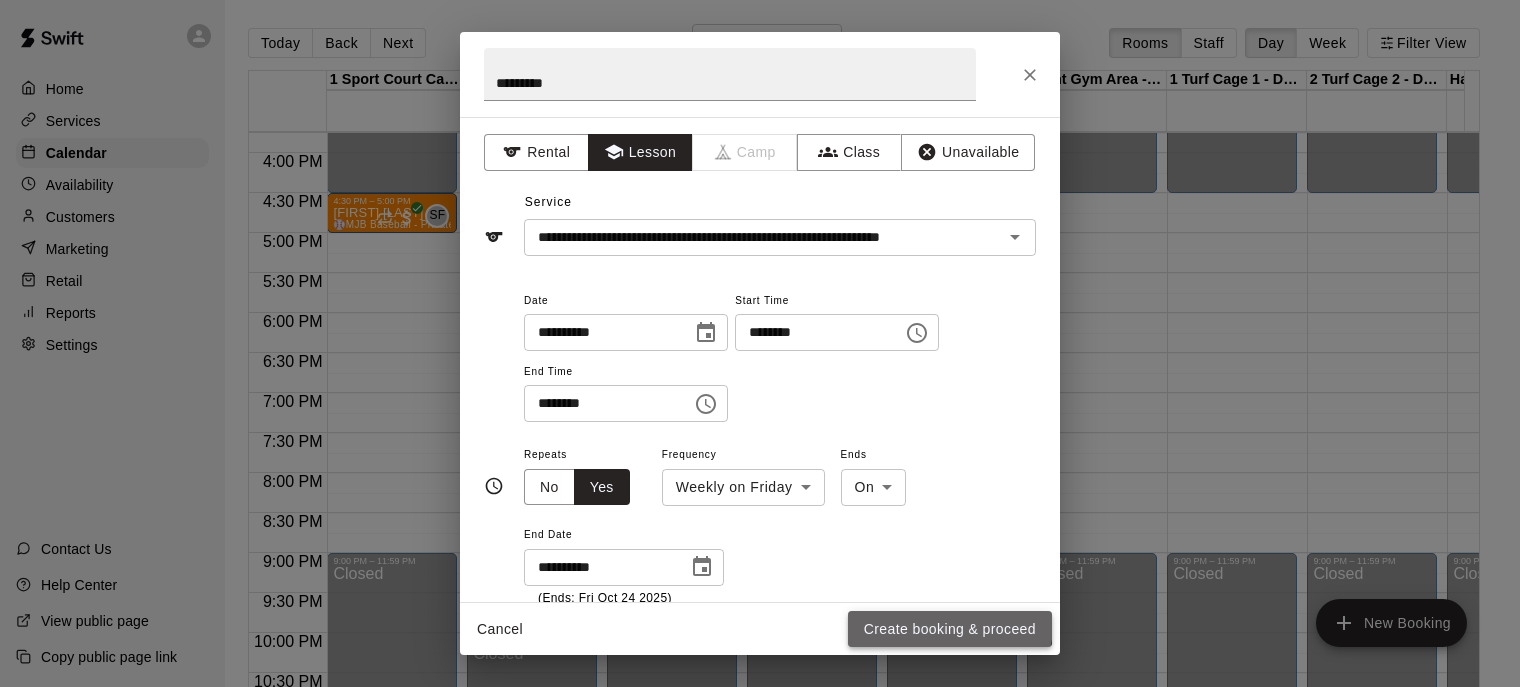 click on "Create booking & proceed" at bounding box center [950, 629] 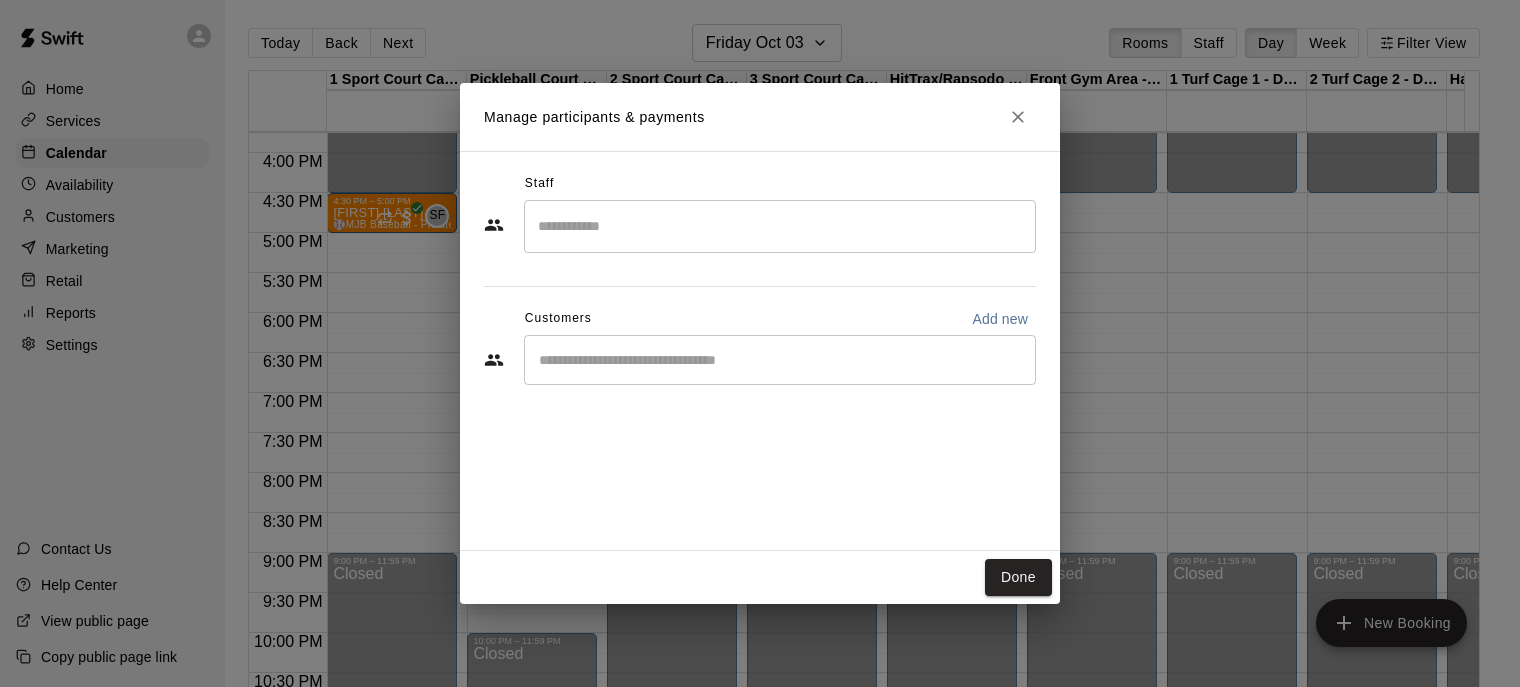 click at bounding box center (780, 226) 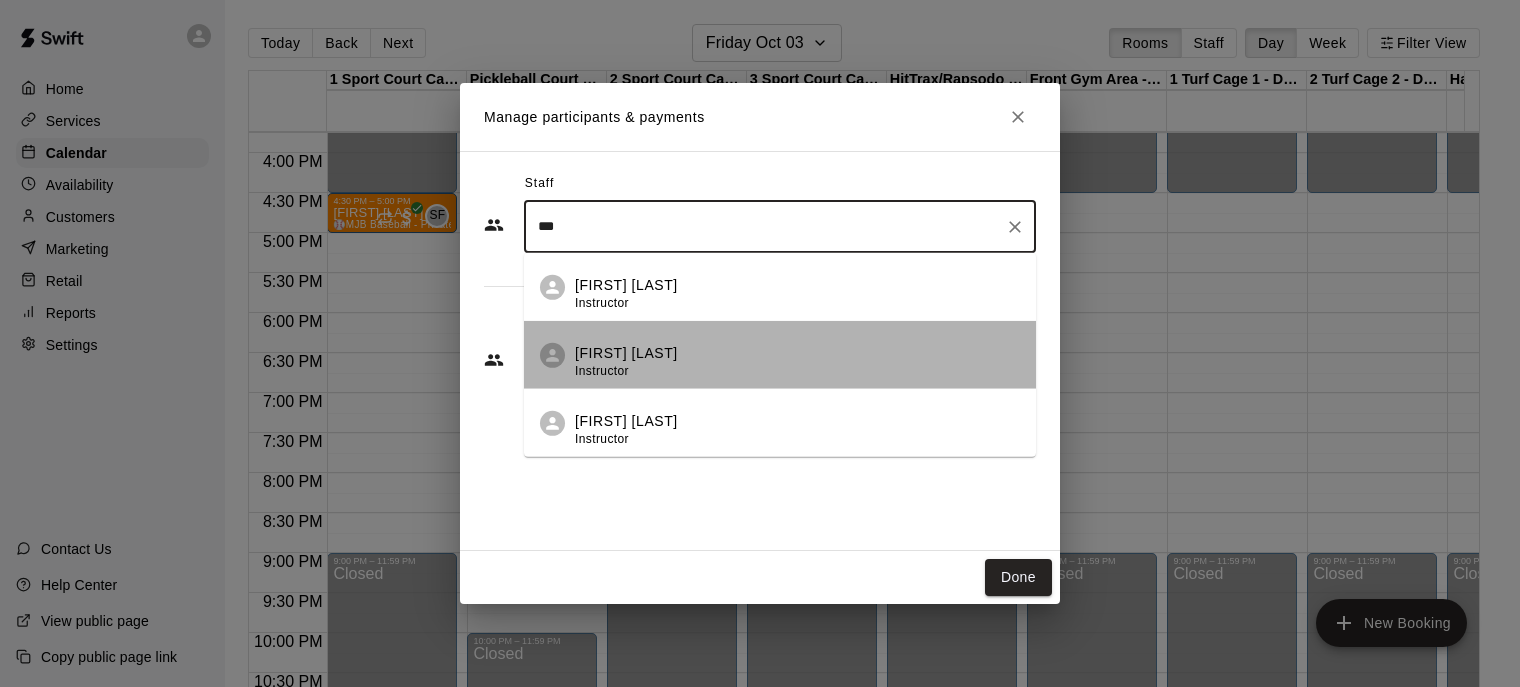 click on "[FIRST] [LAST]" at bounding box center [626, 352] 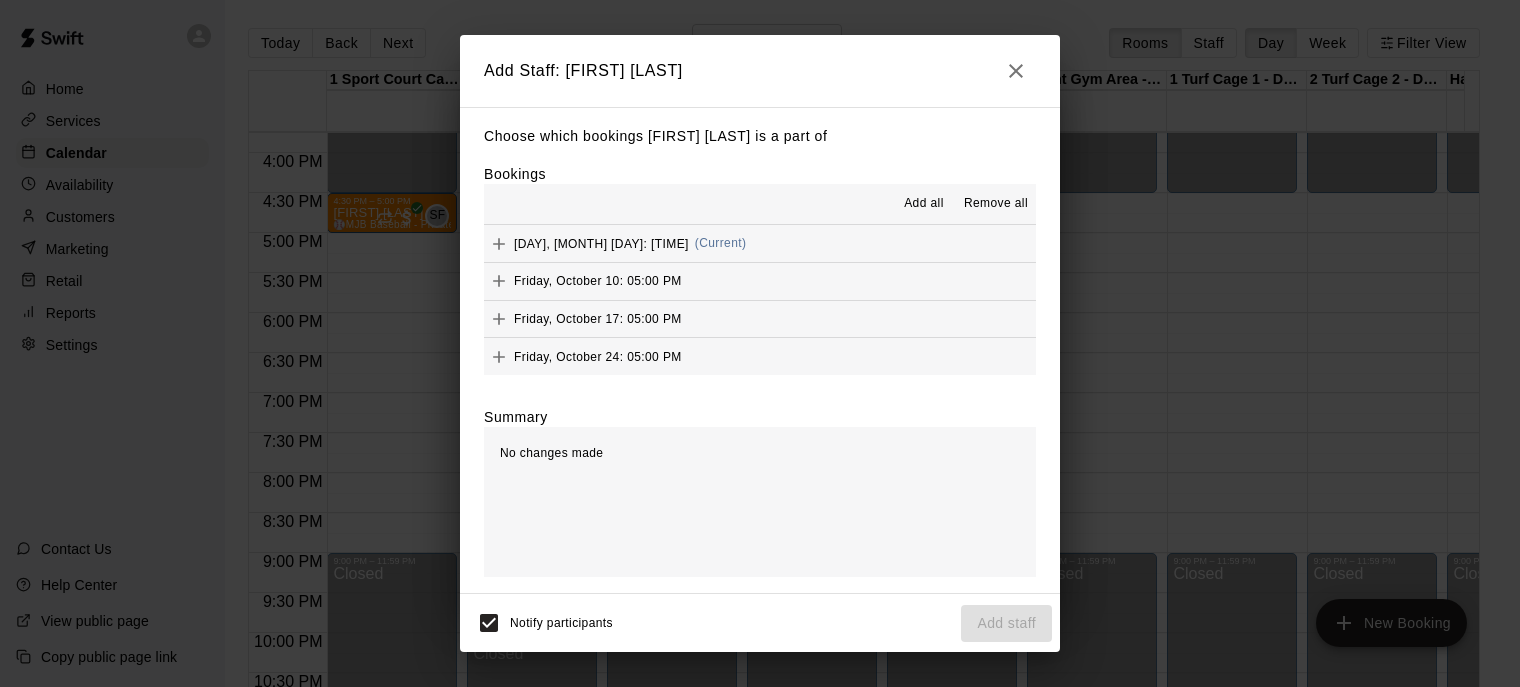 click on "Add all" at bounding box center [924, 204] 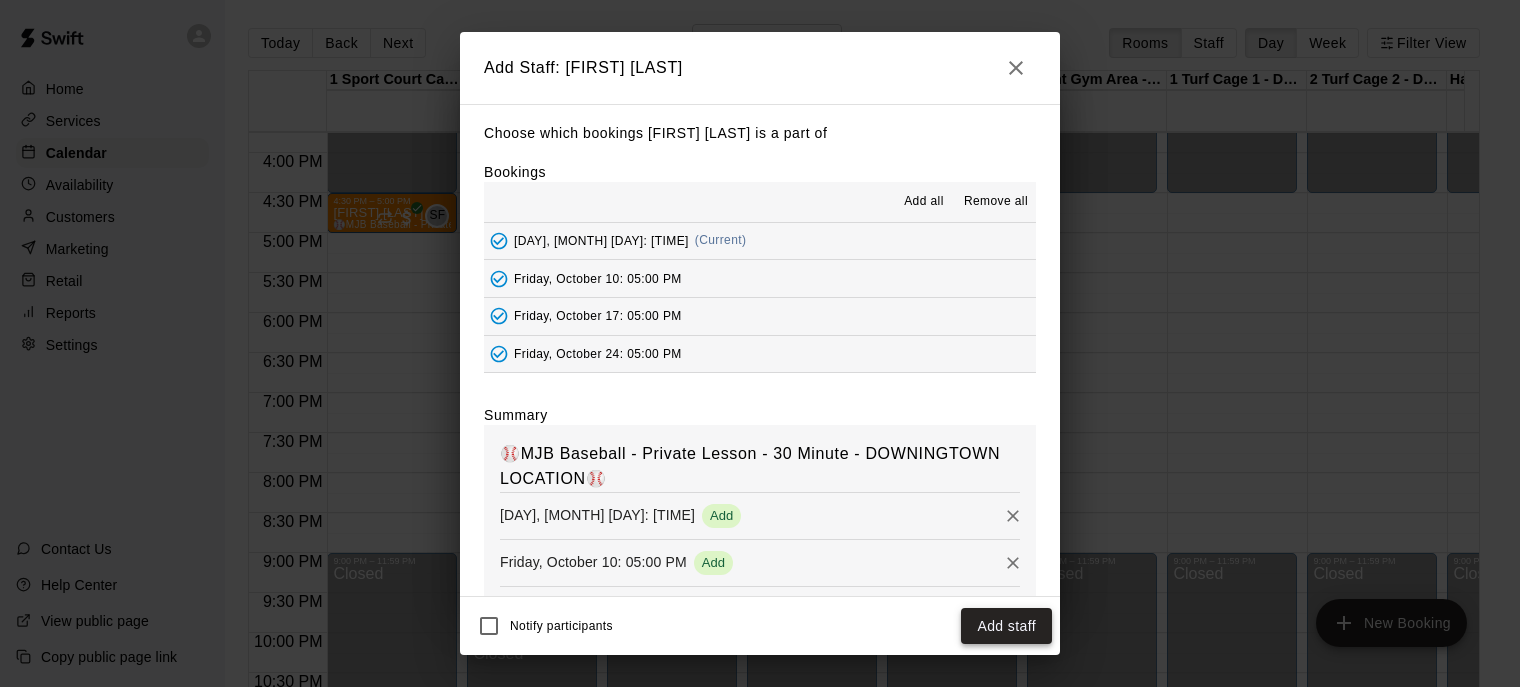 click on "Add staff" at bounding box center [1006, 626] 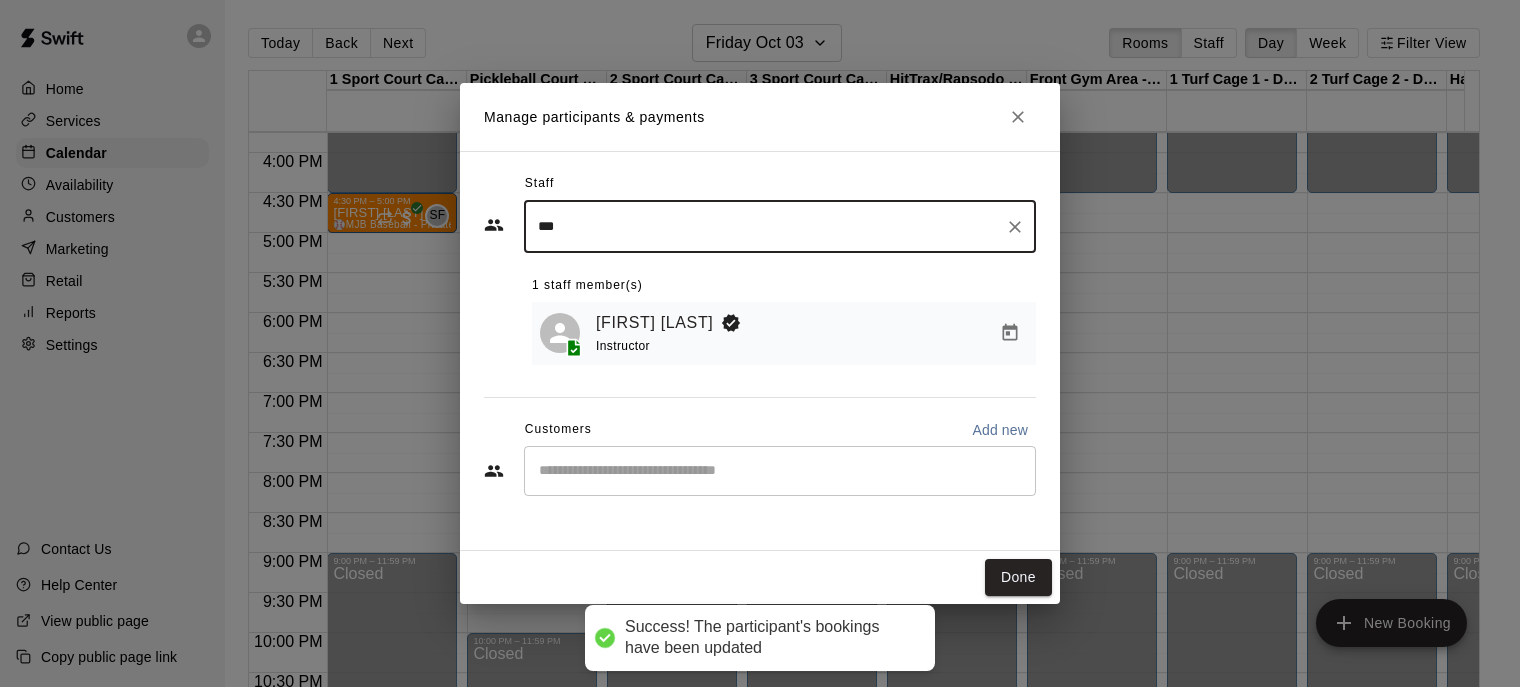 click at bounding box center [780, 471] 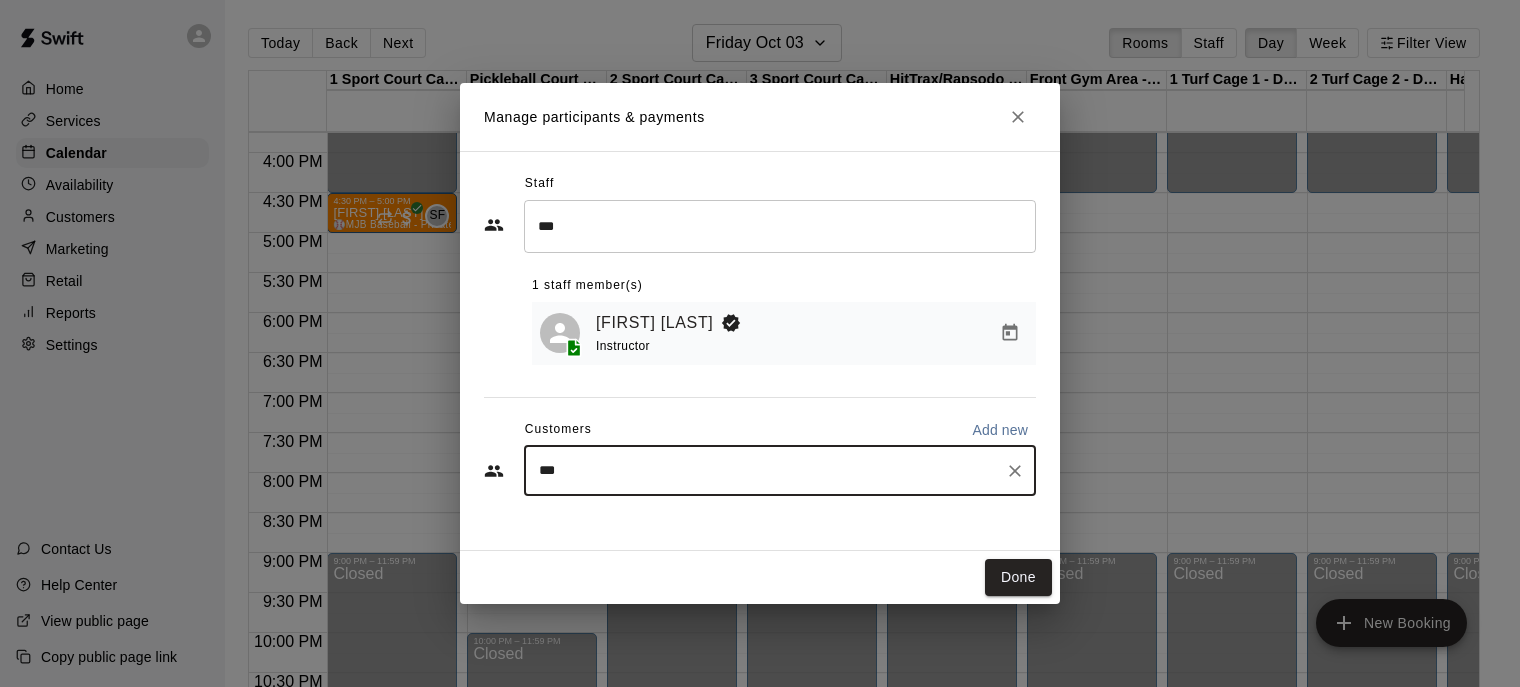 type on "****" 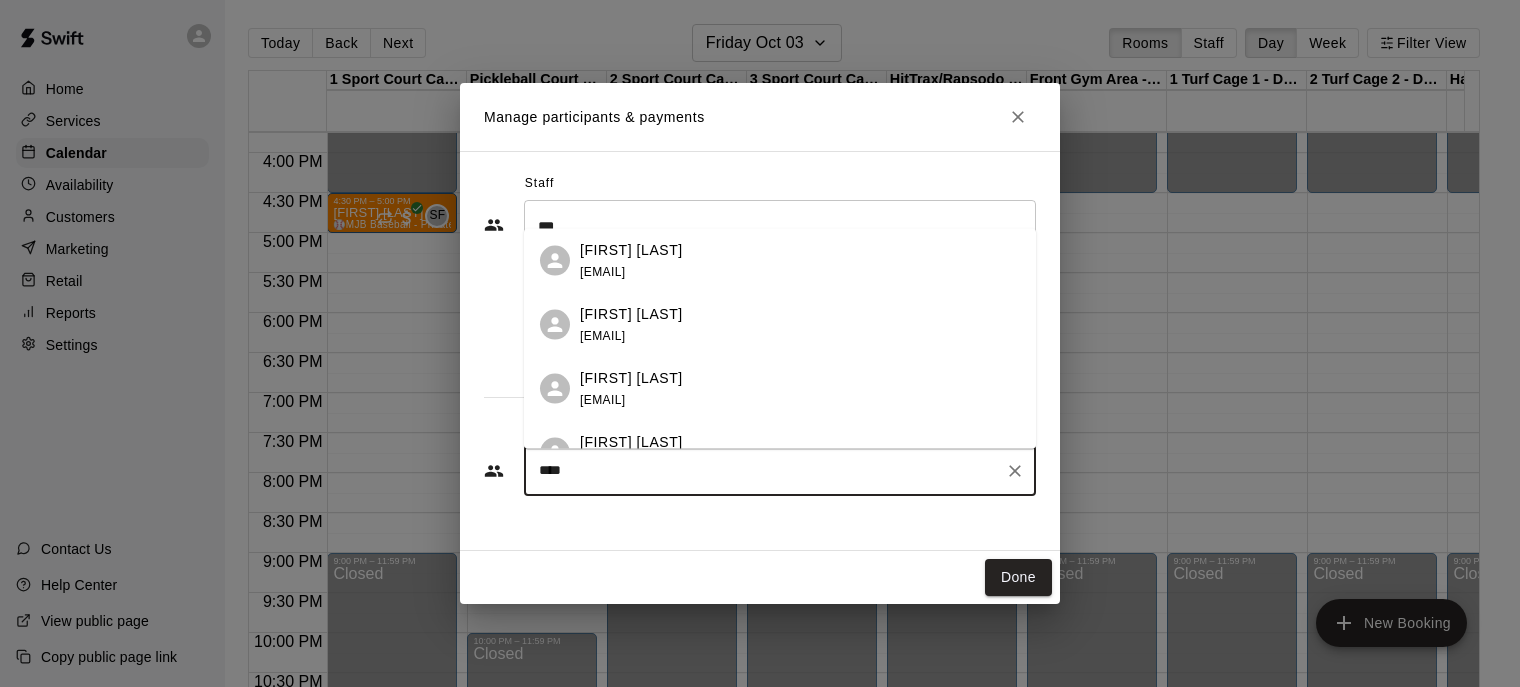 click on "[FIRST] [LAST] [EMAIL]" at bounding box center (780, 453) 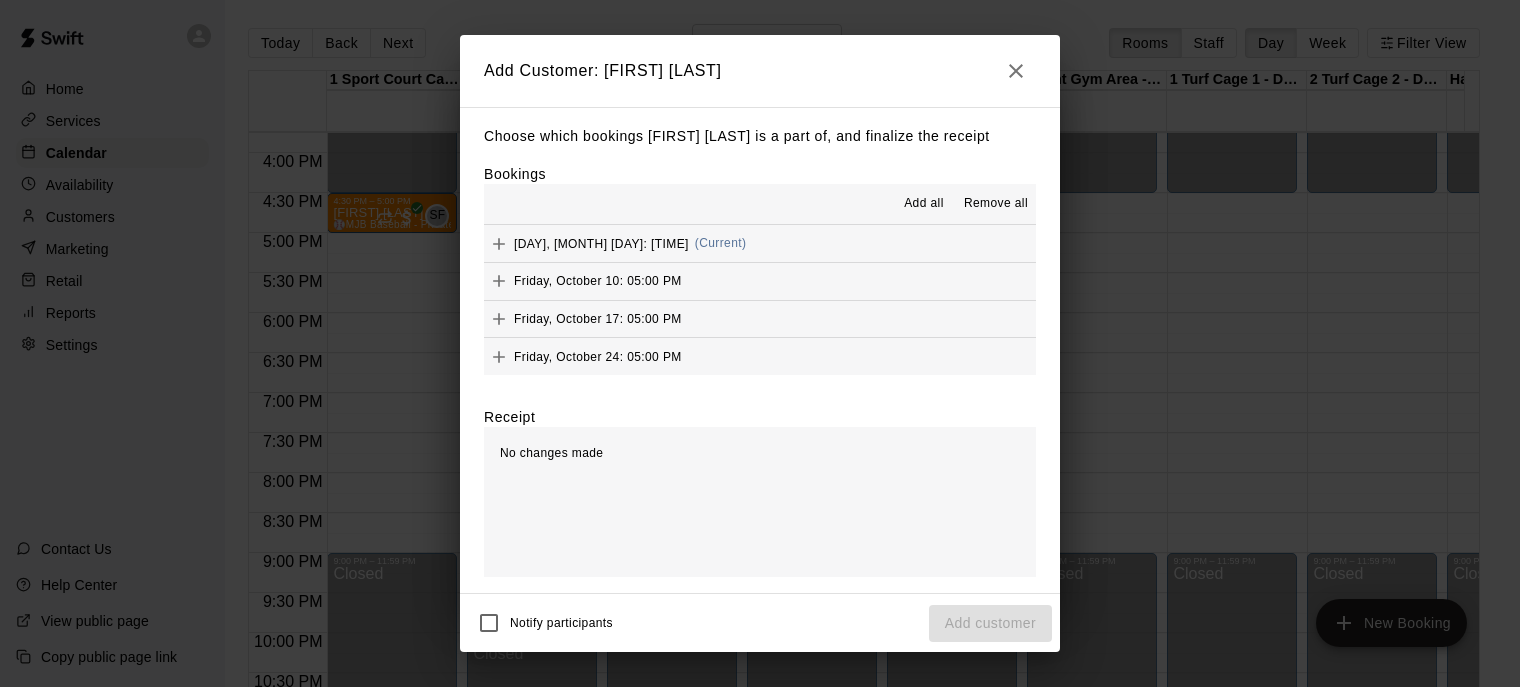 click on "Add all" at bounding box center [924, 204] 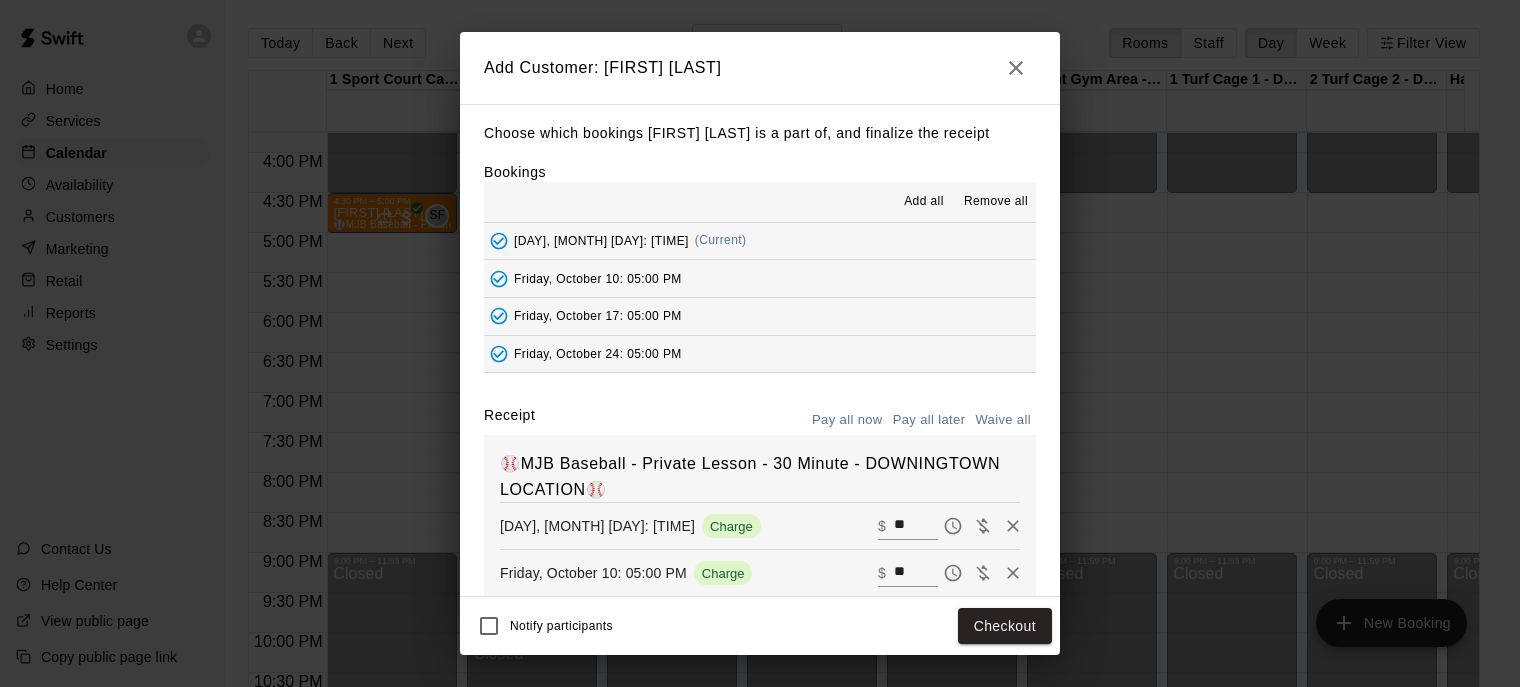 click on "**" at bounding box center [916, 526] 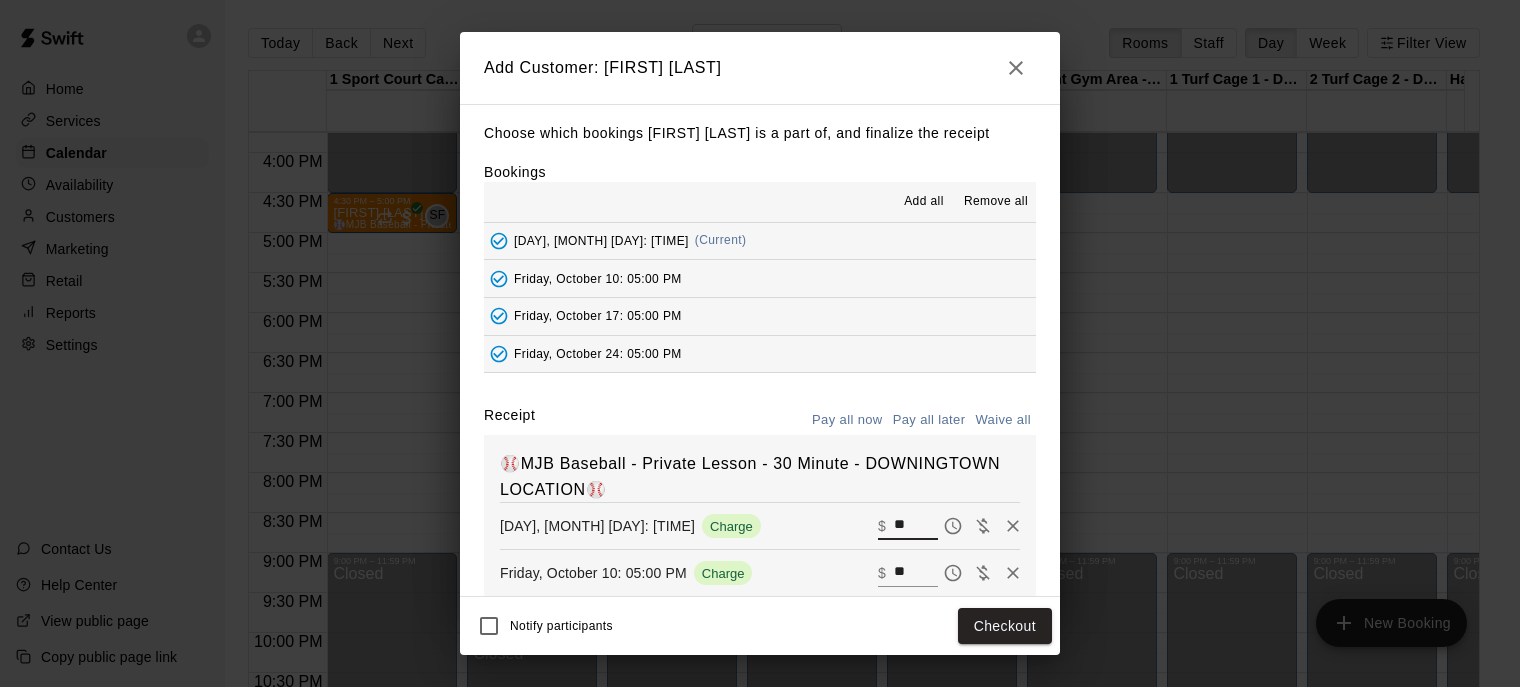 click on "**" at bounding box center (916, 526) 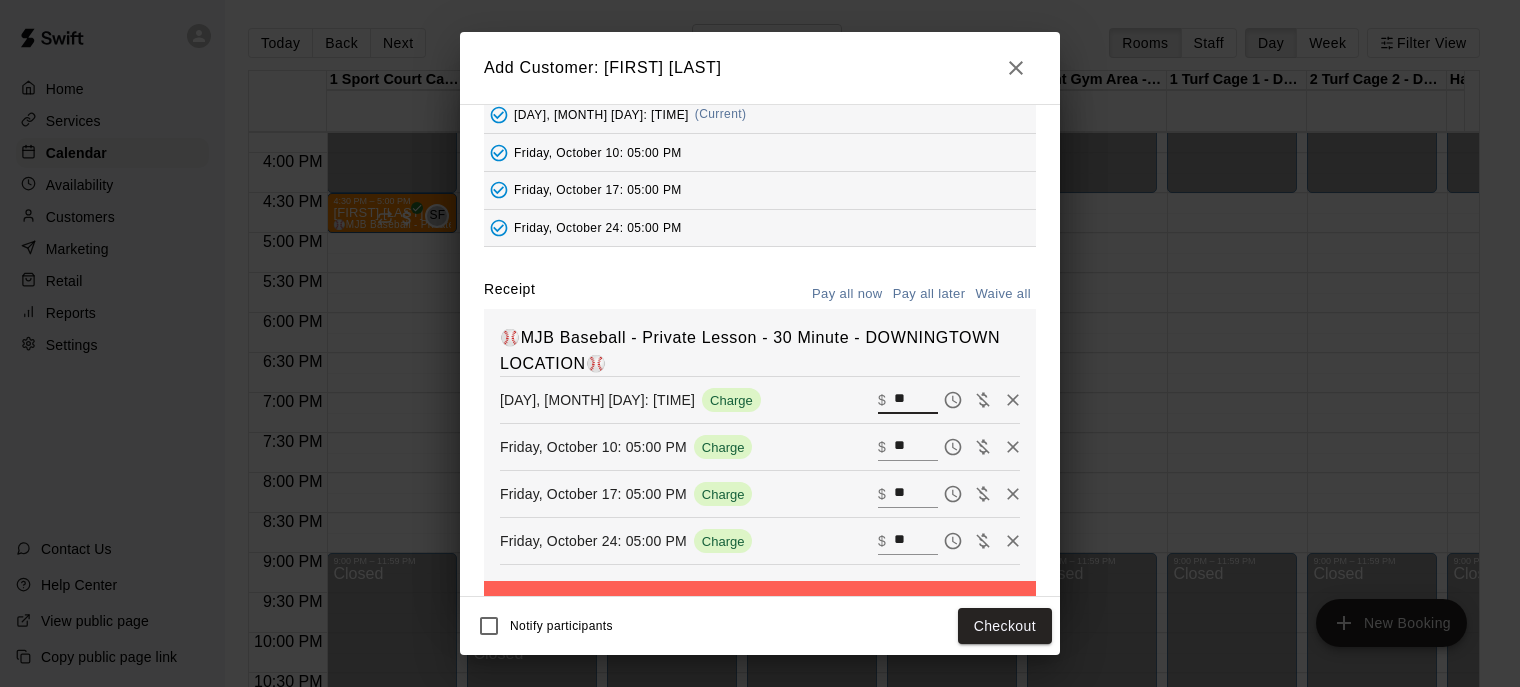 scroll, scrollTop: 132, scrollLeft: 0, axis: vertical 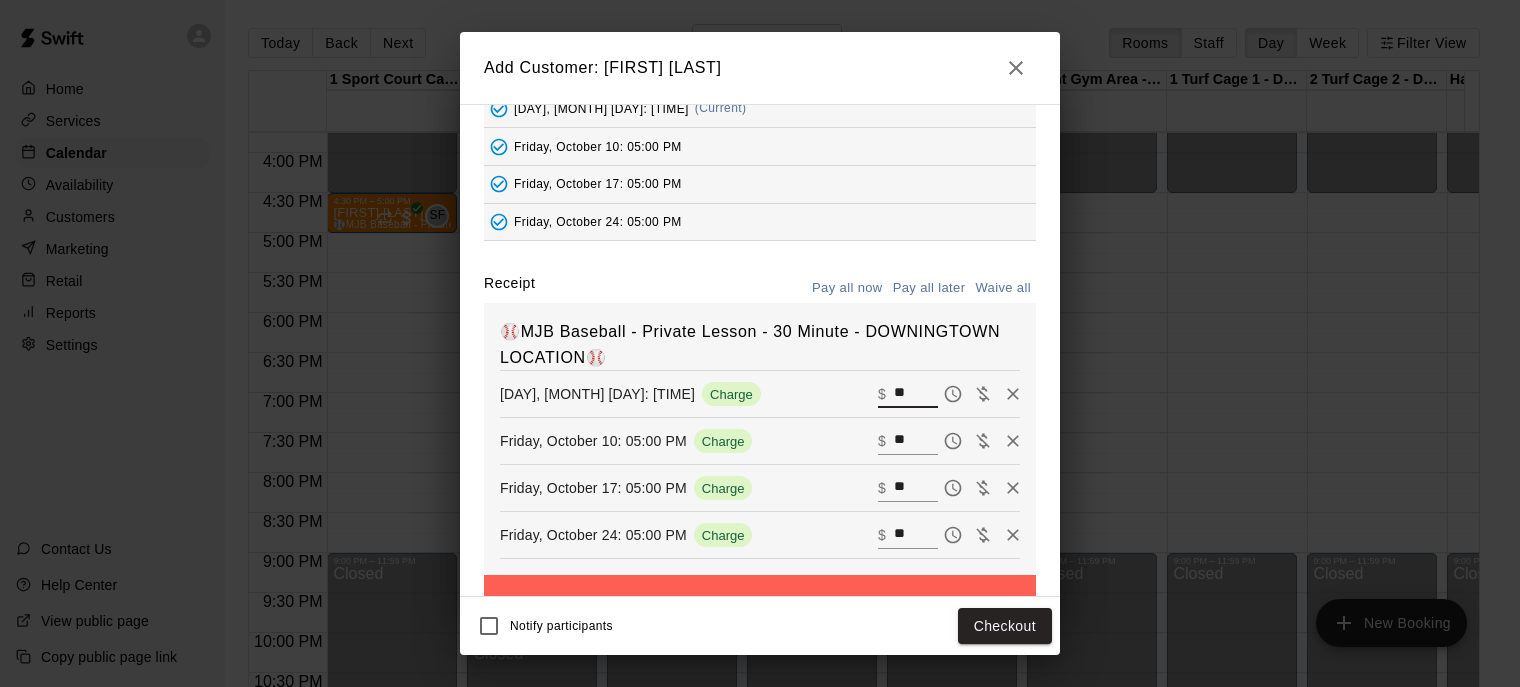 type on "**" 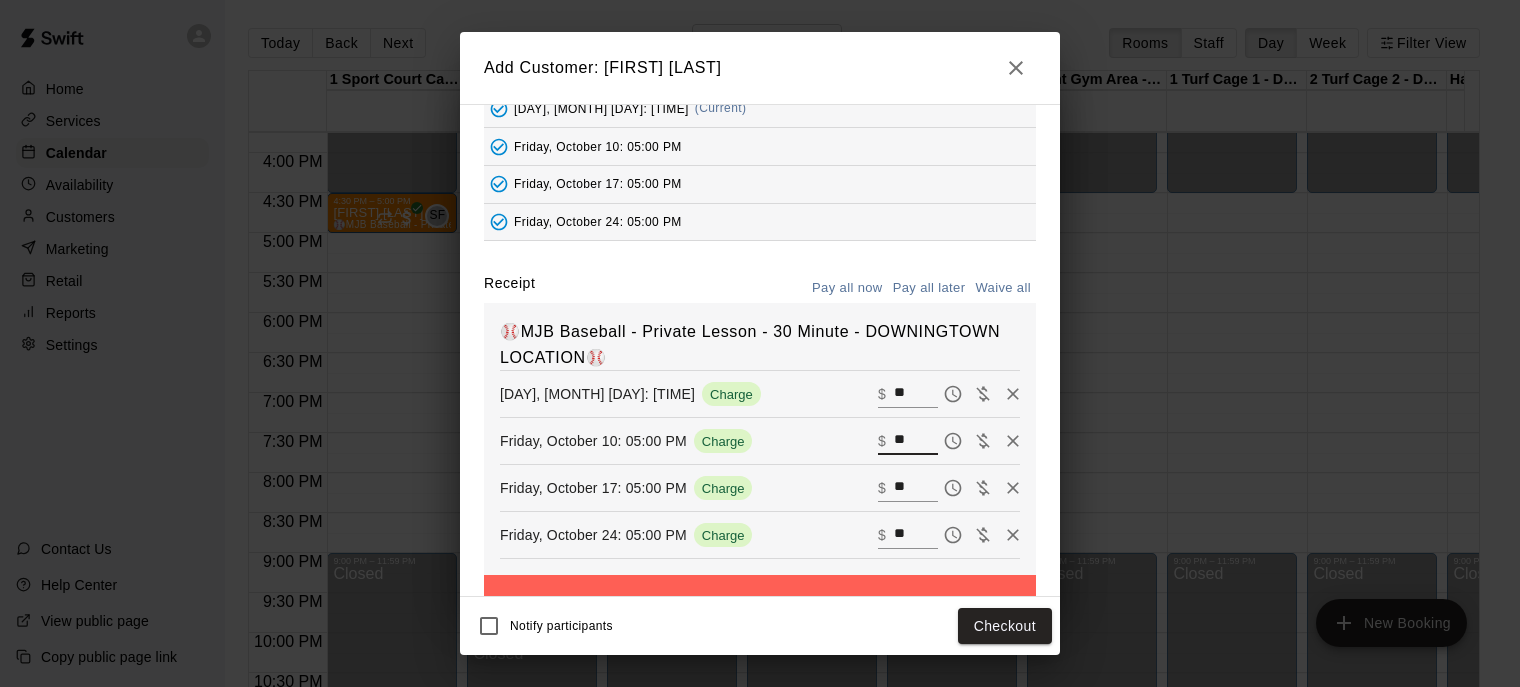 click on "**" at bounding box center [916, 441] 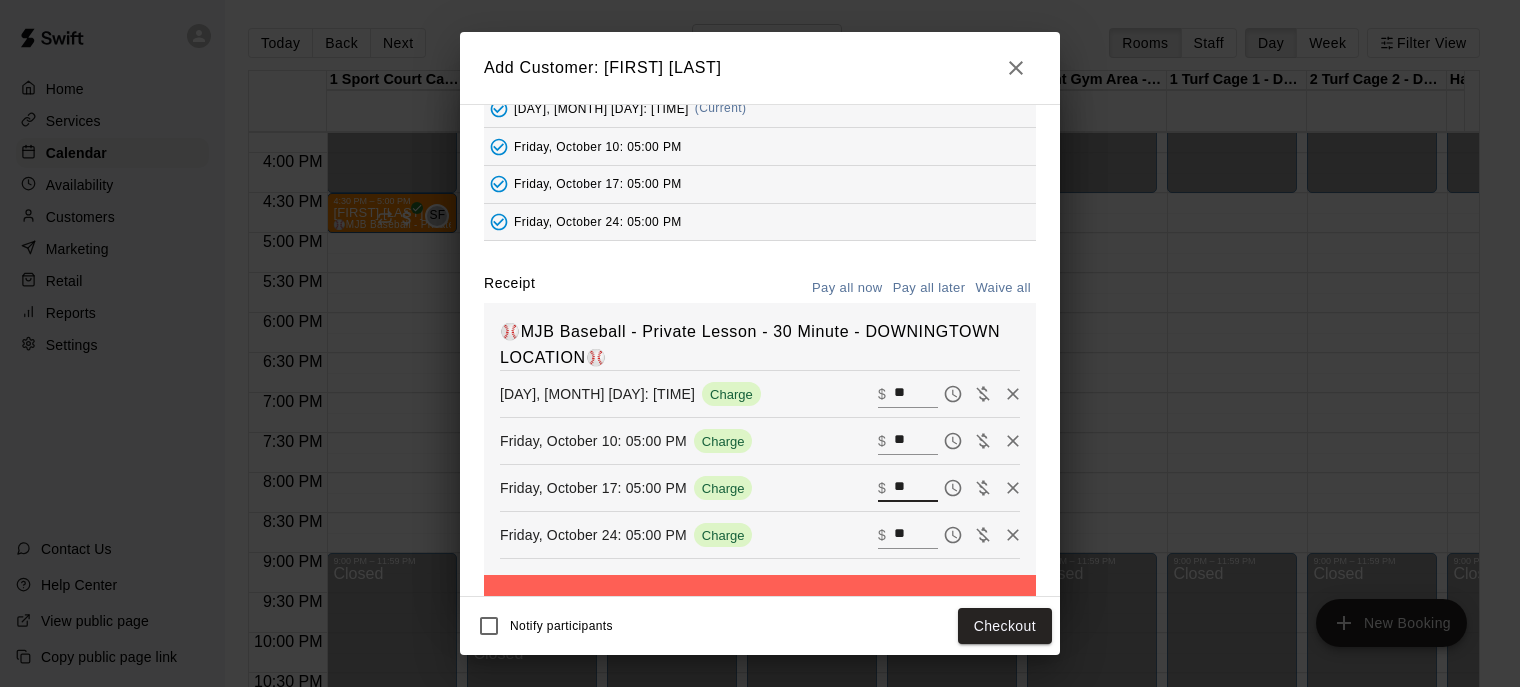 click on "**" at bounding box center [916, 488] 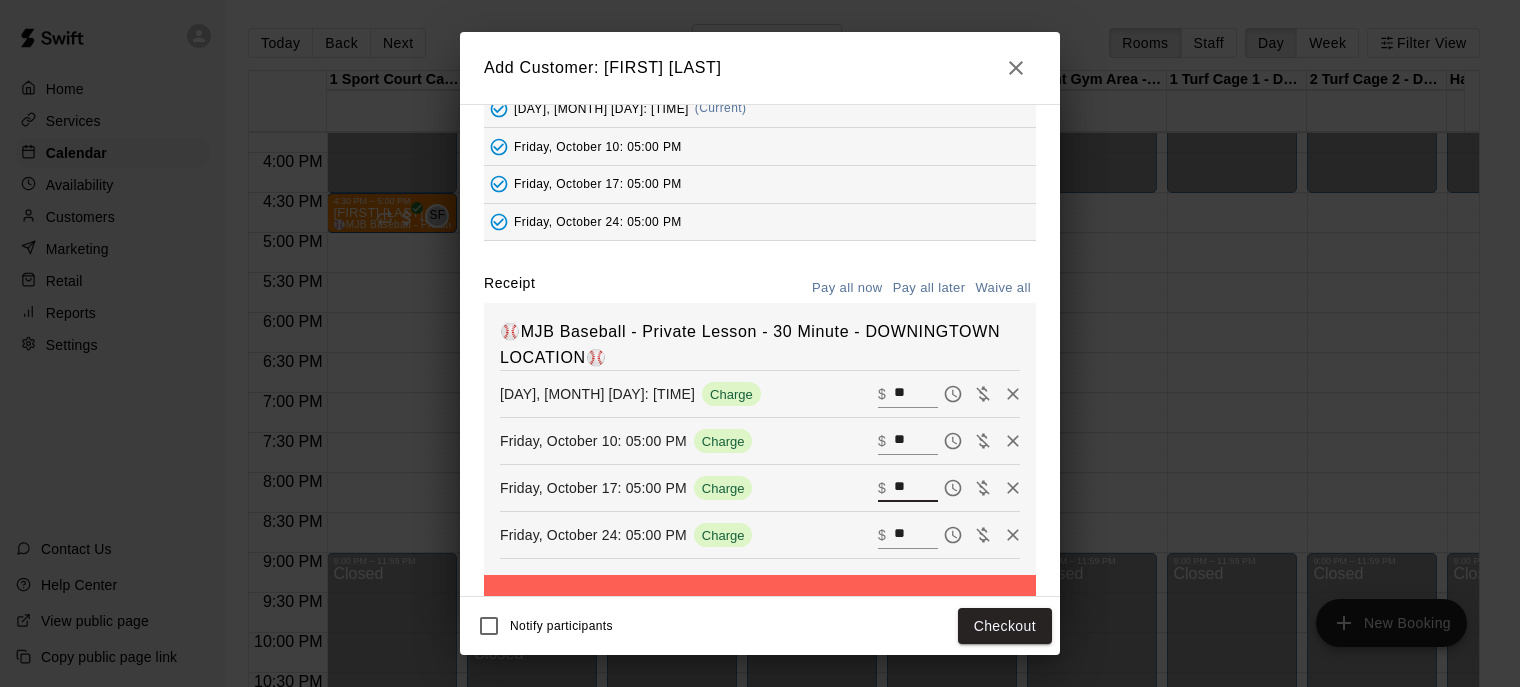 type on "**" 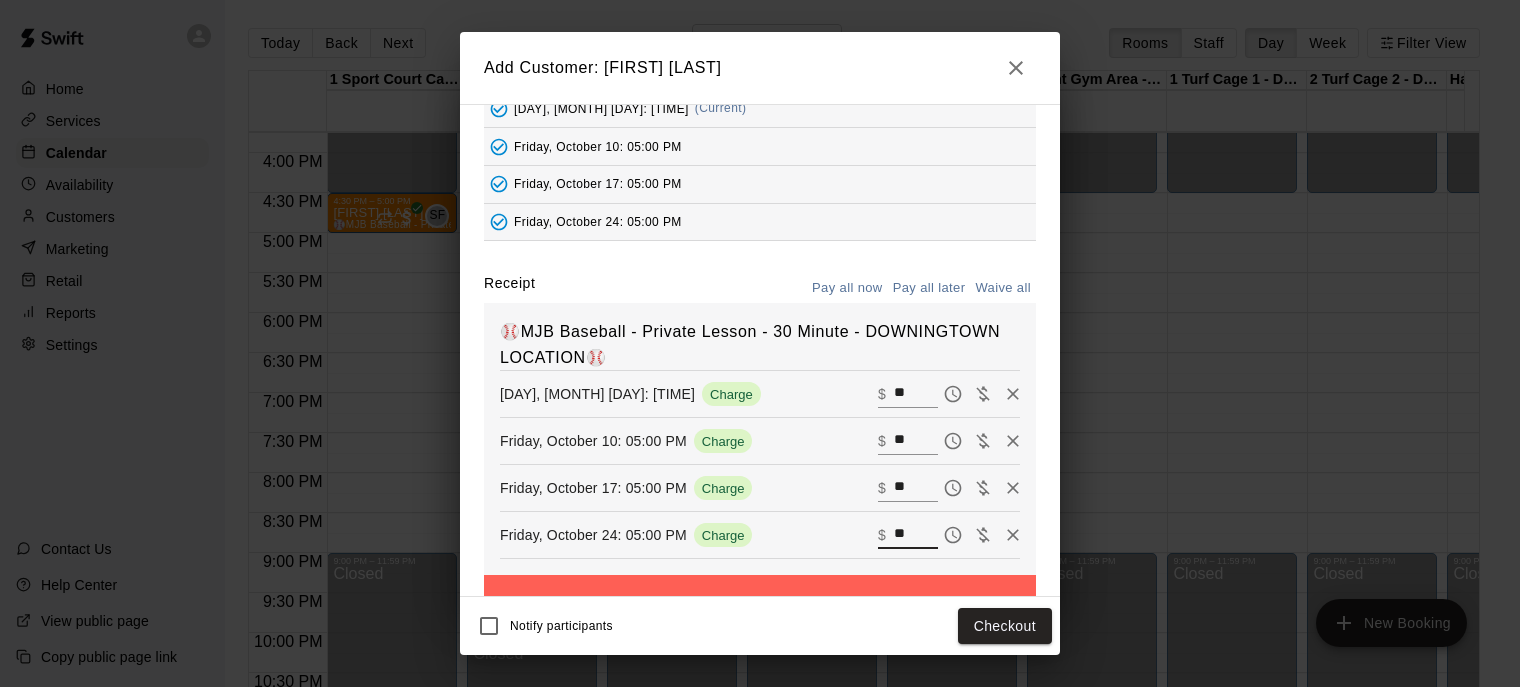 click on "**" at bounding box center [916, 535] 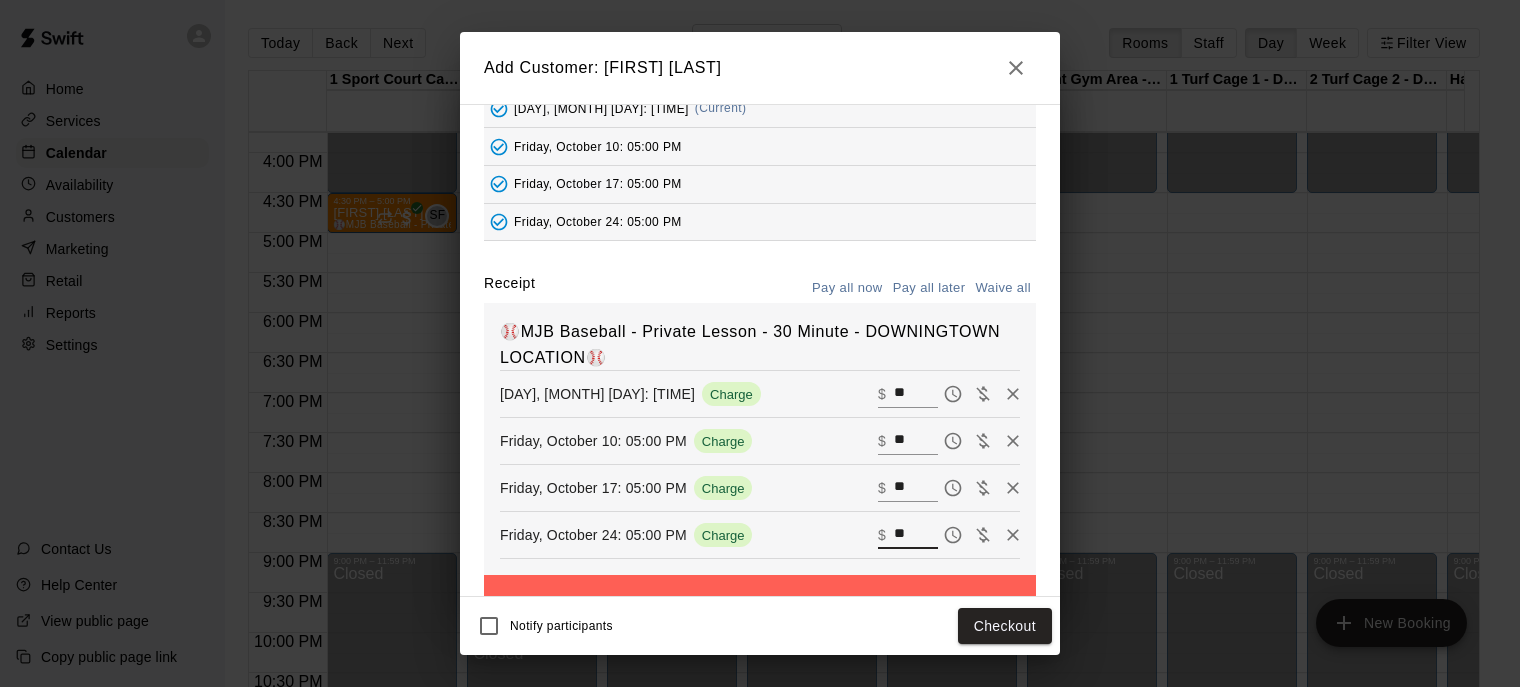 scroll, scrollTop: 186, scrollLeft: 0, axis: vertical 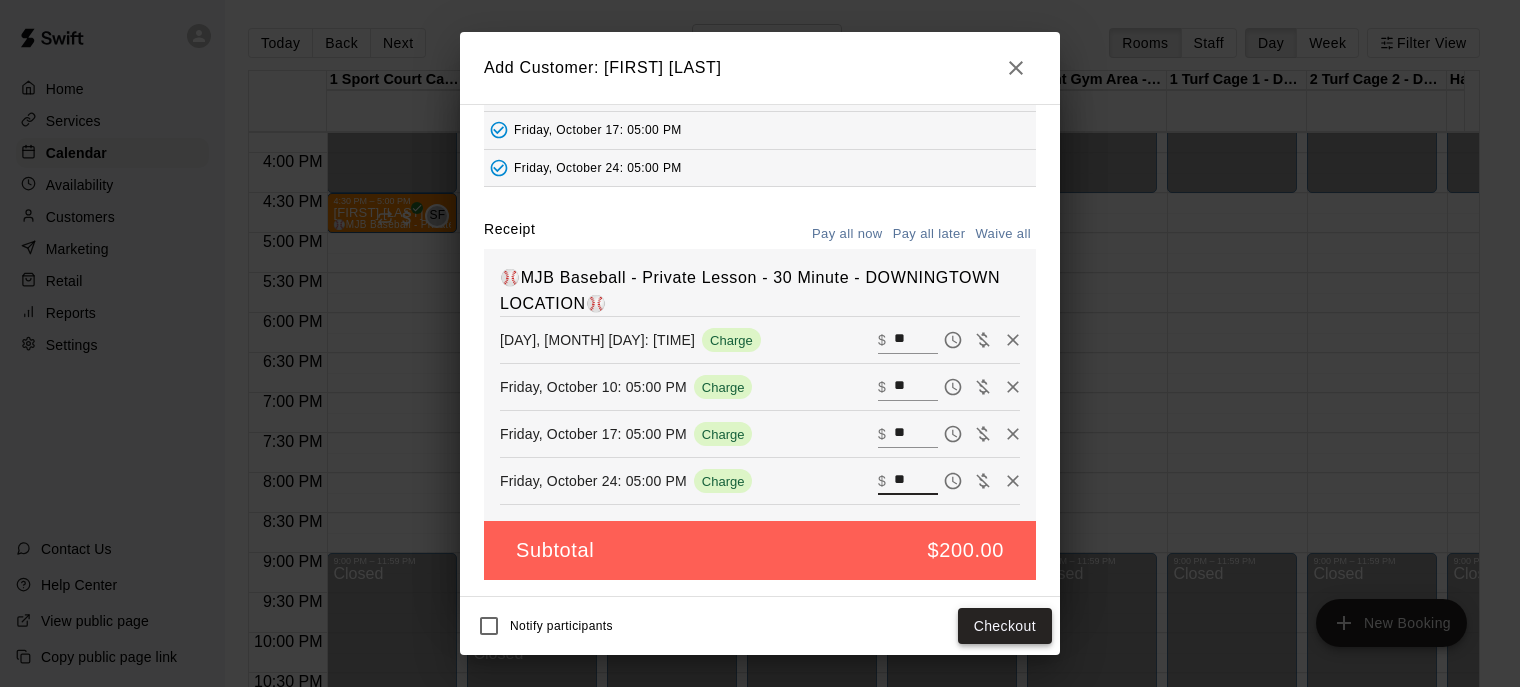 type on "**" 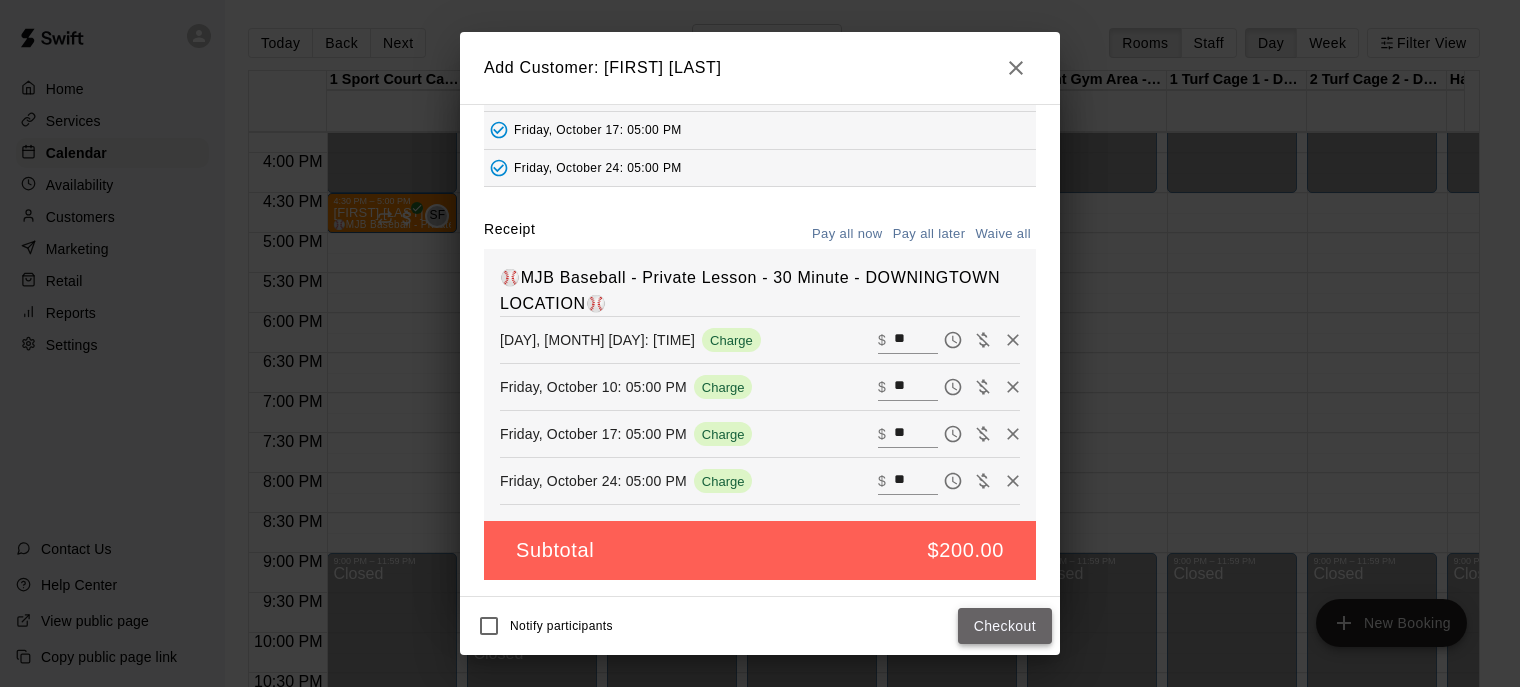 click on "Checkout" at bounding box center [1005, 626] 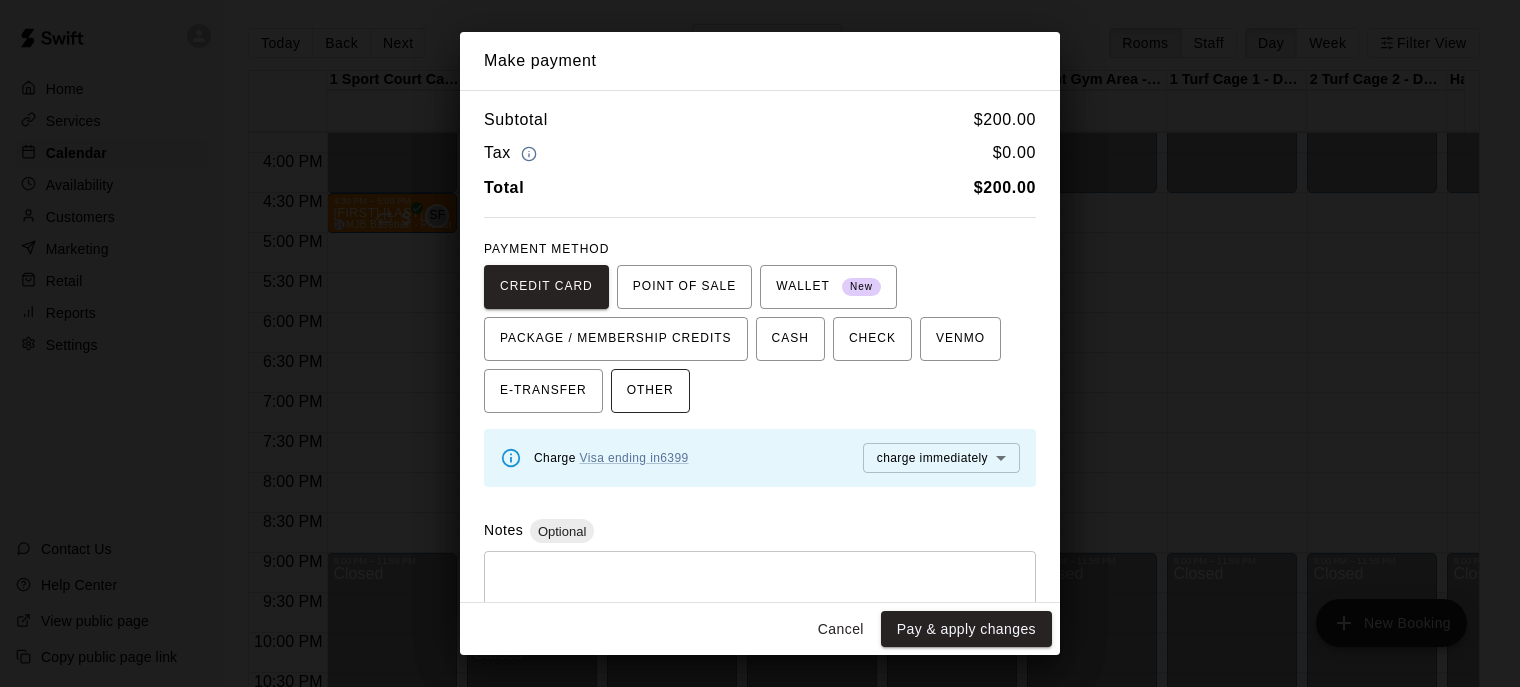 click on "OTHER" at bounding box center [650, 391] 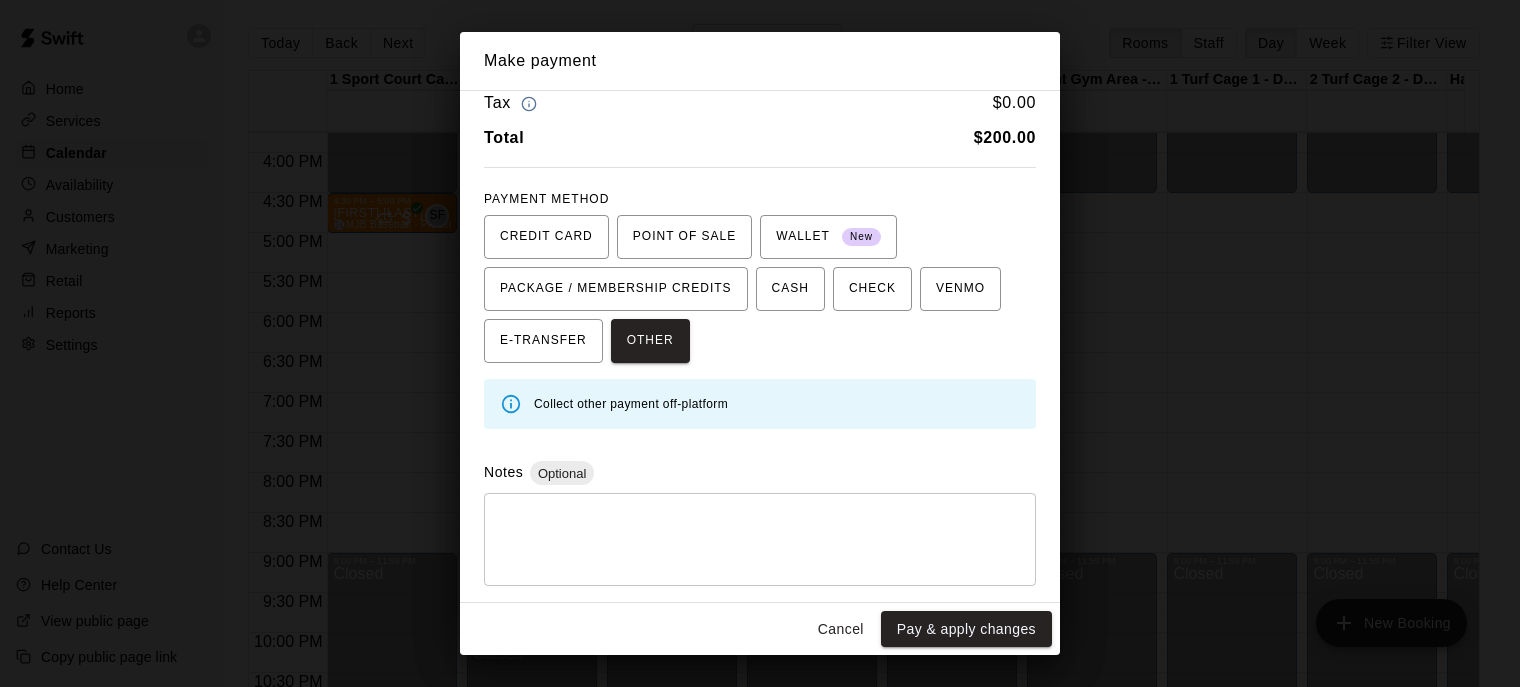 scroll, scrollTop: 50, scrollLeft: 0, axis: vertical 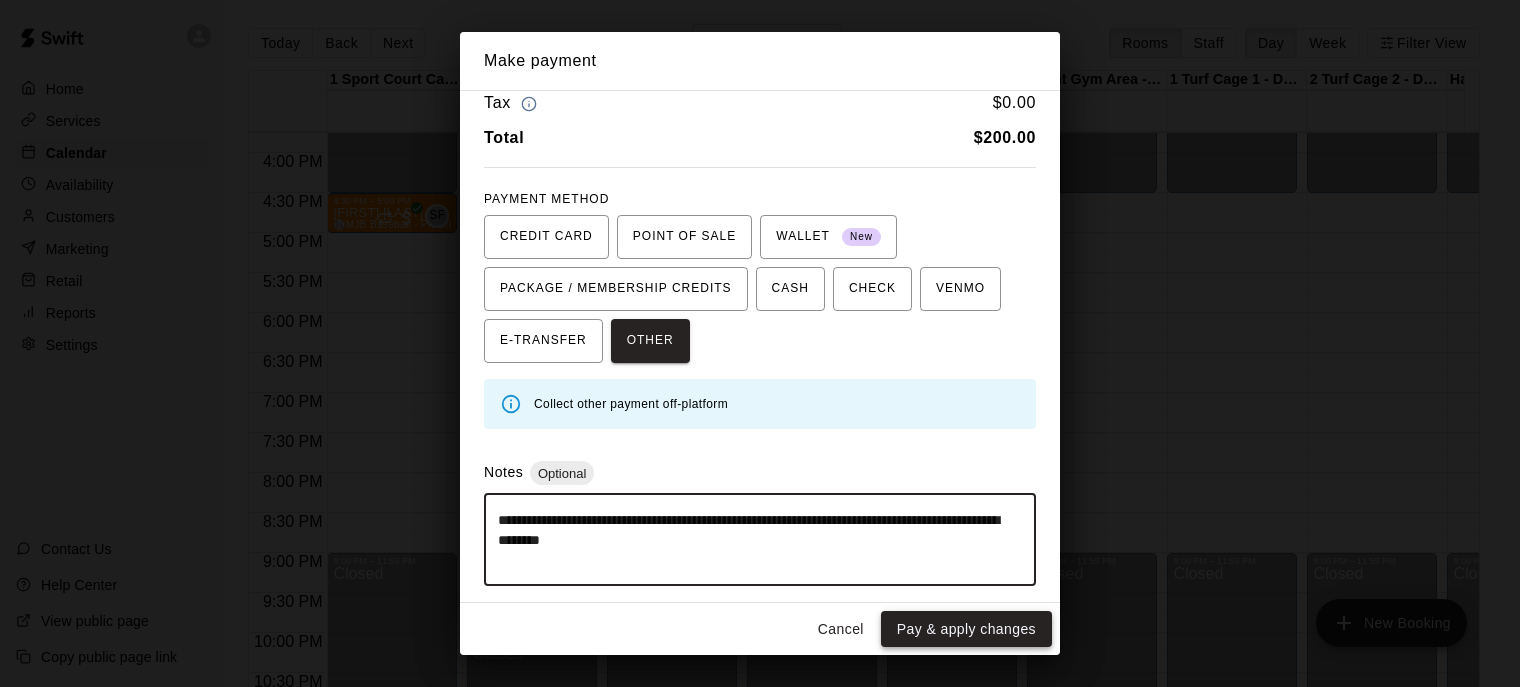 type on "**********" 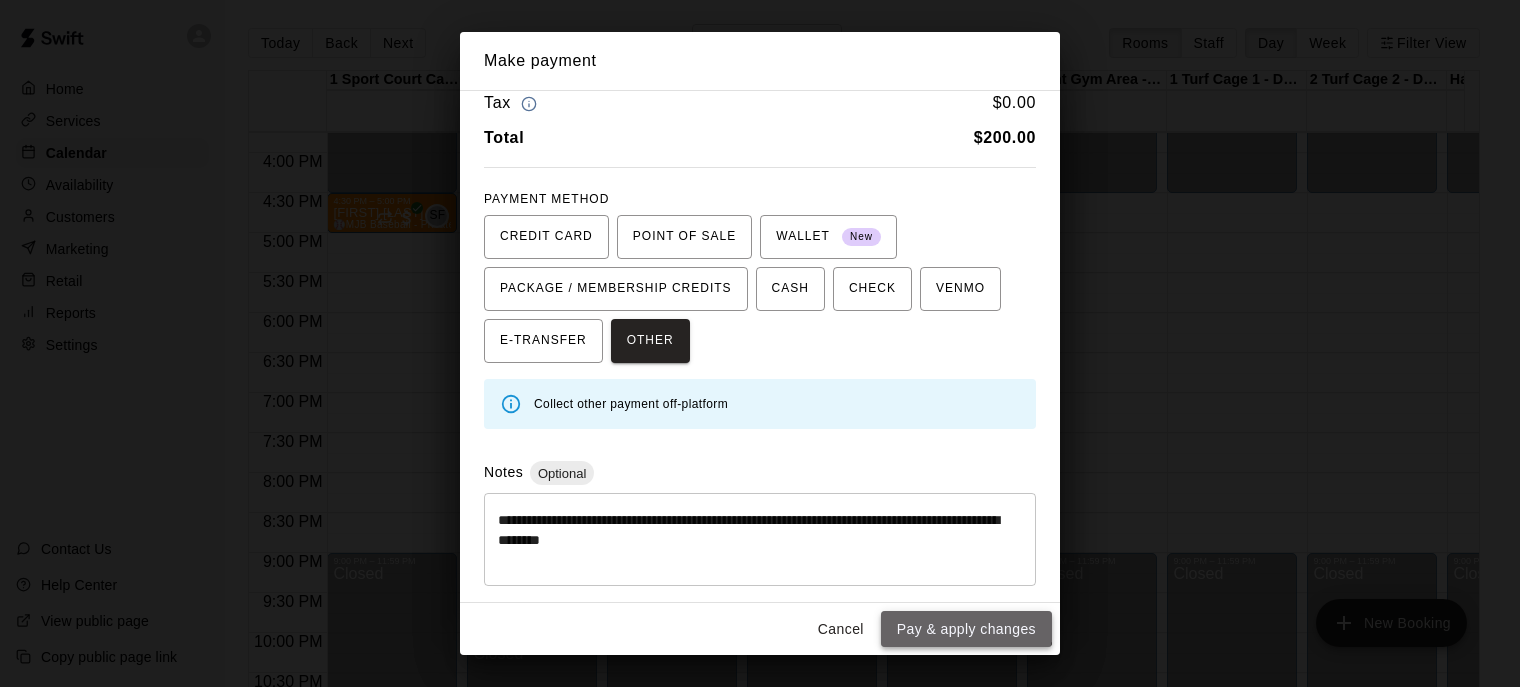 click on "Pay & apply changes" at bounding box center (966, 629) 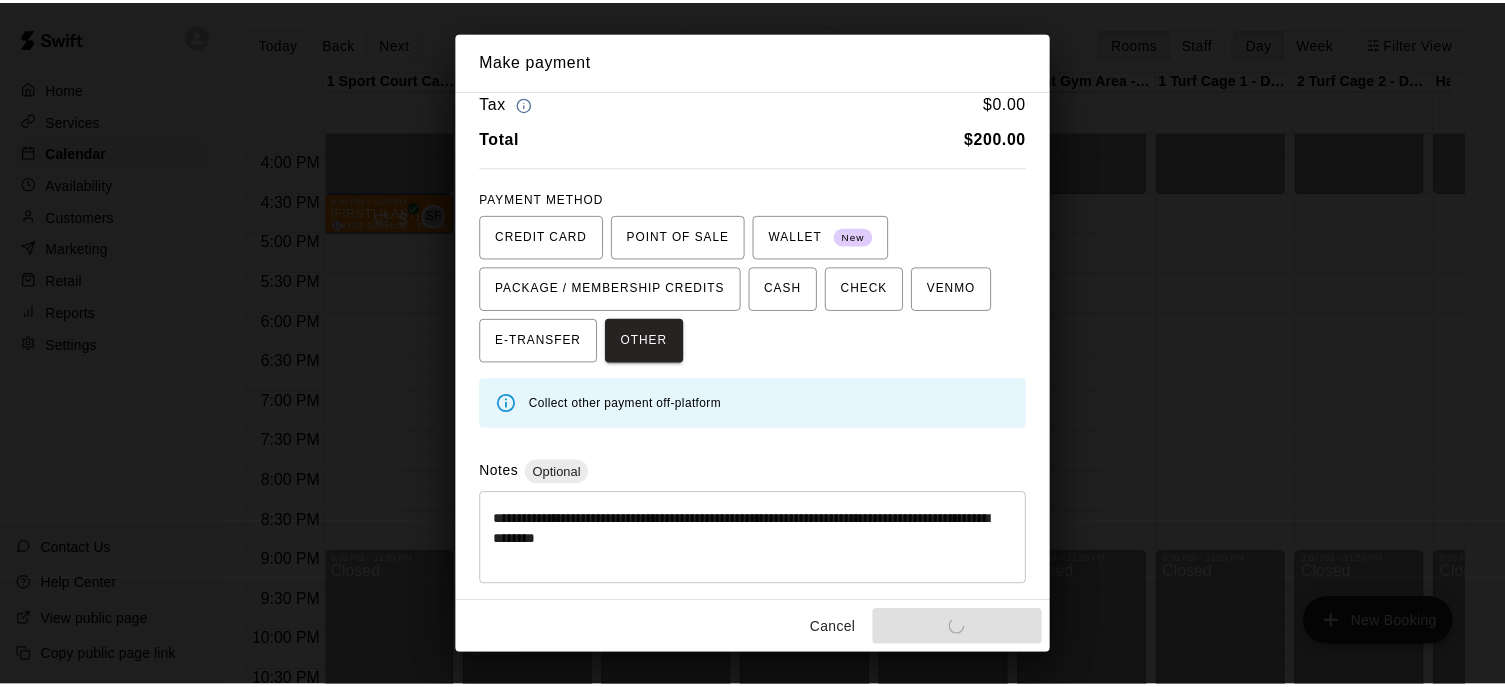 scroll, scrollTop: 116, scrollLeft: 0, axis: vertical 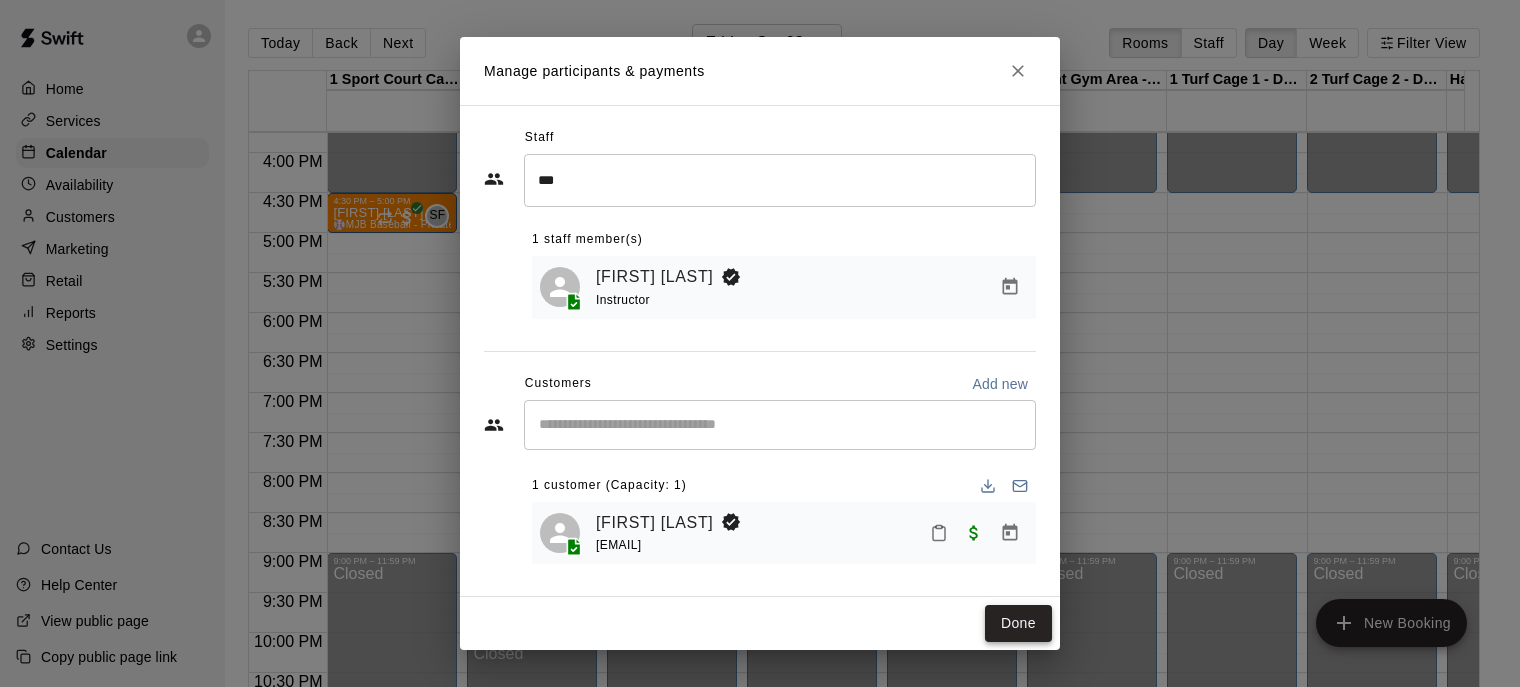 click on "Done" at bounding box center [1018, 623] 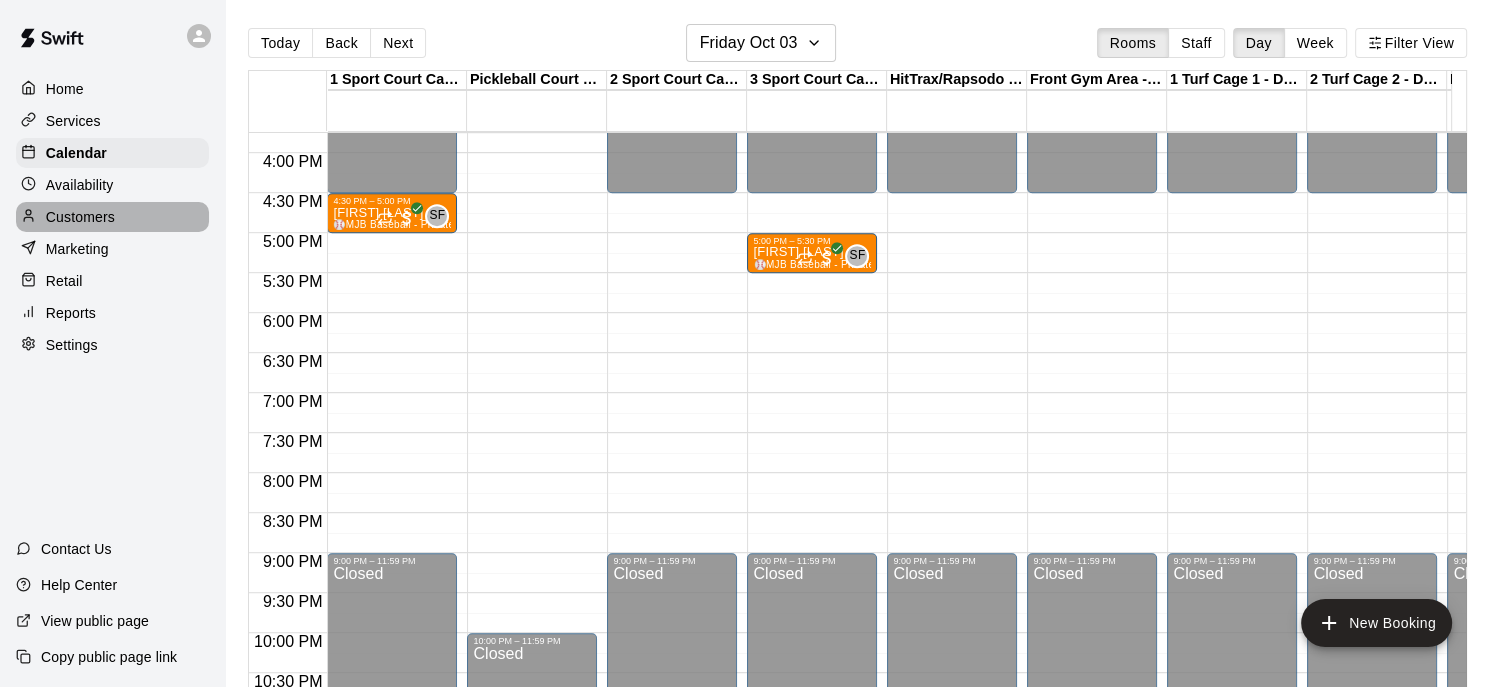 click on "Customers" at bounding box center [112, 217] 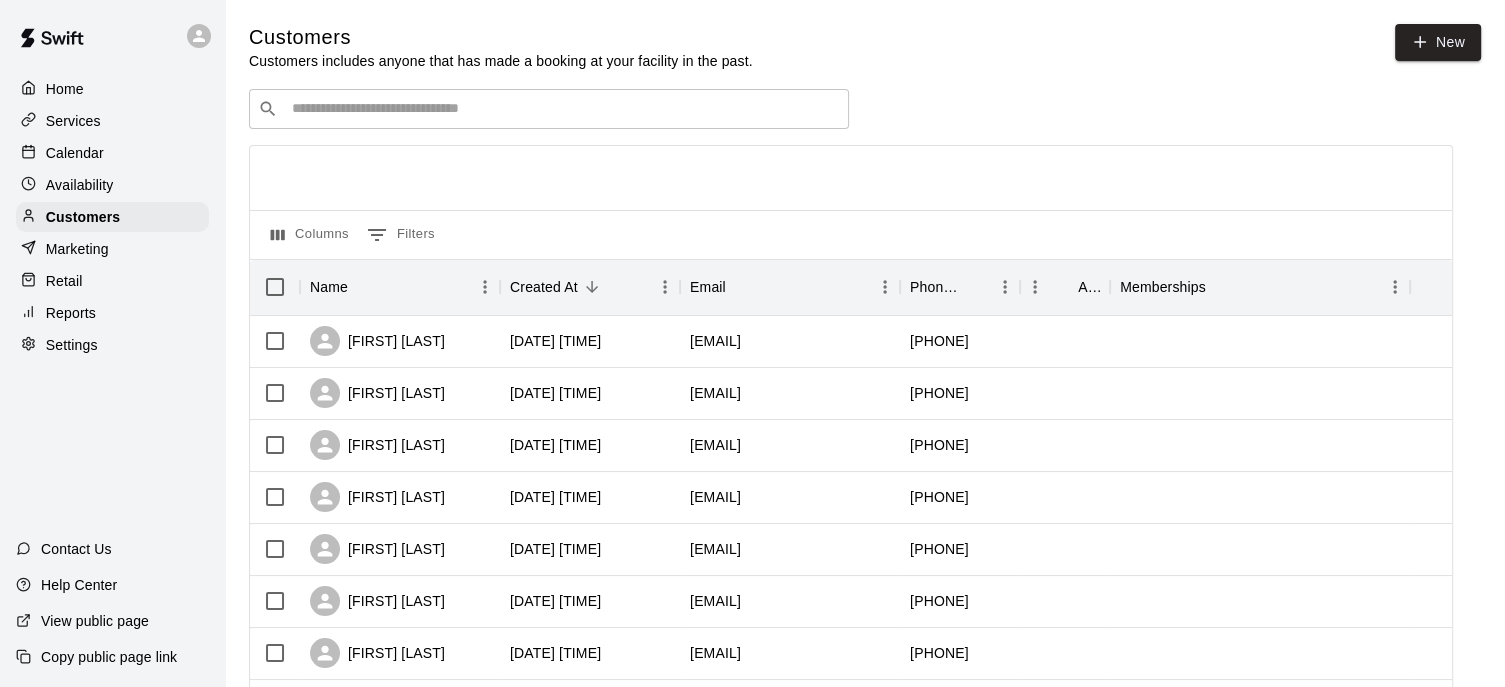 click at bounding box center (563, 109) 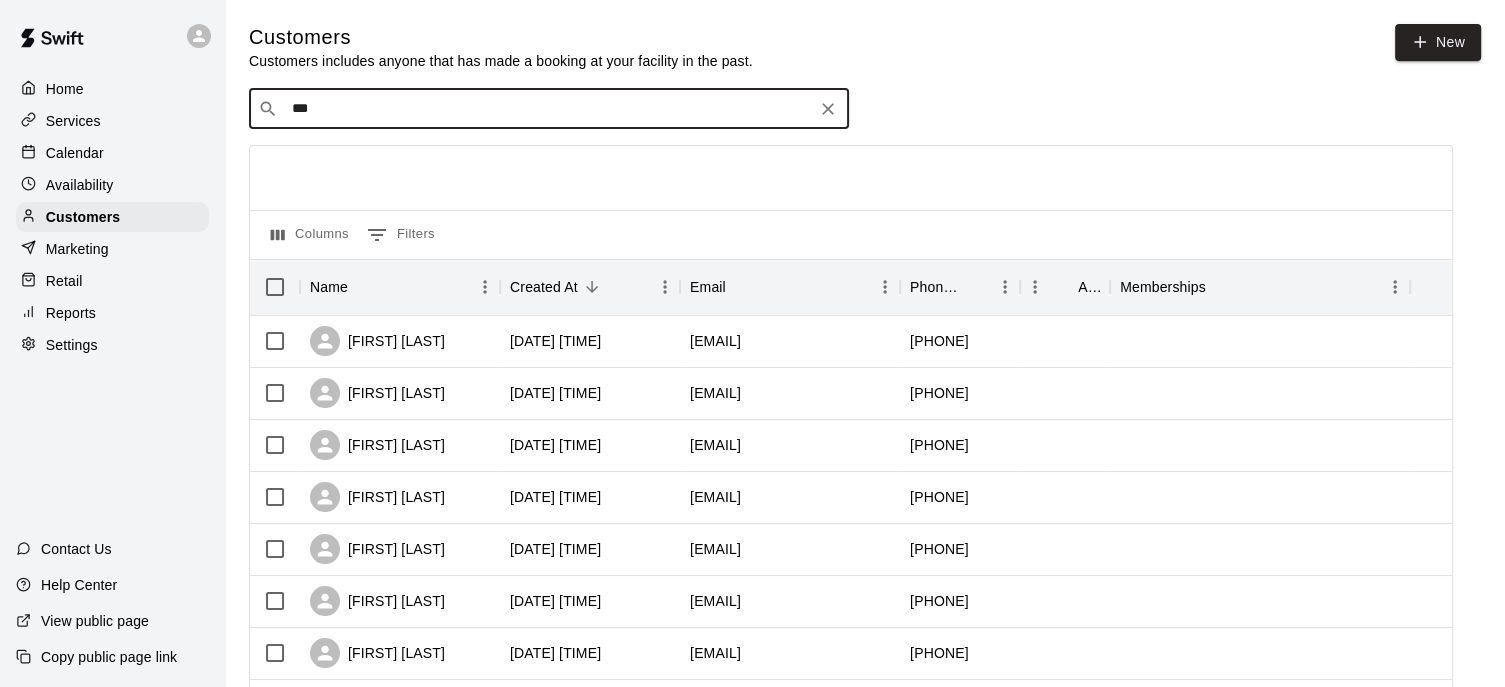 type on "****" 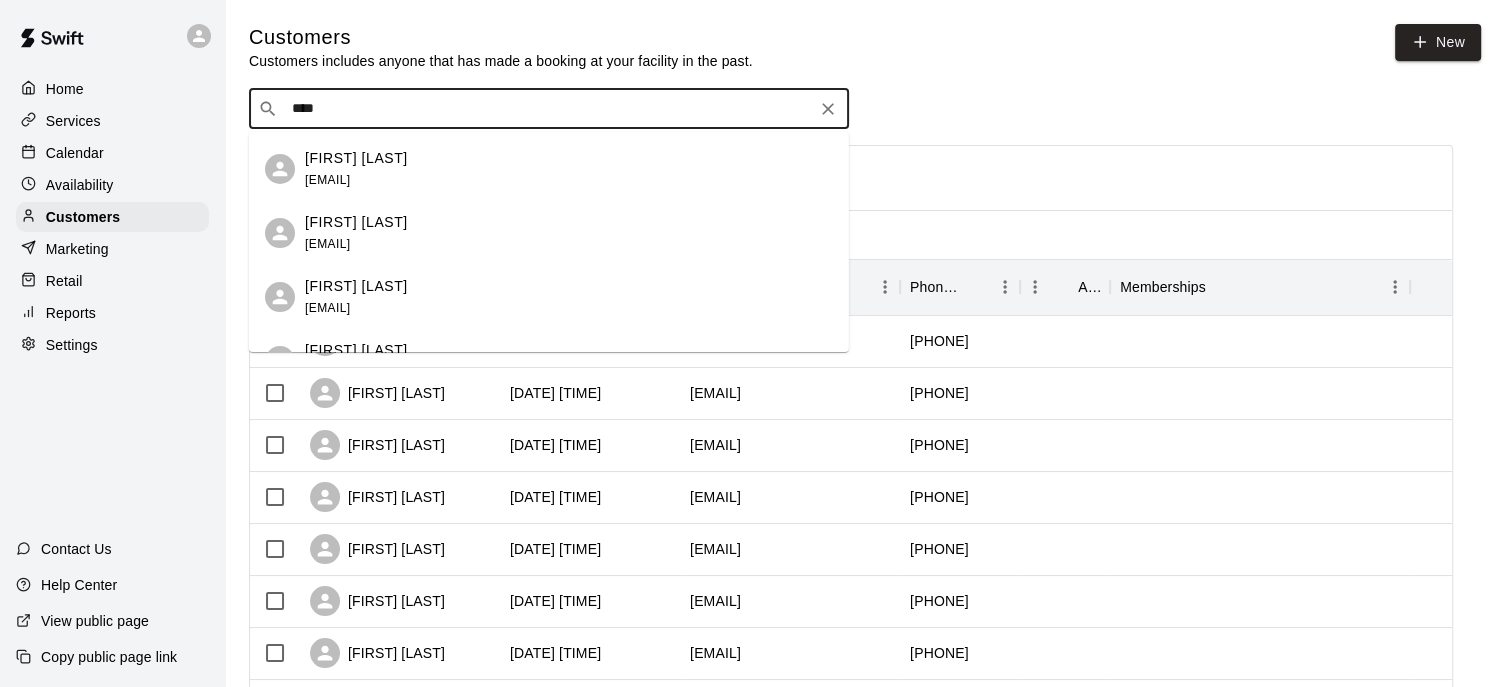scroll, scrollTop: 56, scrollLeft: 0, axis: vertical 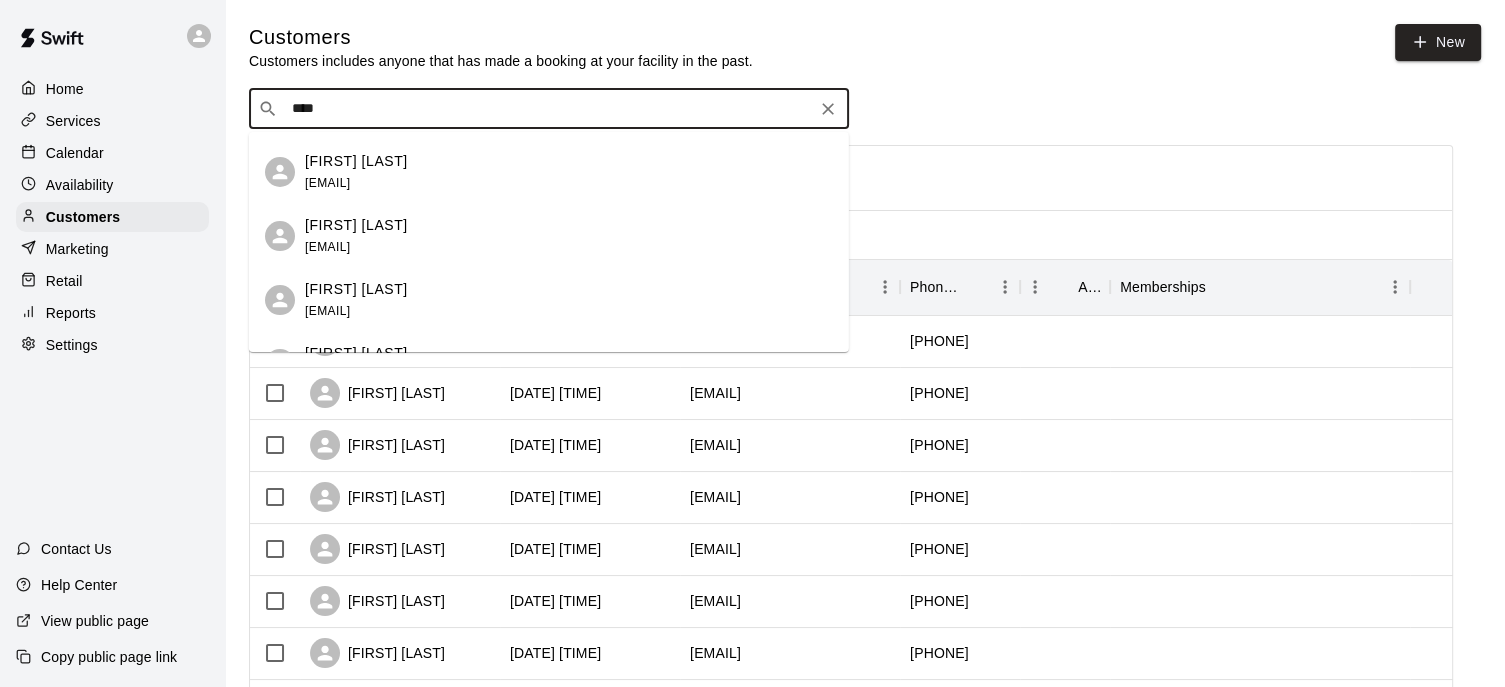 click on "[FIRST] [LAST] [EMAIL]" at bounding box center [569, 300] 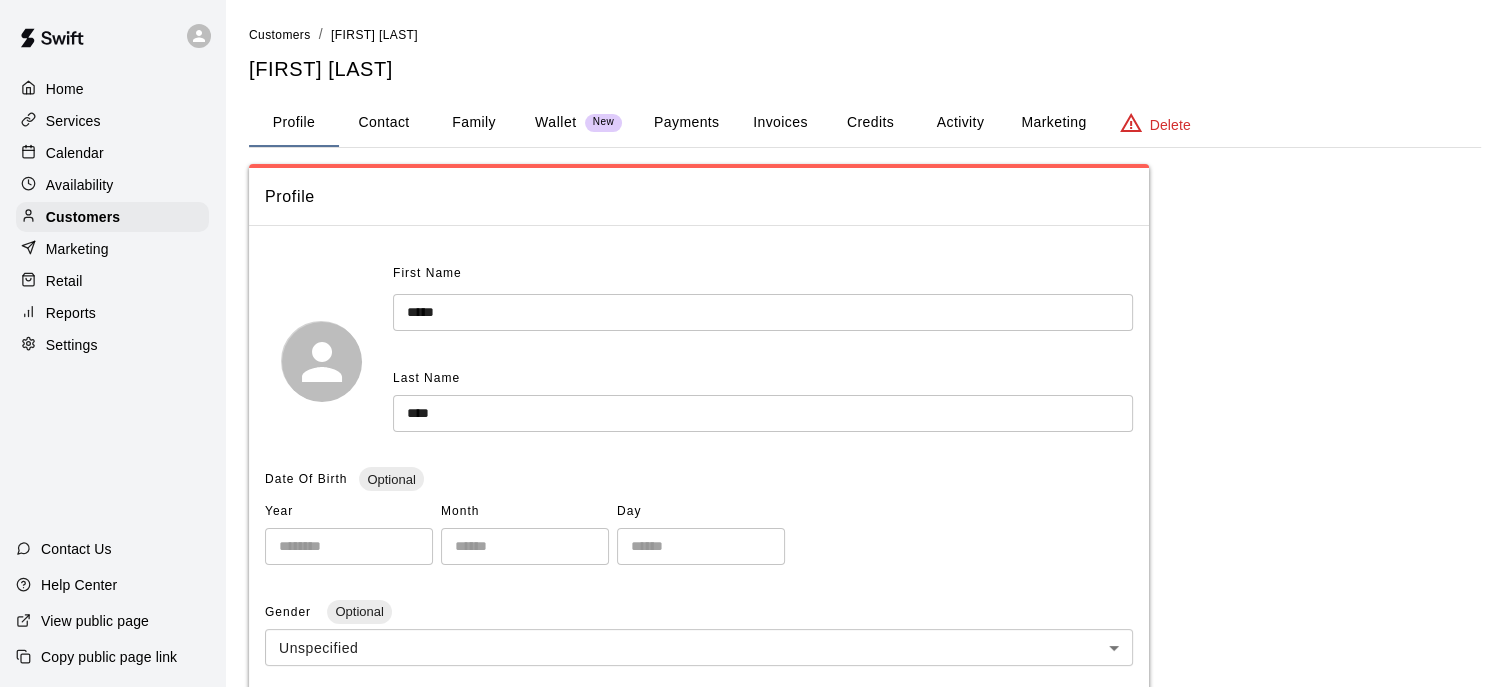 click on "Payments" at bounding box center [686, 123] 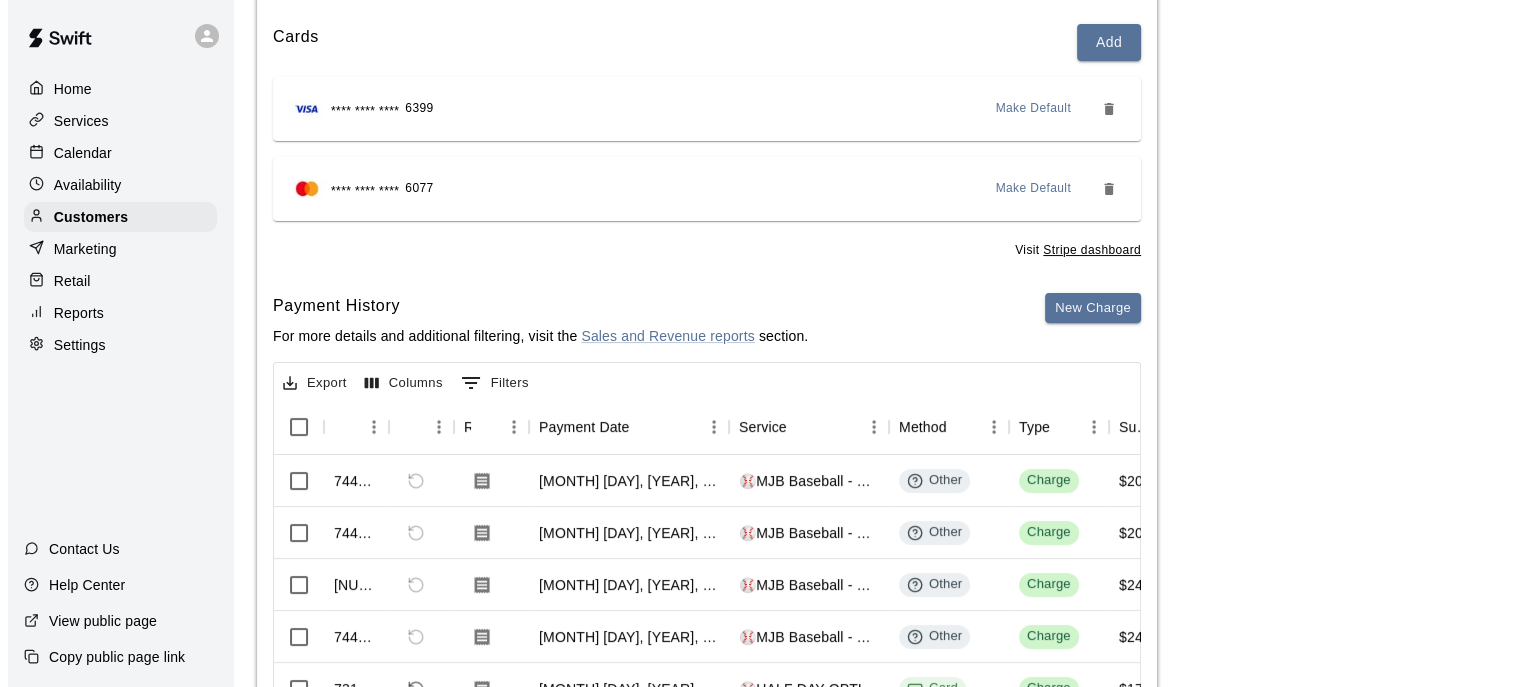 scroll, scrollTop: 242, scrollLeft: 0, axis: vertical 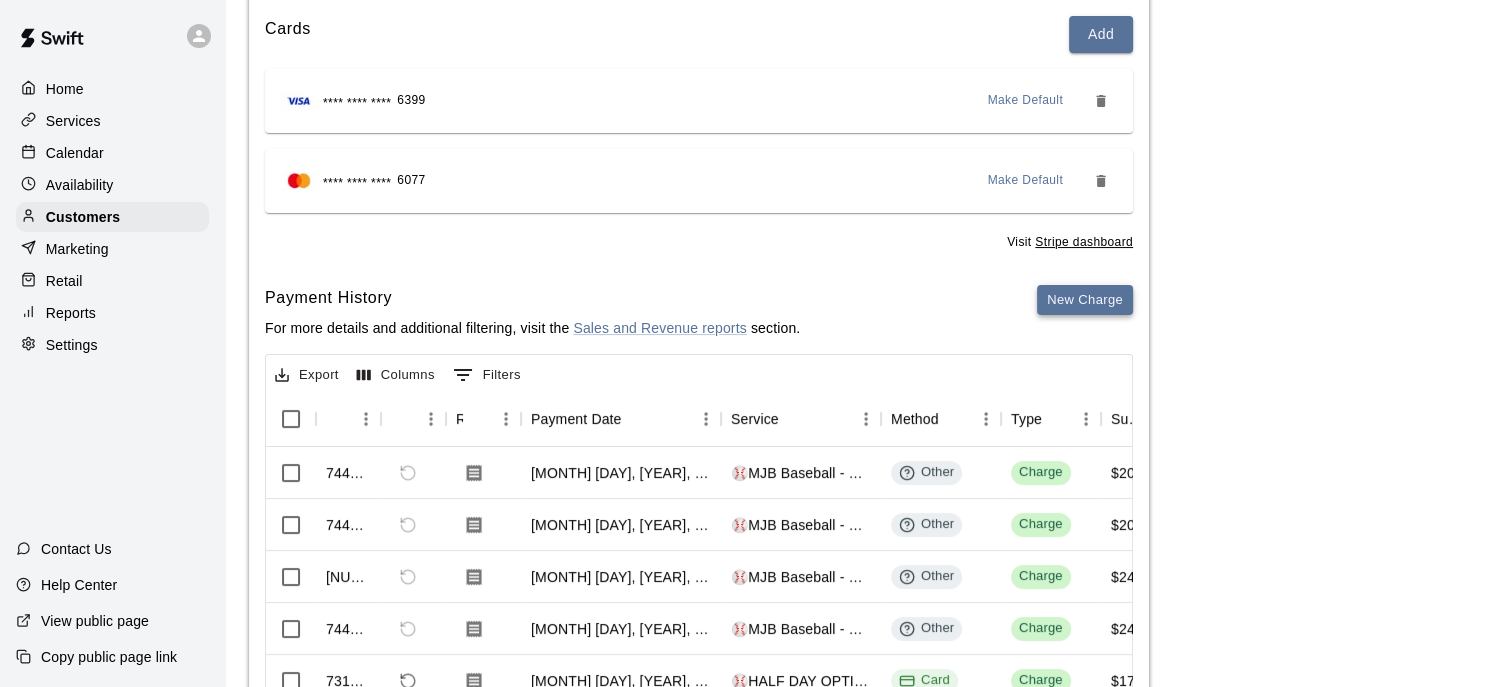 click on "New Charge" at bounding box center (1085, 300) 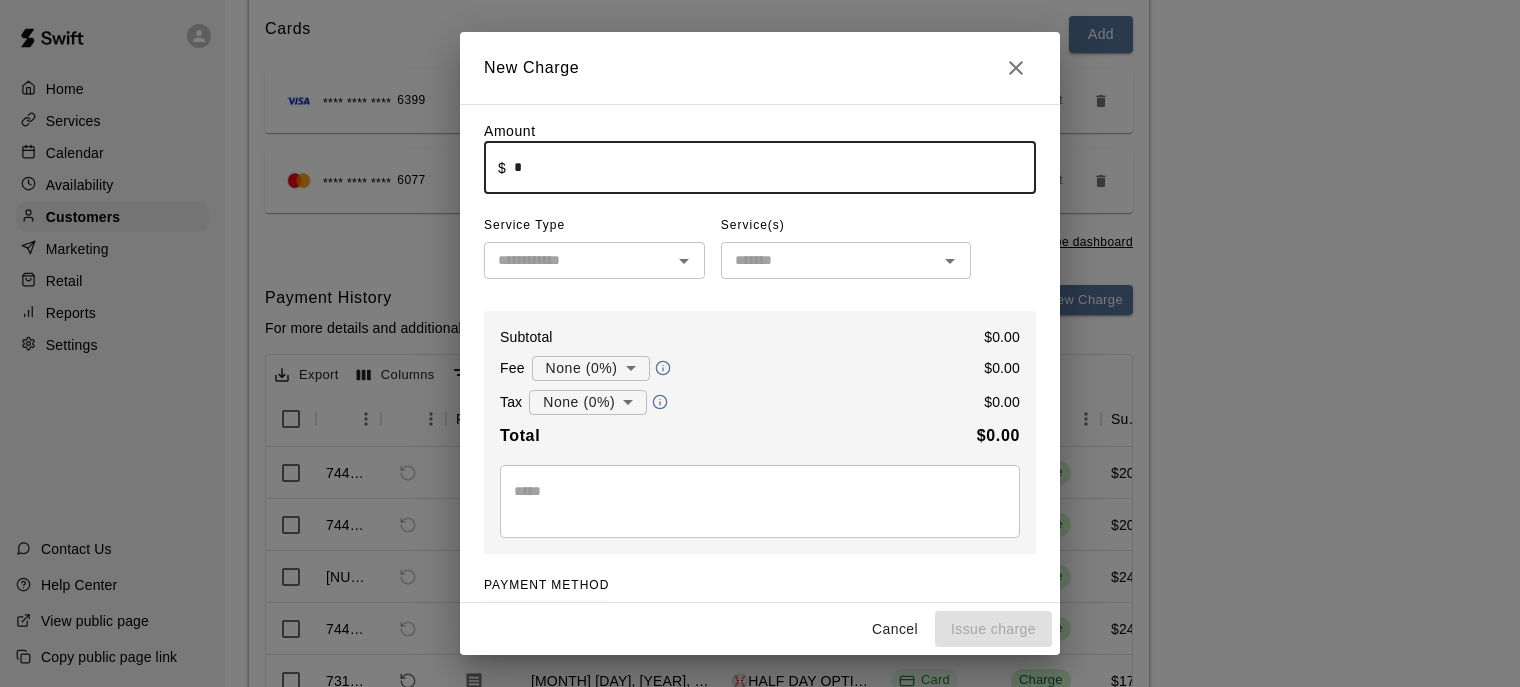 click on "*" at bounding box center [775, 167] 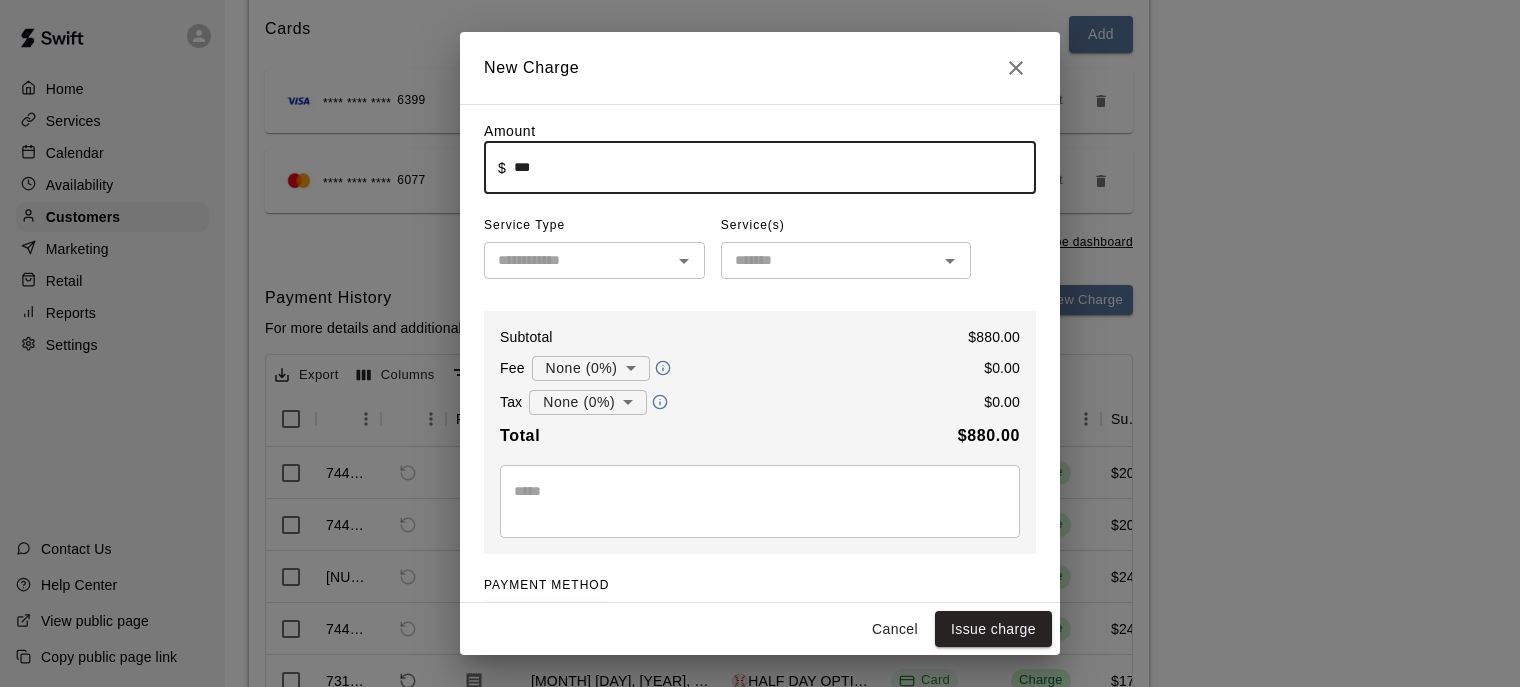 click 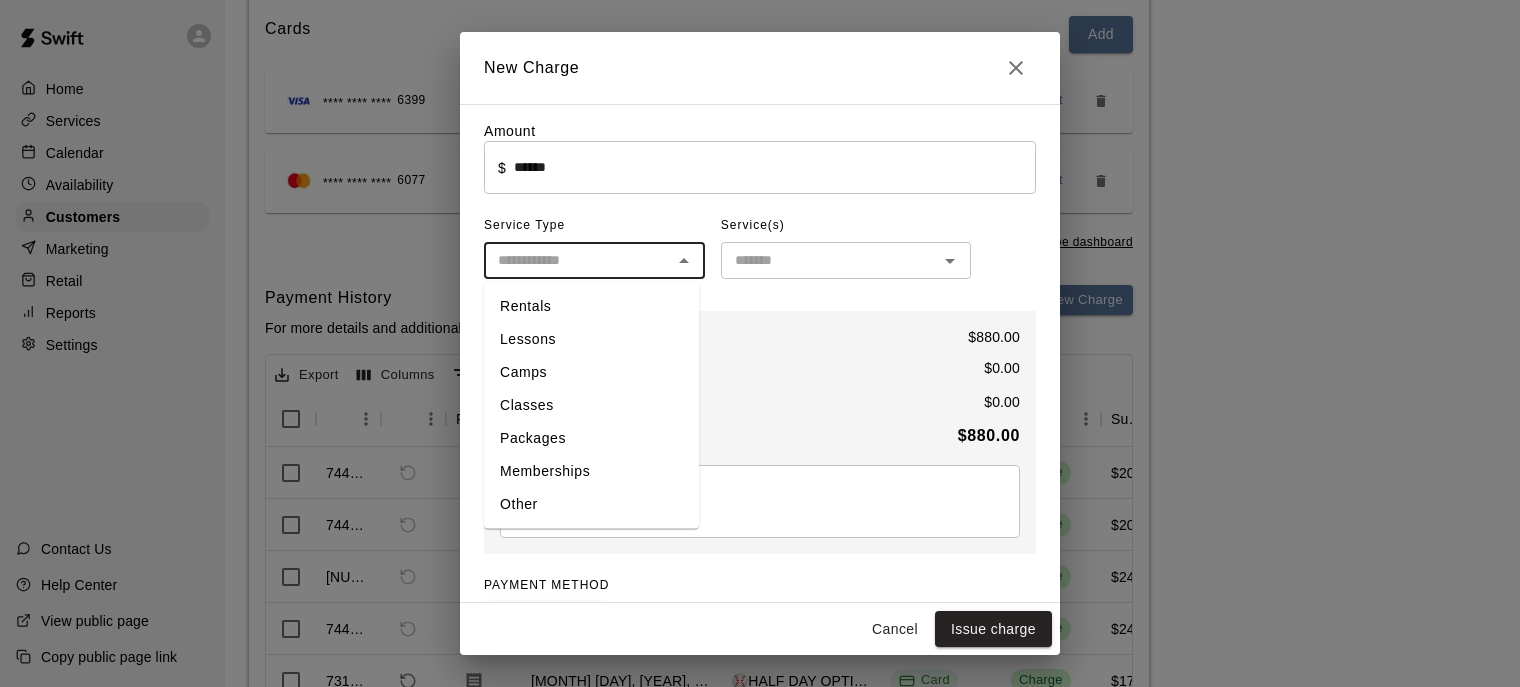 click on "Lessons" at bounding box center (591, 339) 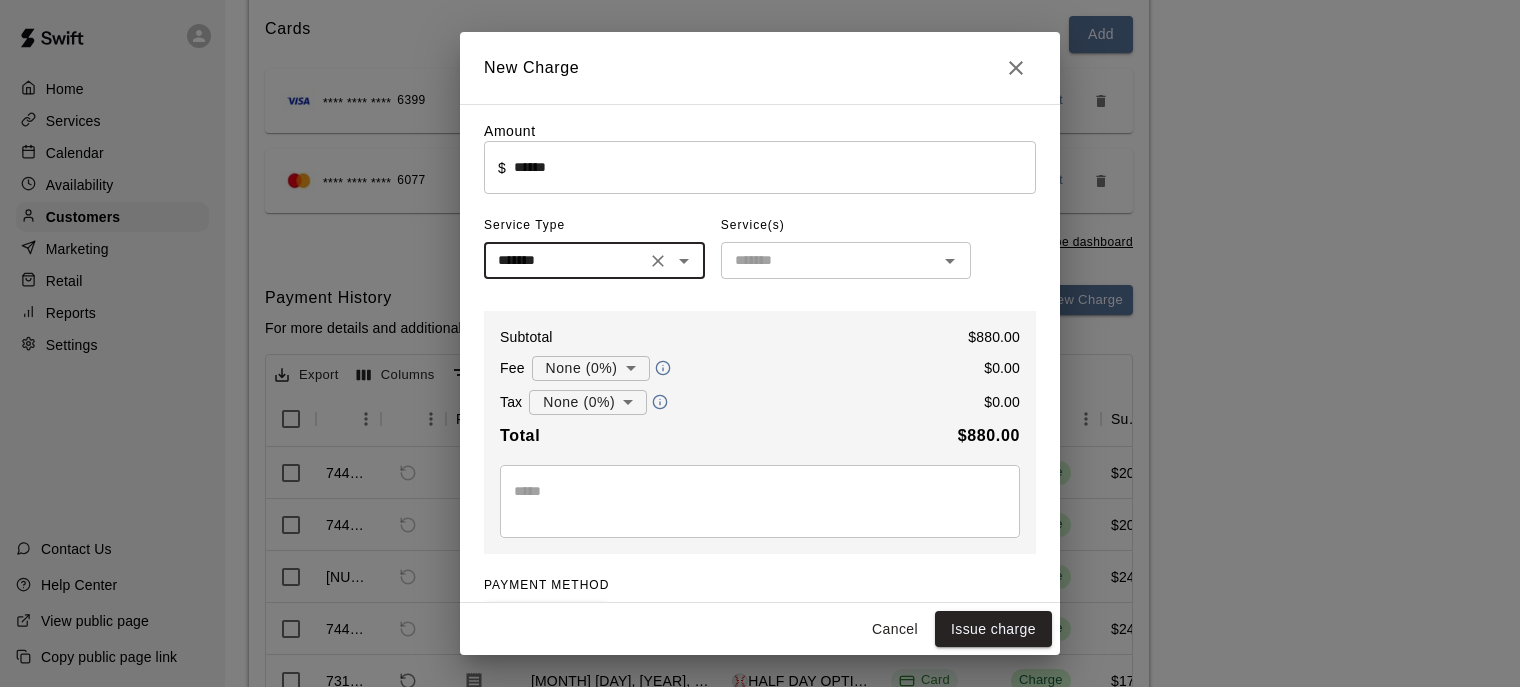 click at bounding box center [829, 260] 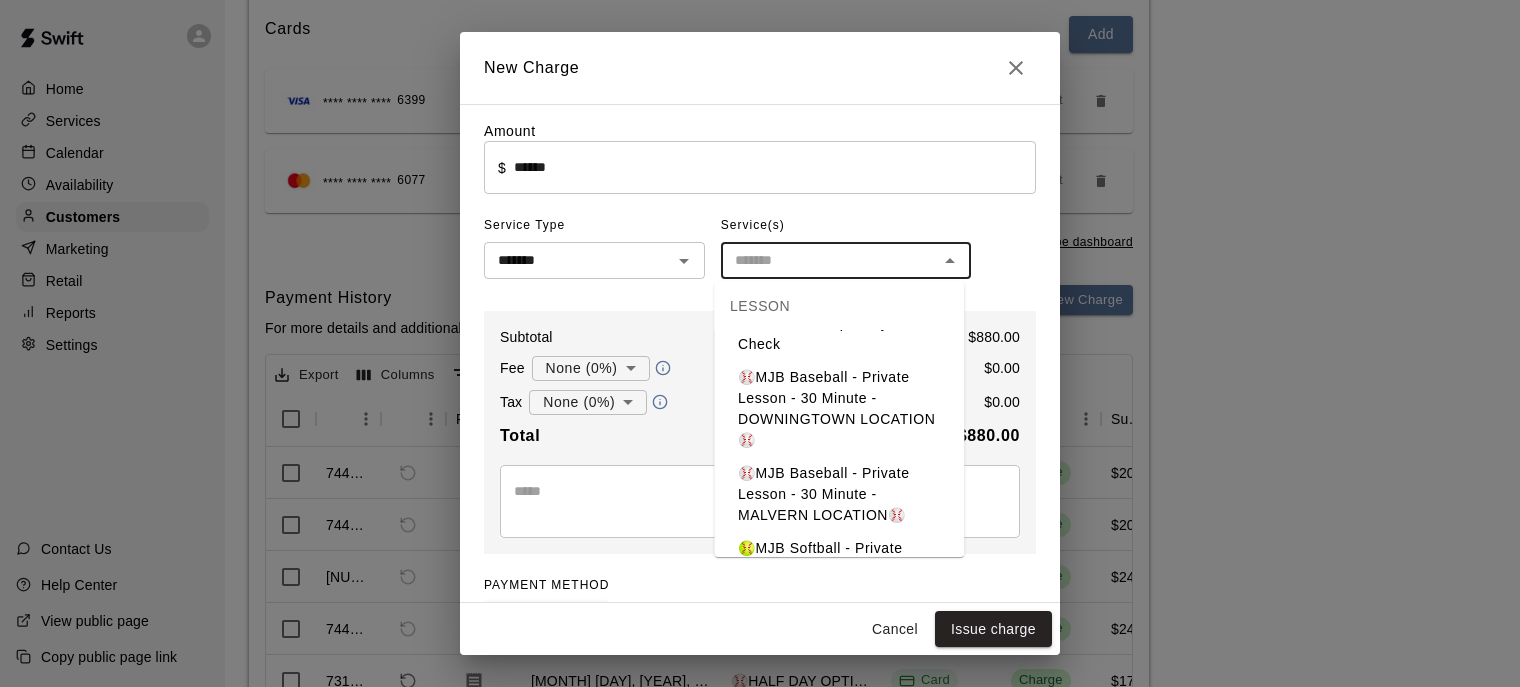 scroll, scrollTop: 247, scrollLeft: 0, axis: vertical 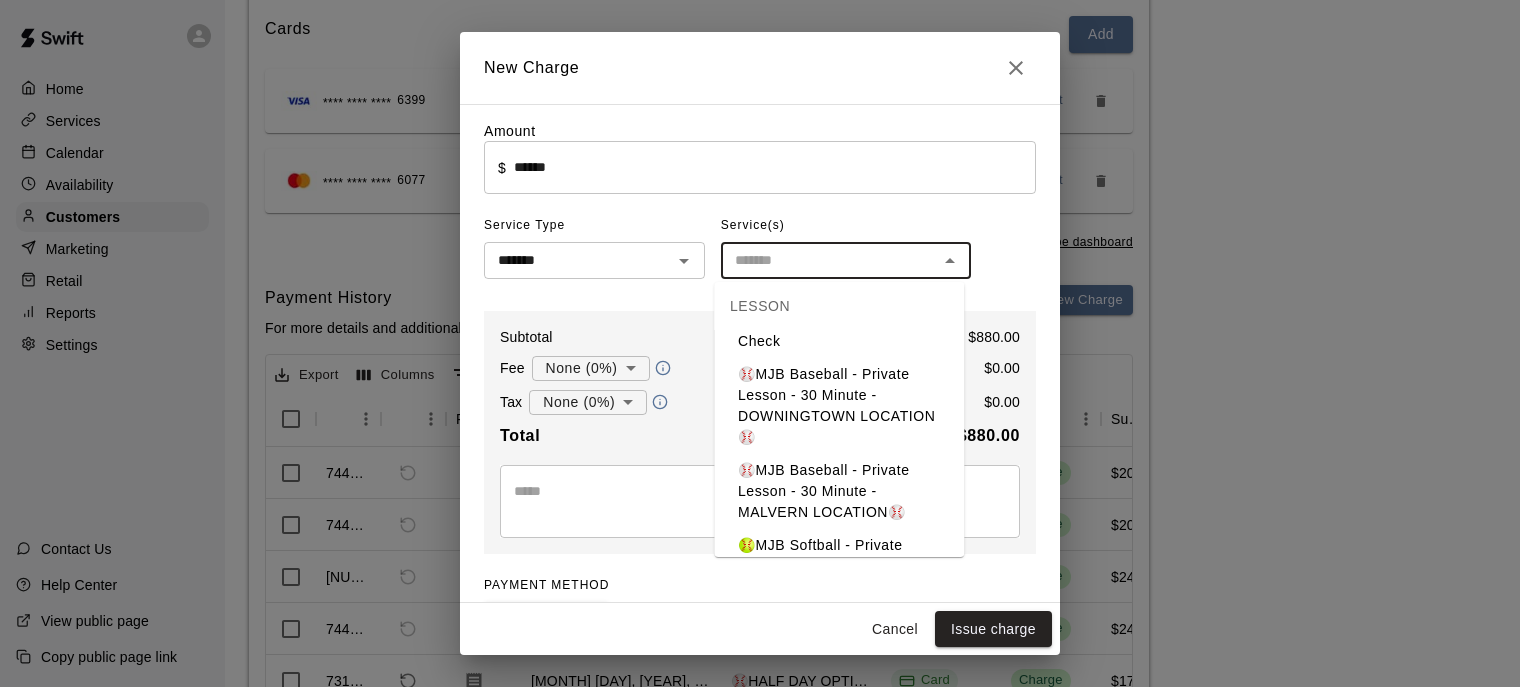 click on "⚾️MJB Baseball - Private Lesson - 30 Minute - DOWNINGTOWN LOCATION⚾️" at bounding box center (839, 406) 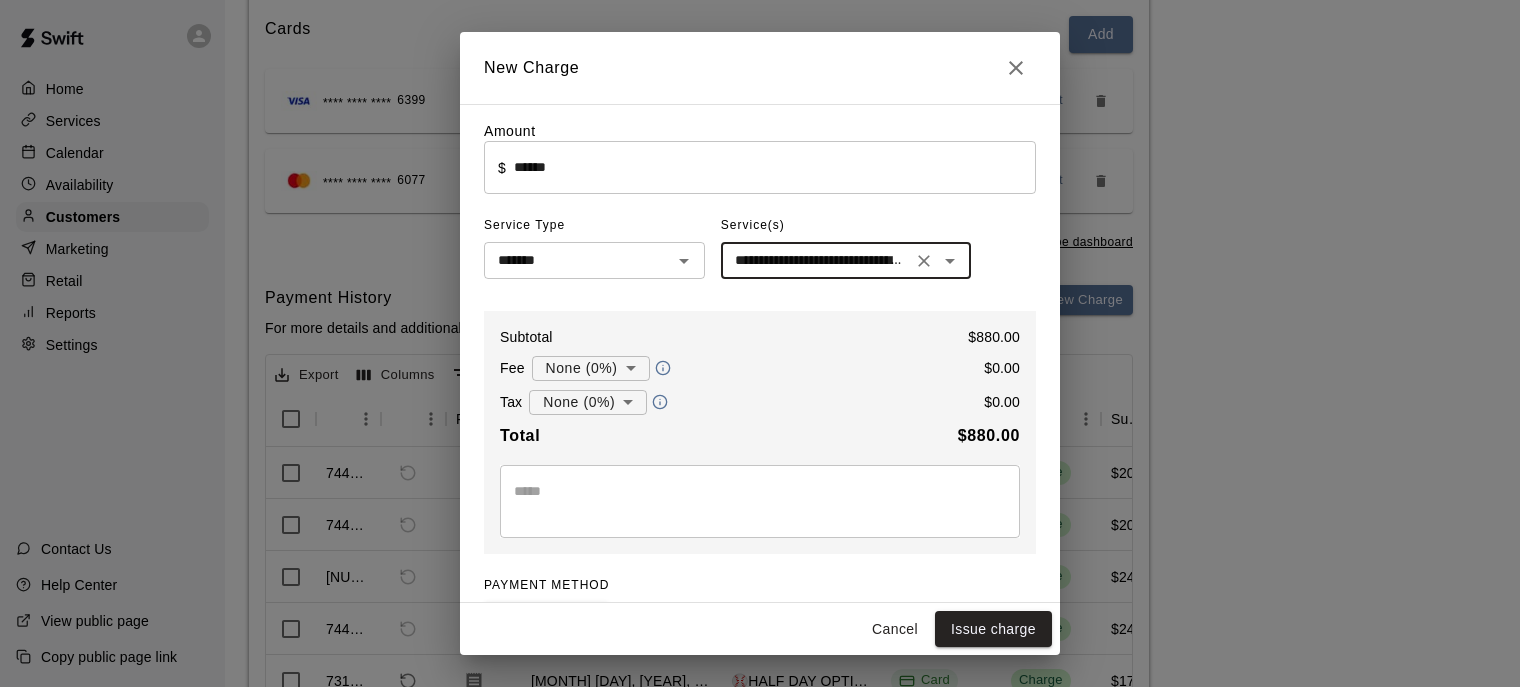 click at bounding box center (760, 501) 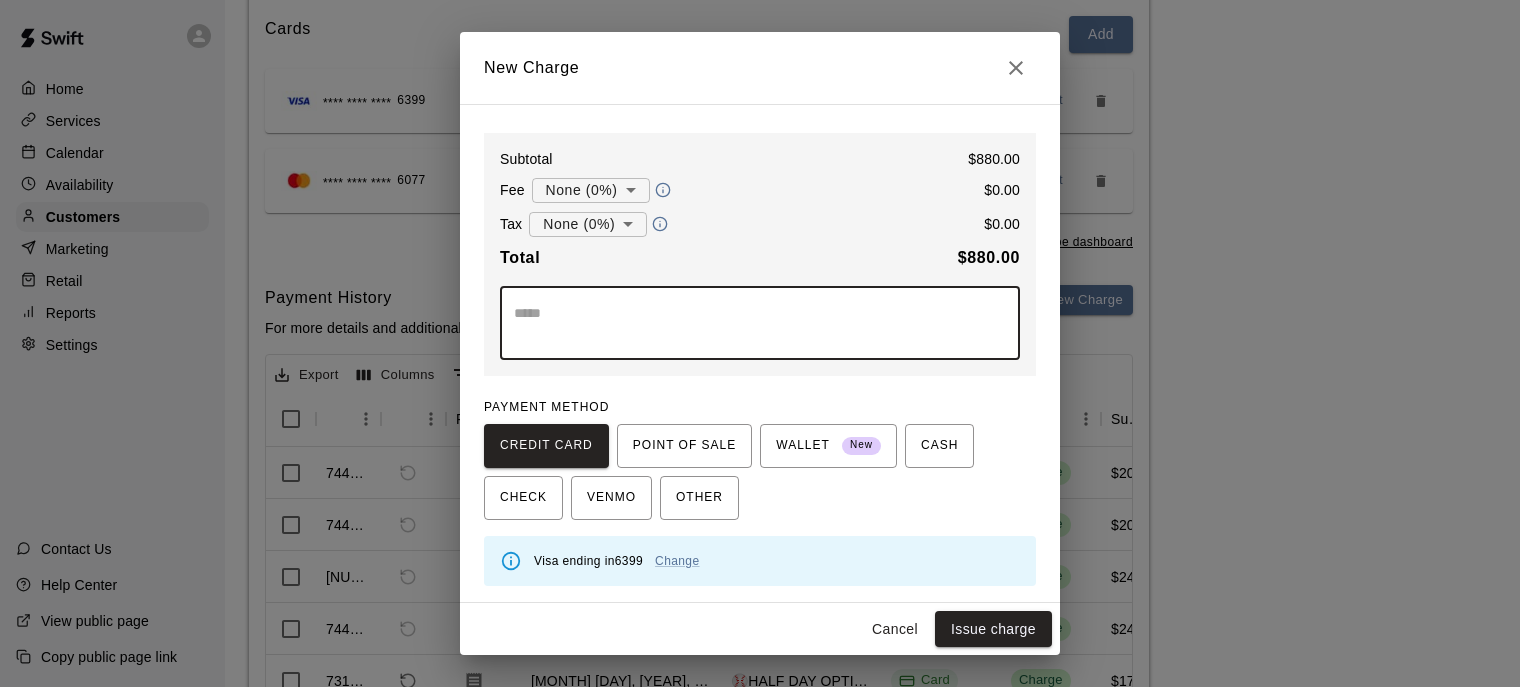 scroll, scrollTop: 178, scrollLeft: 0, axis: vertical 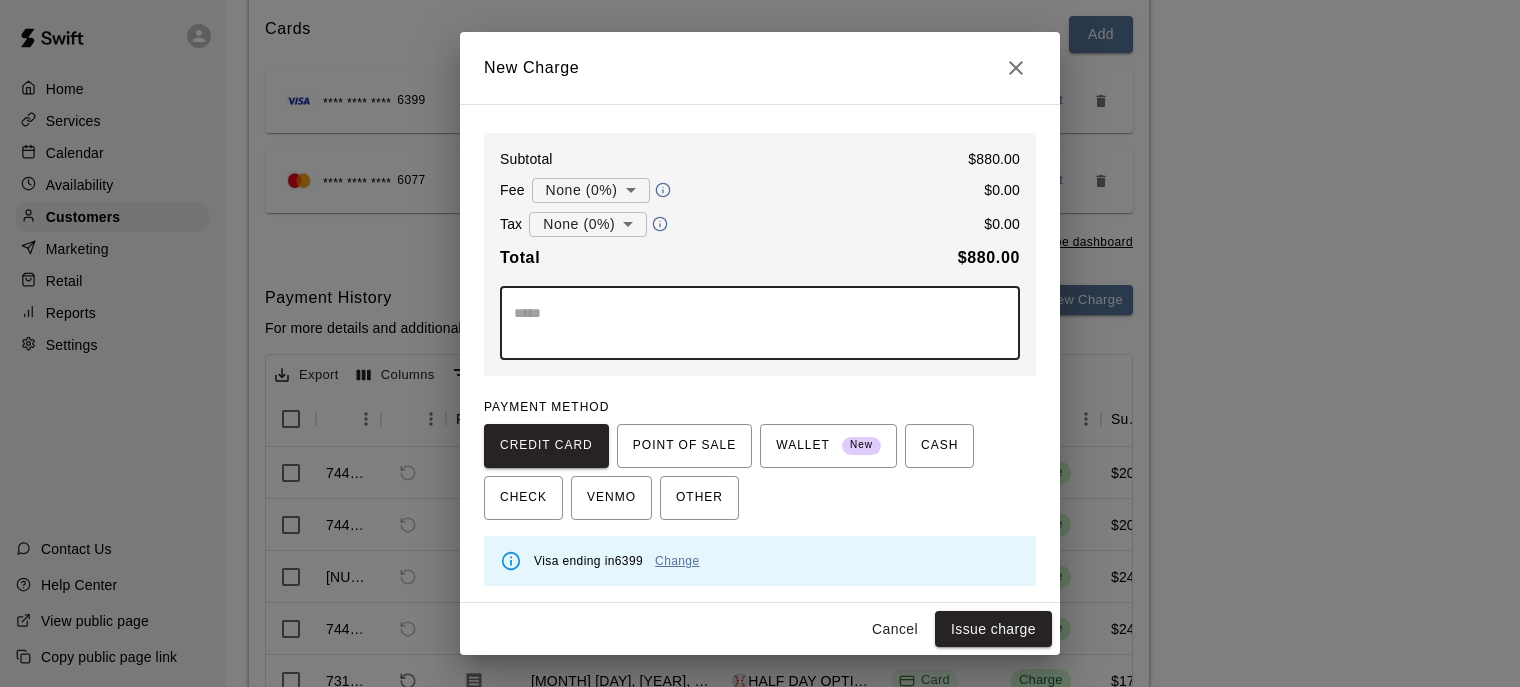 click on "Change" at bounding box center [677, 561] 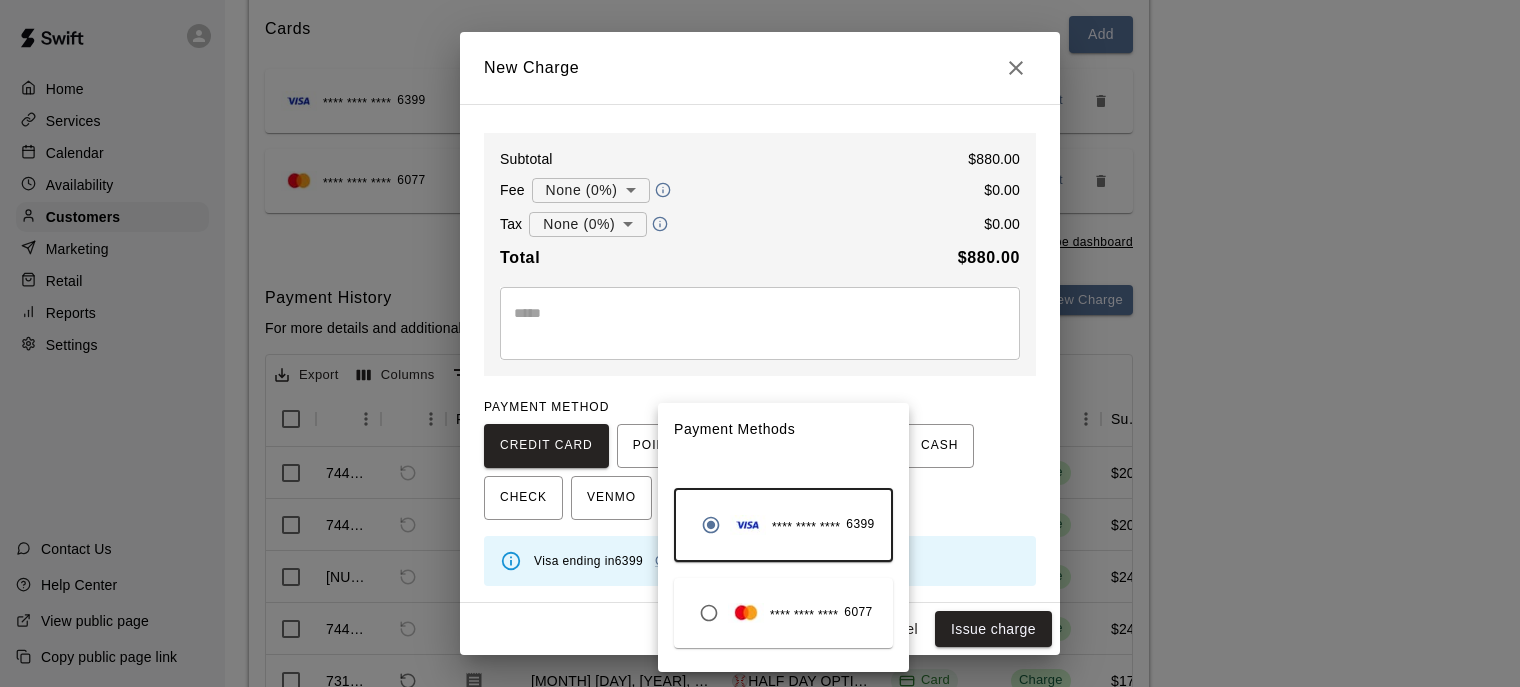 click on "**** **** **** 6077" at bounding box center (781, 613) 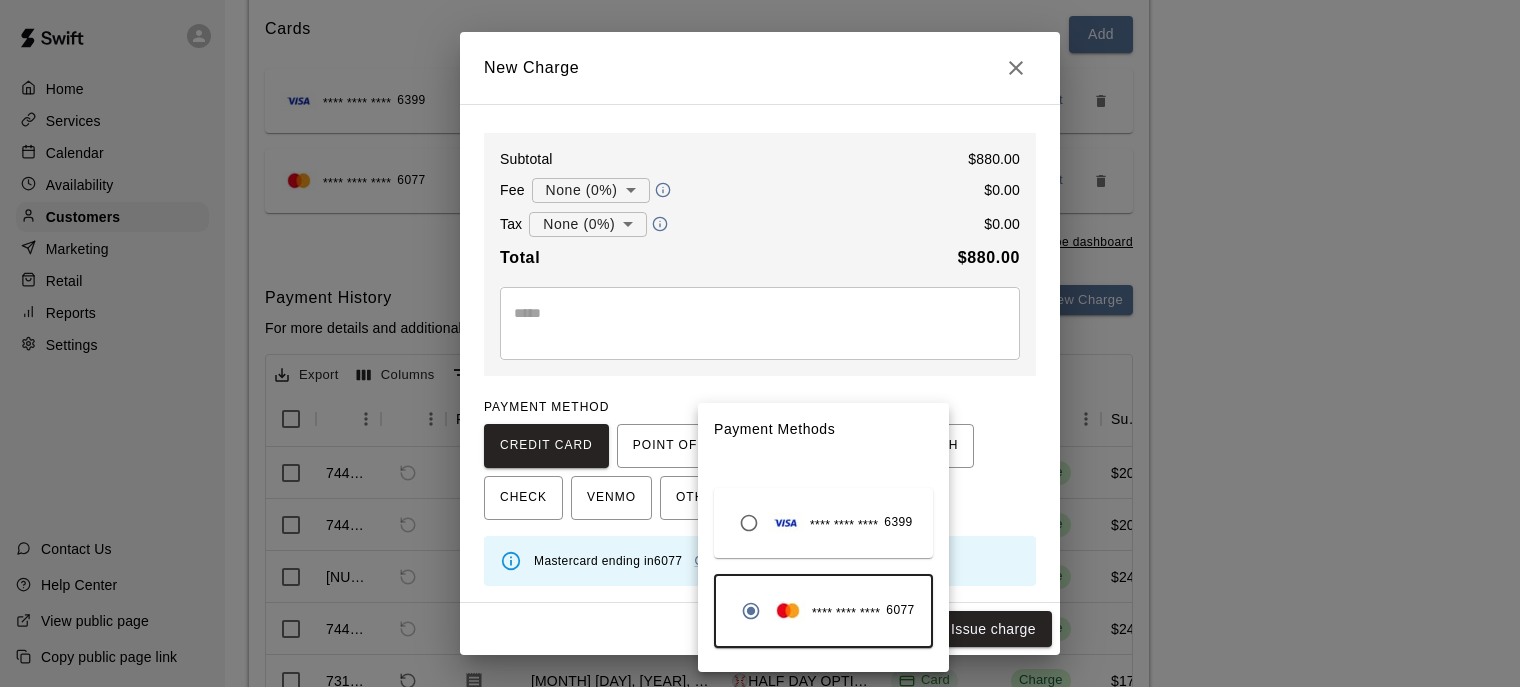 click at bounding box center (760, 343) 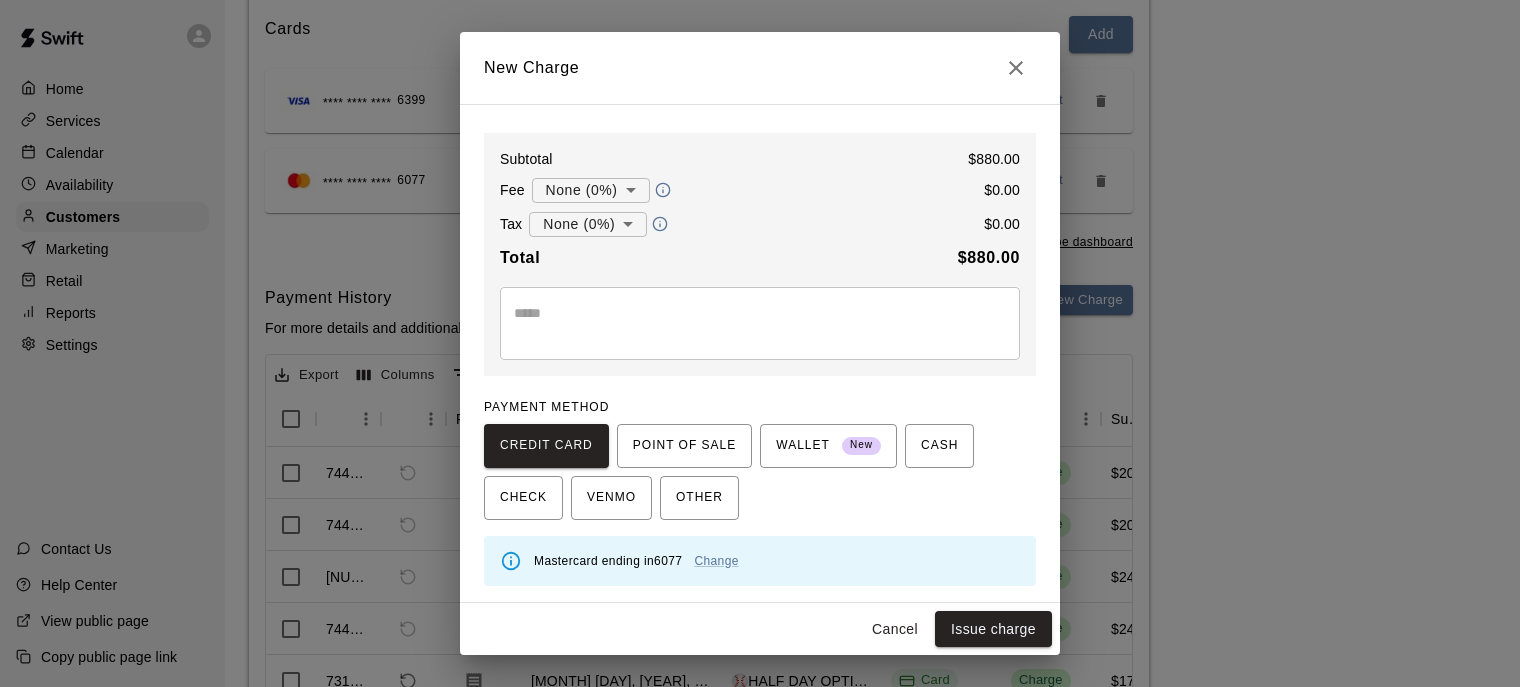click at bounding box center [760, 323] 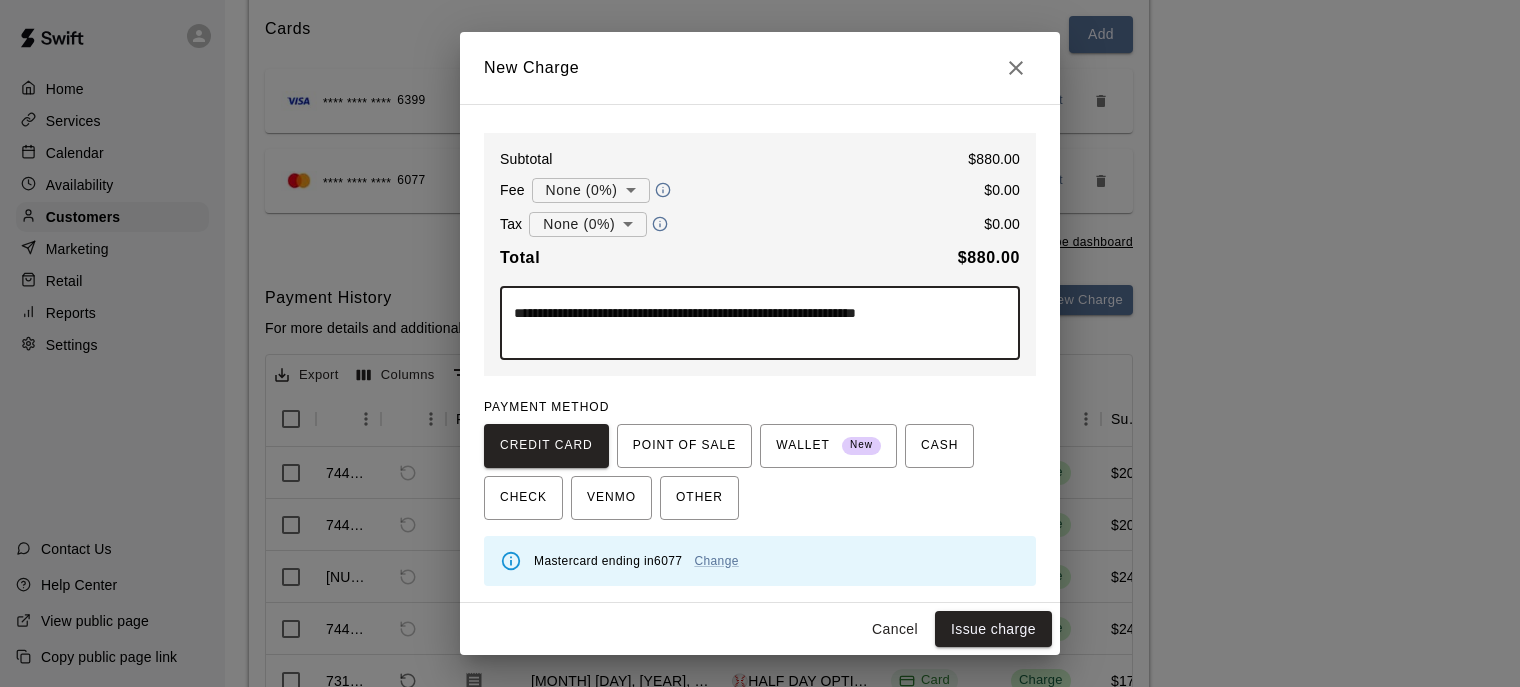 click on "**********" at bounding box center [752, 323] 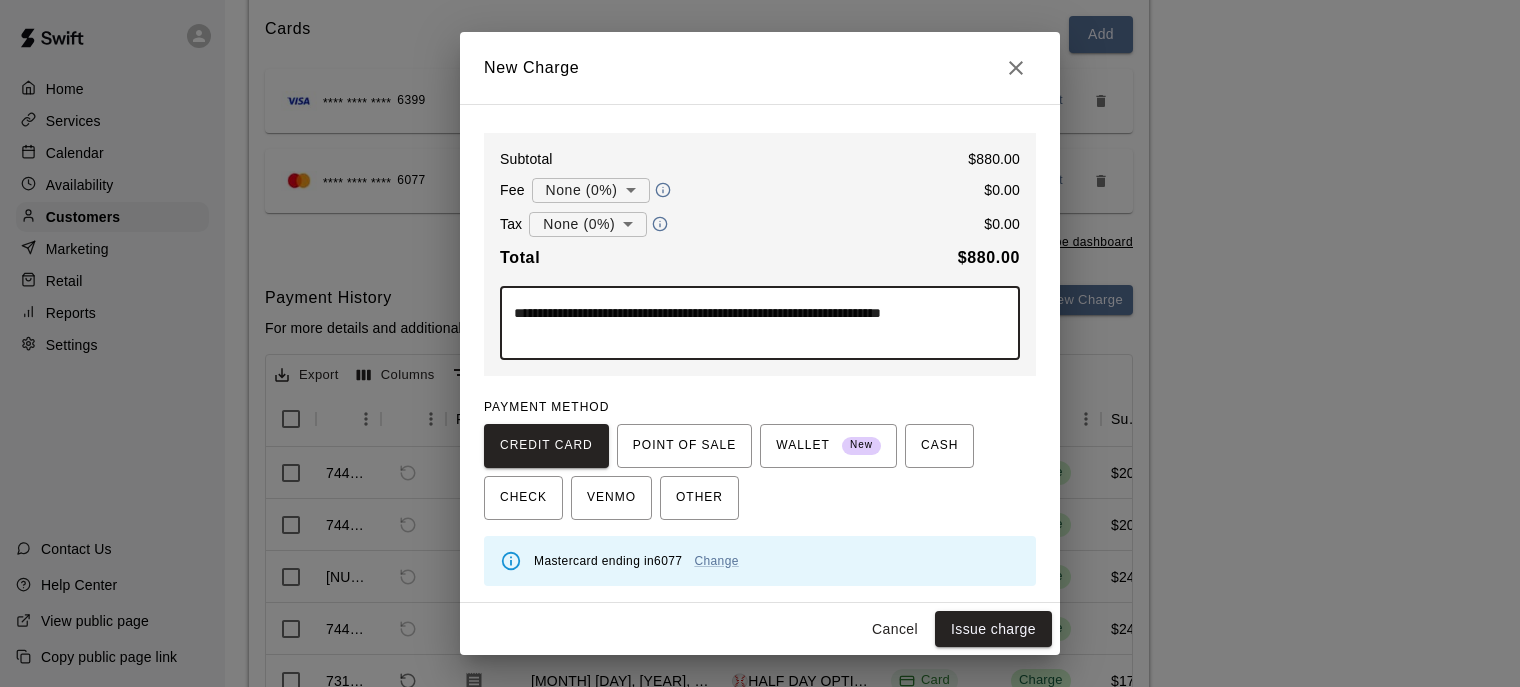click on "**********" at bounding box center [752, 323] 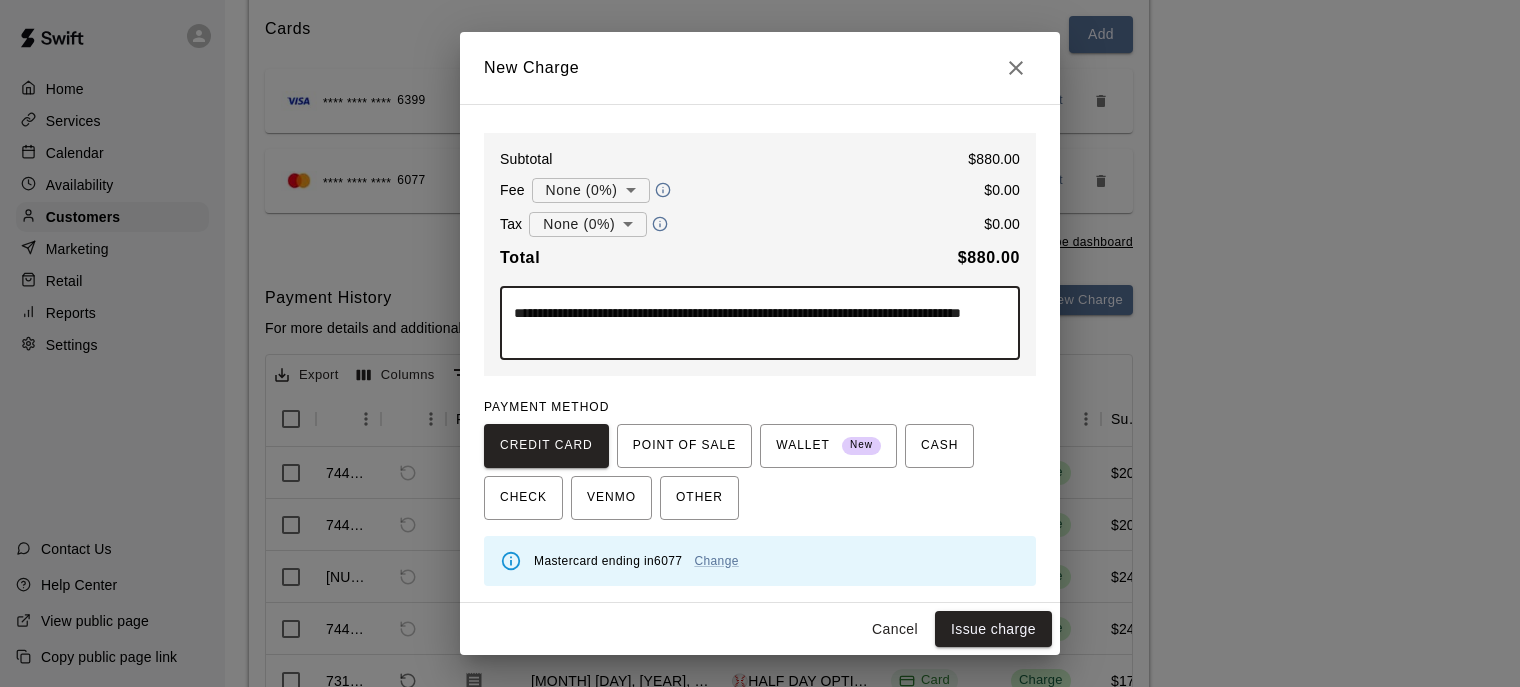click on "**********" at bounding box center [752, 323] 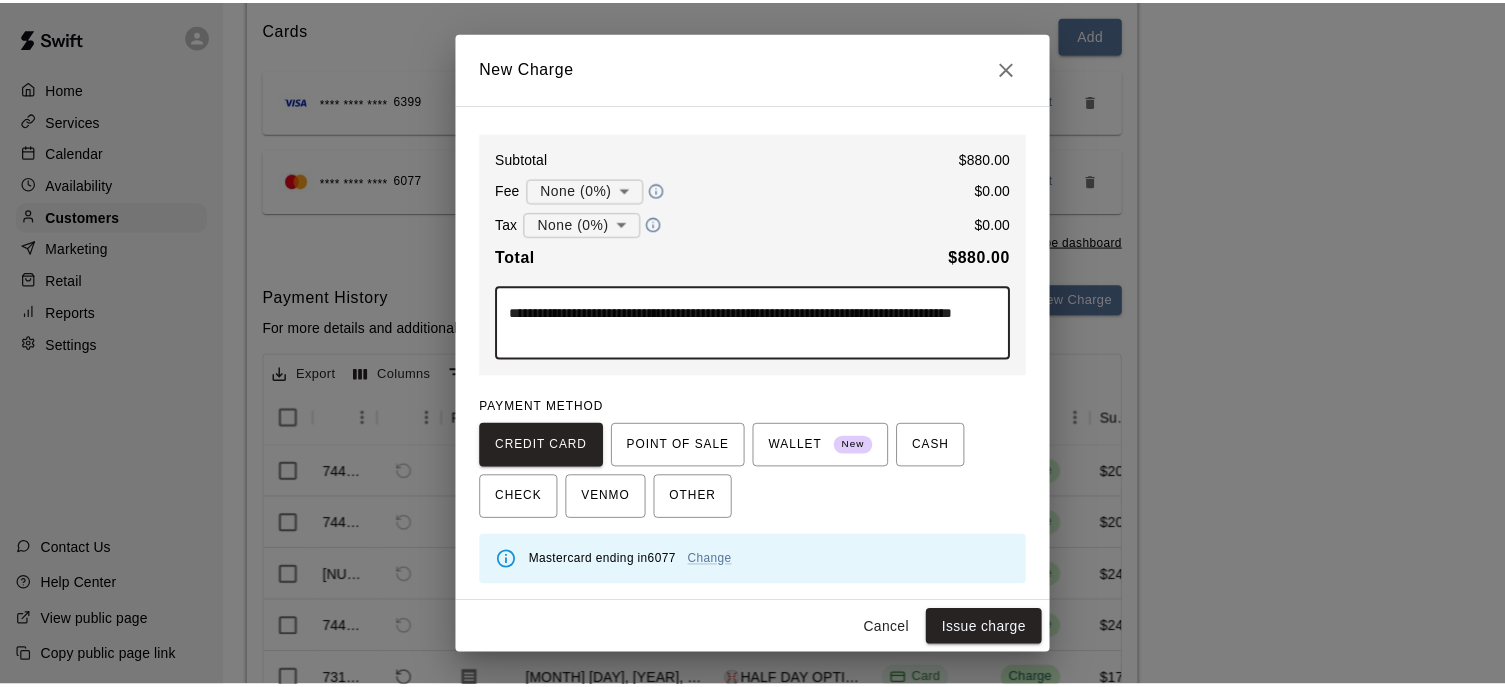 scroll, scrollTop: 179, scrollLeft: 0, axis: vertical 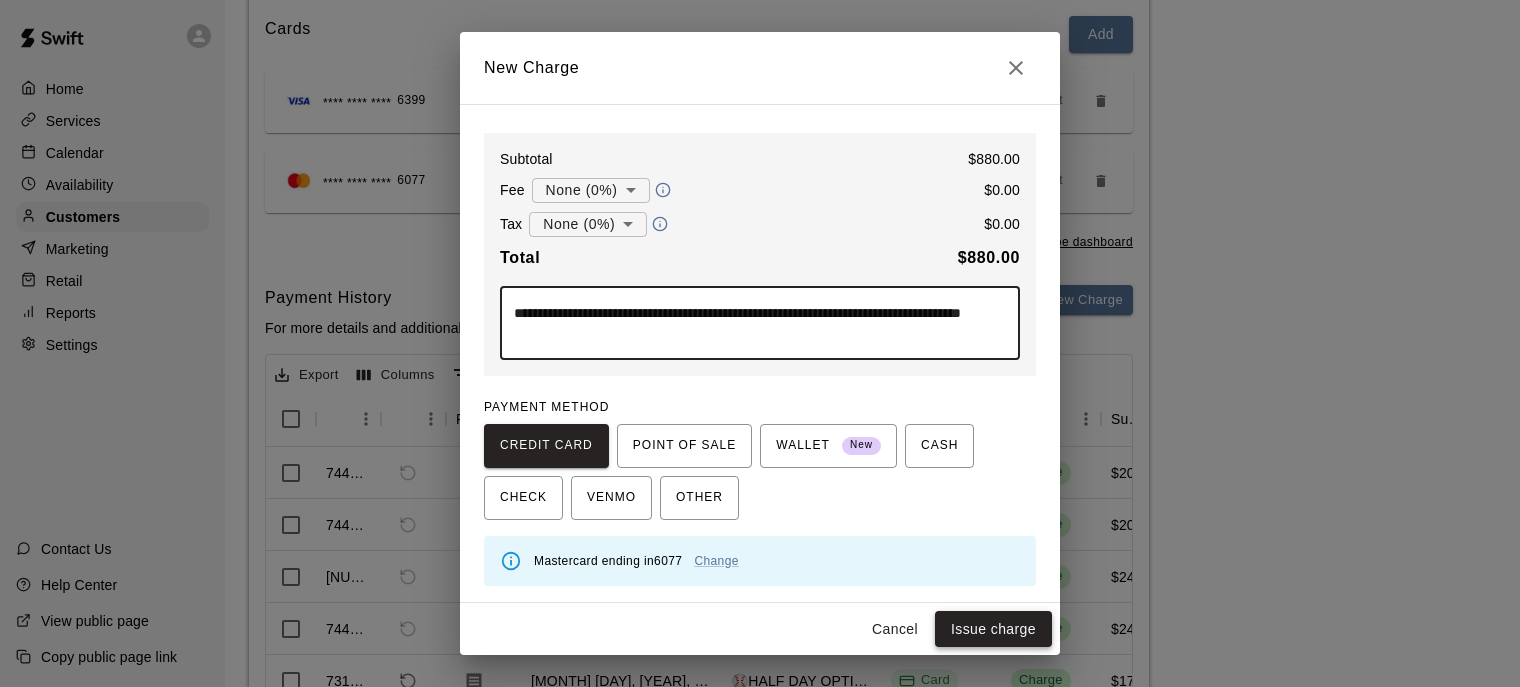 type on "**********" 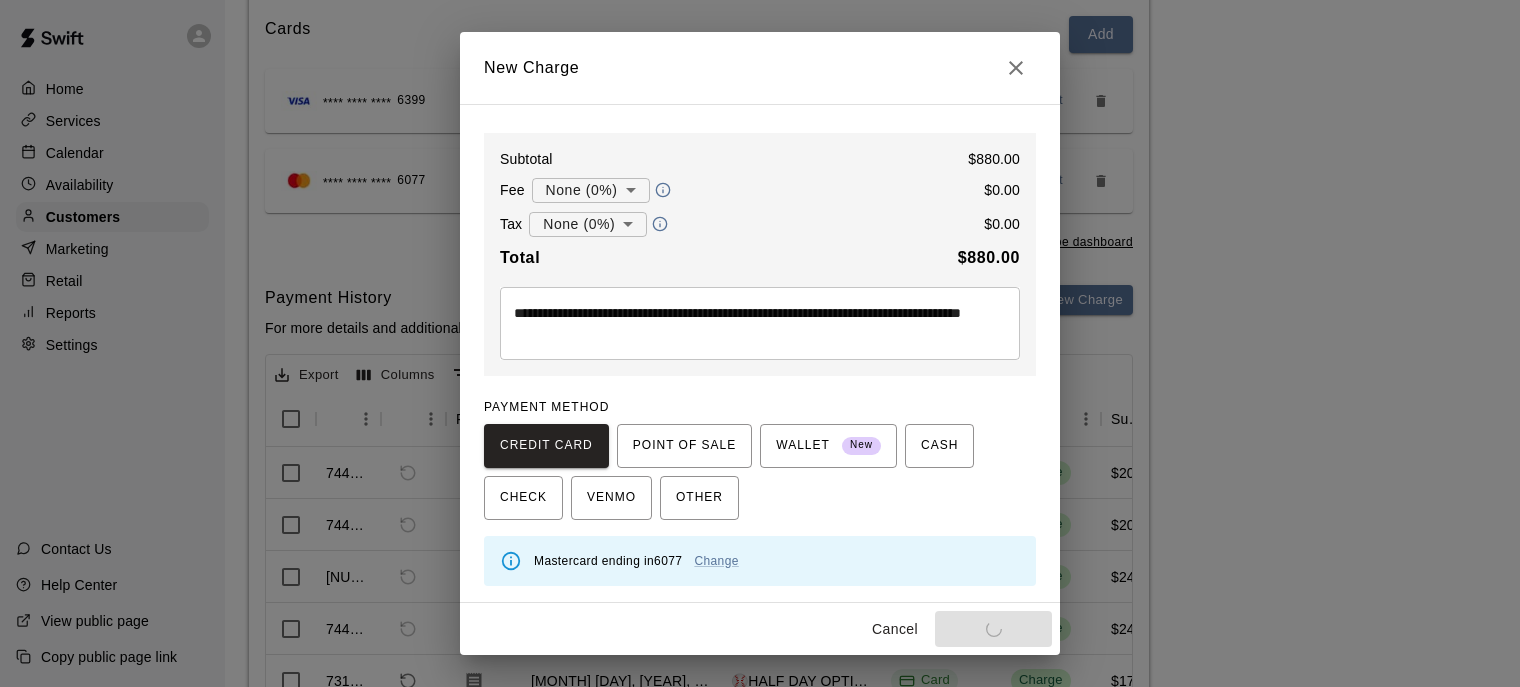 type on "*" 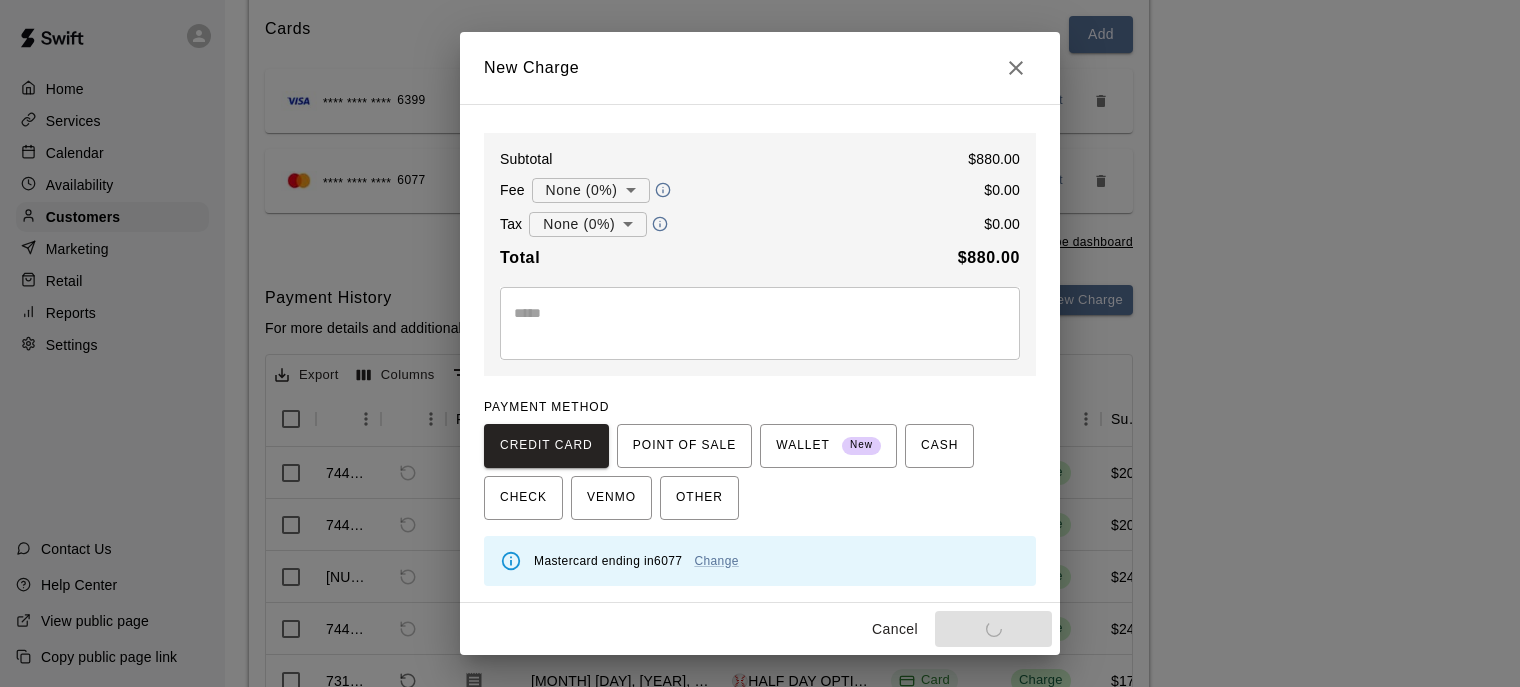 type 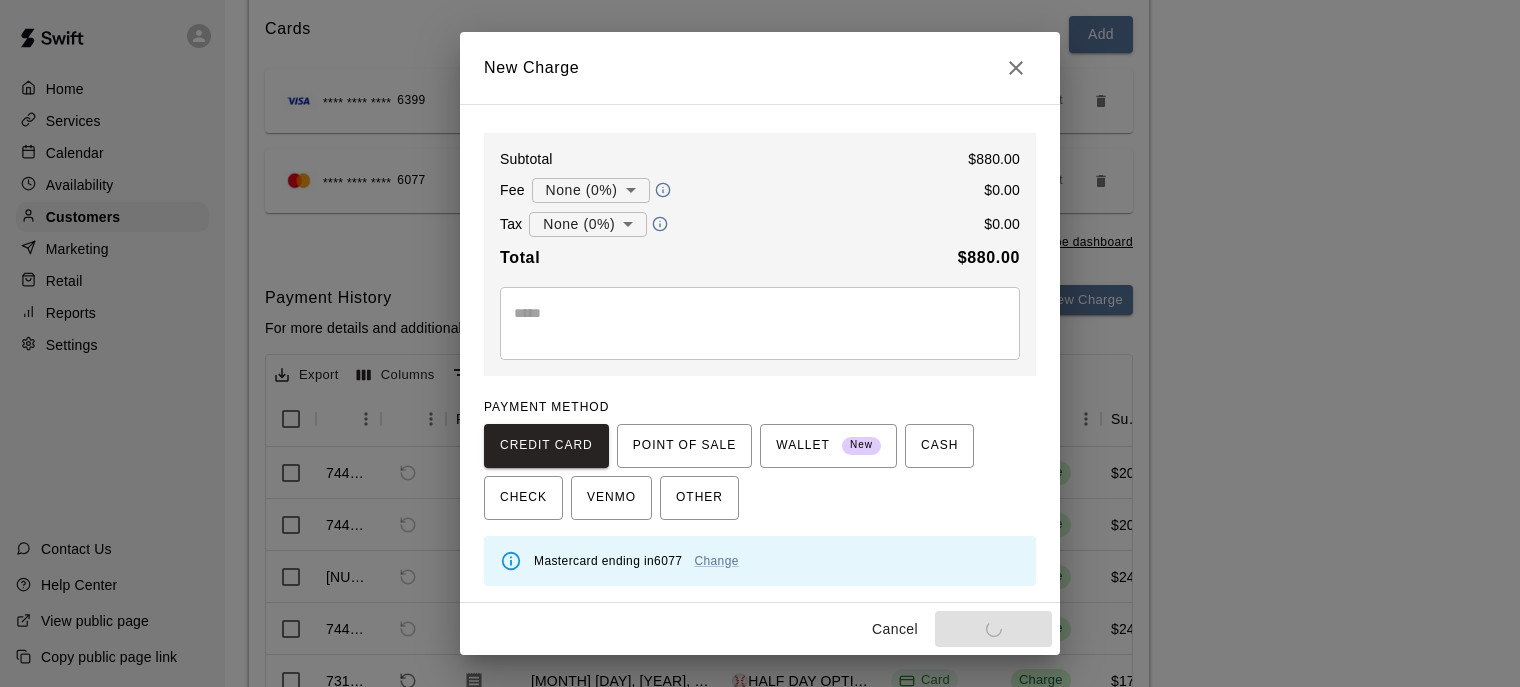 type 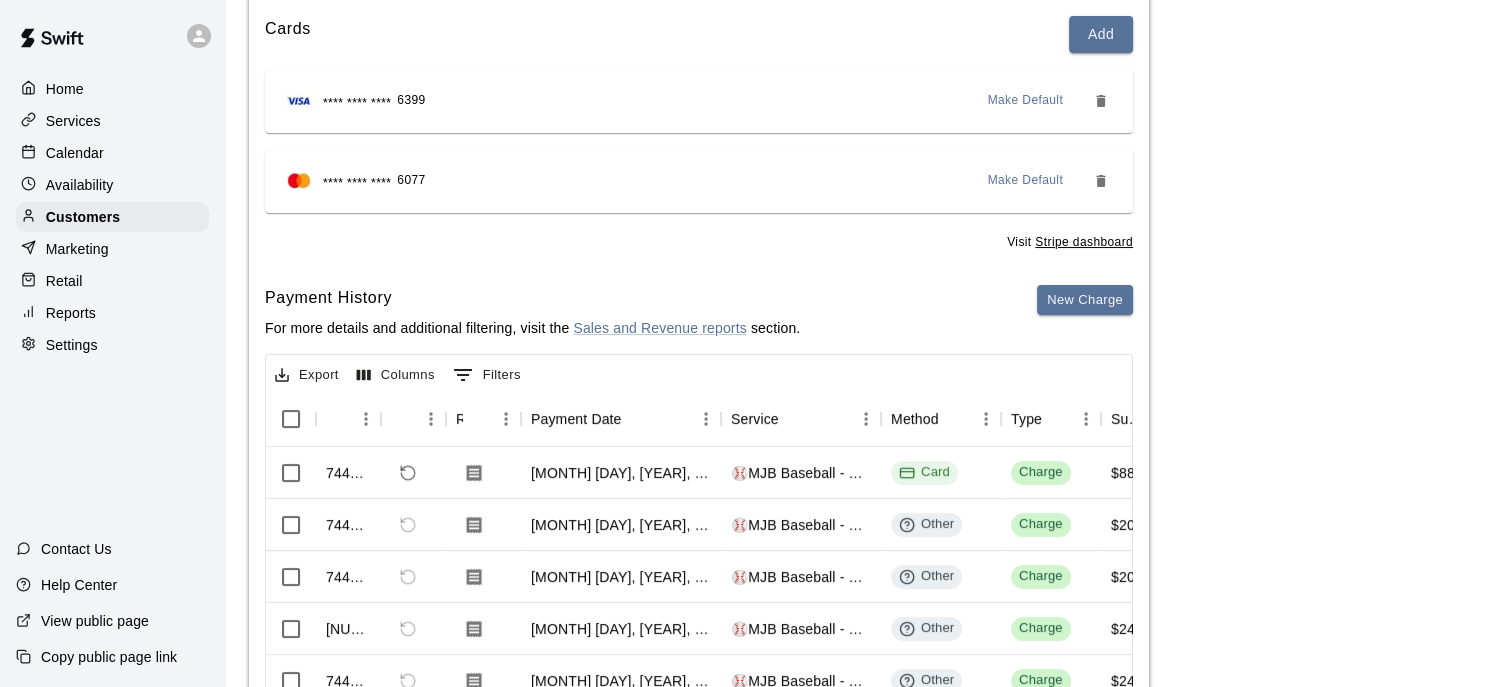 click on "Calendar" at bounding box center [112, 153] 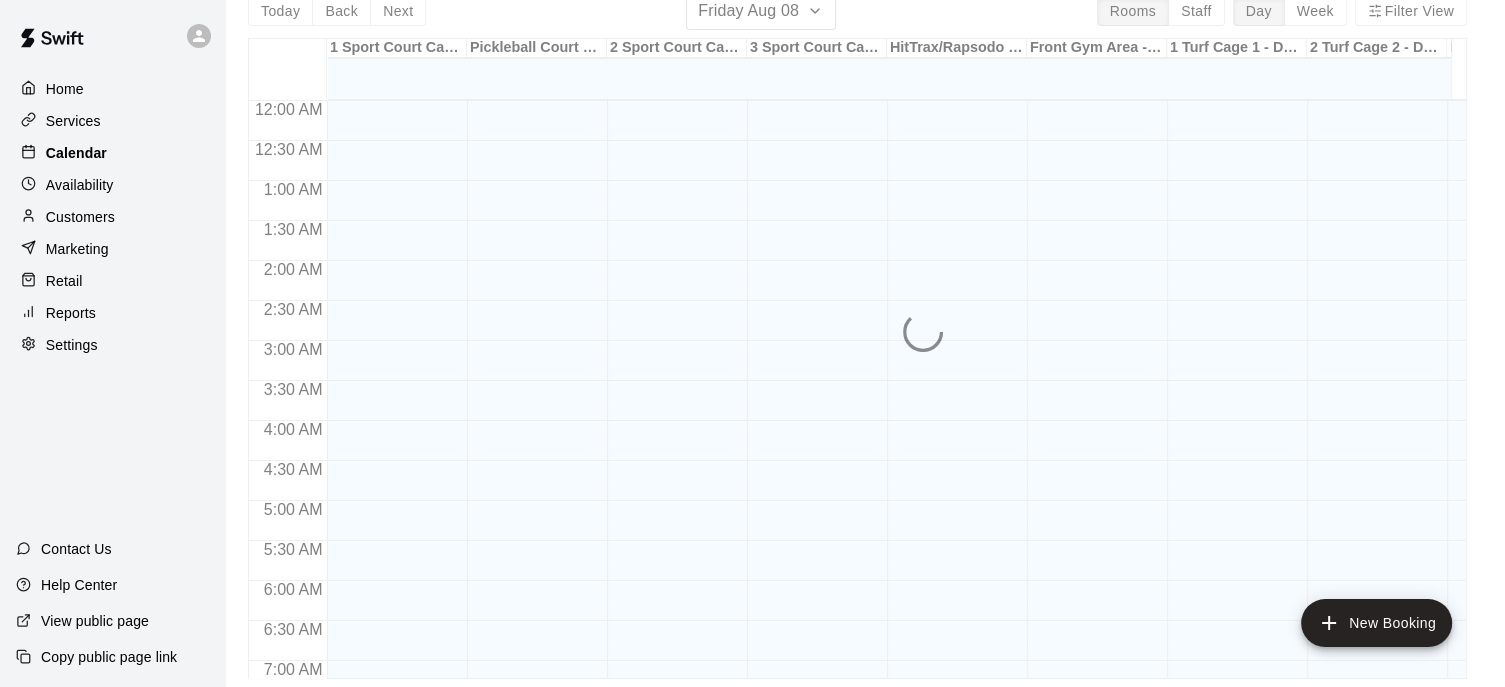scroll, scrollTop: 0, scrollLeft: 0, axis: both 